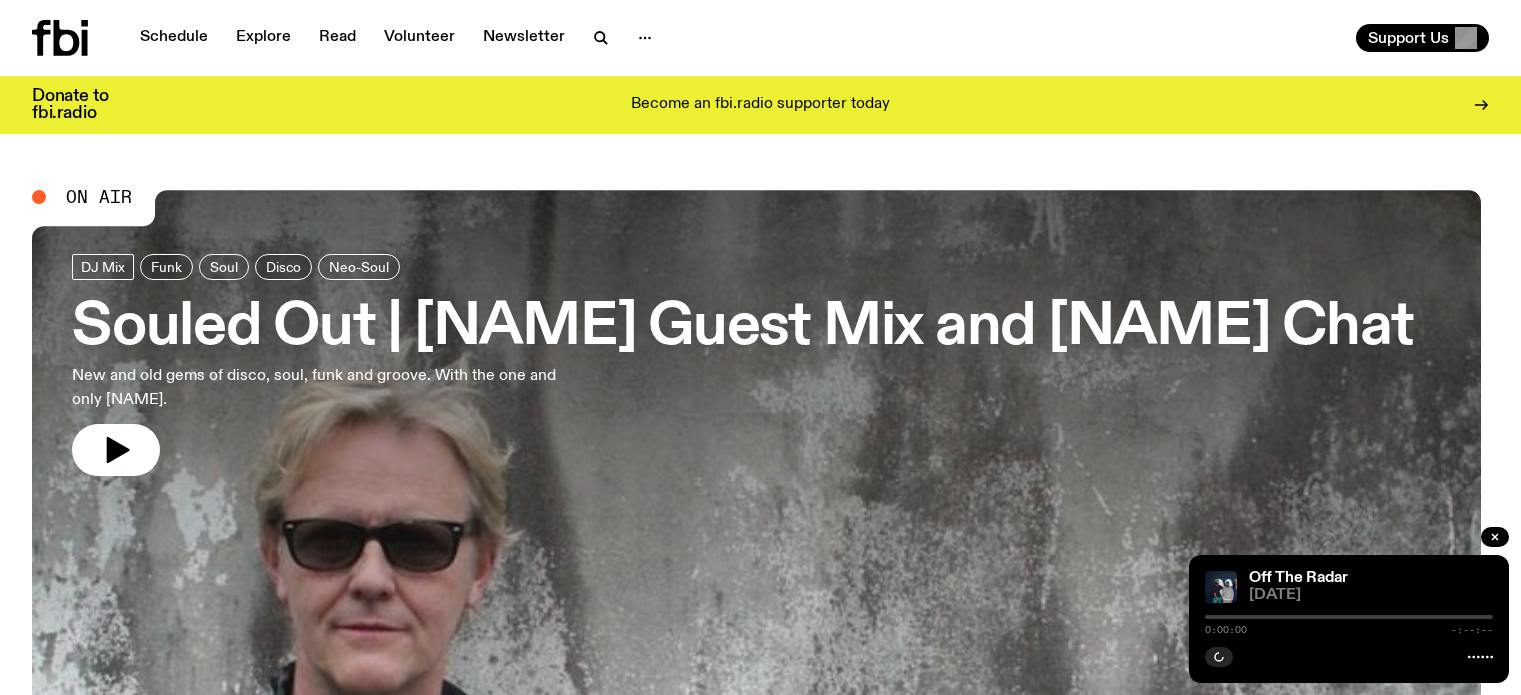 scroll, scrollTop: 0, scrollLeft: 0, axis: both 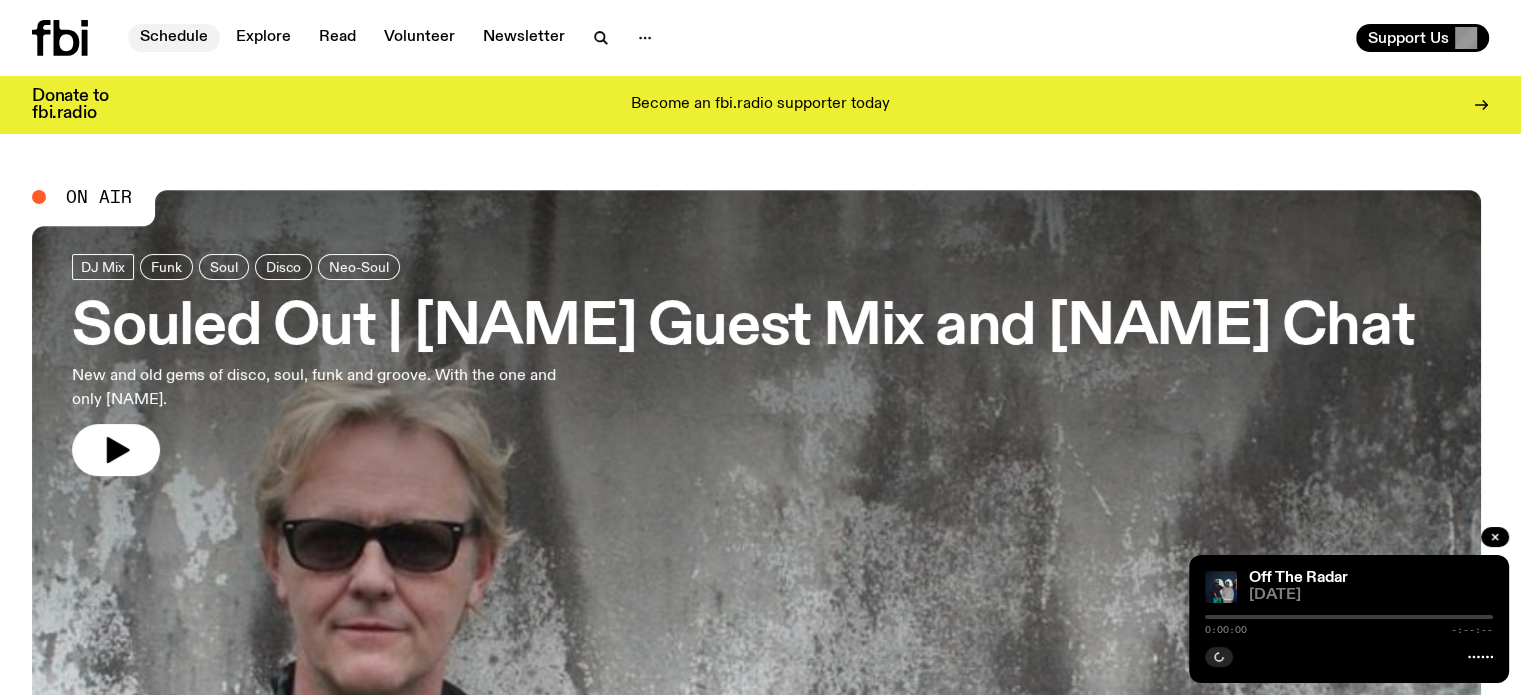 click on "Schedule" at bounding box center (174, 38) 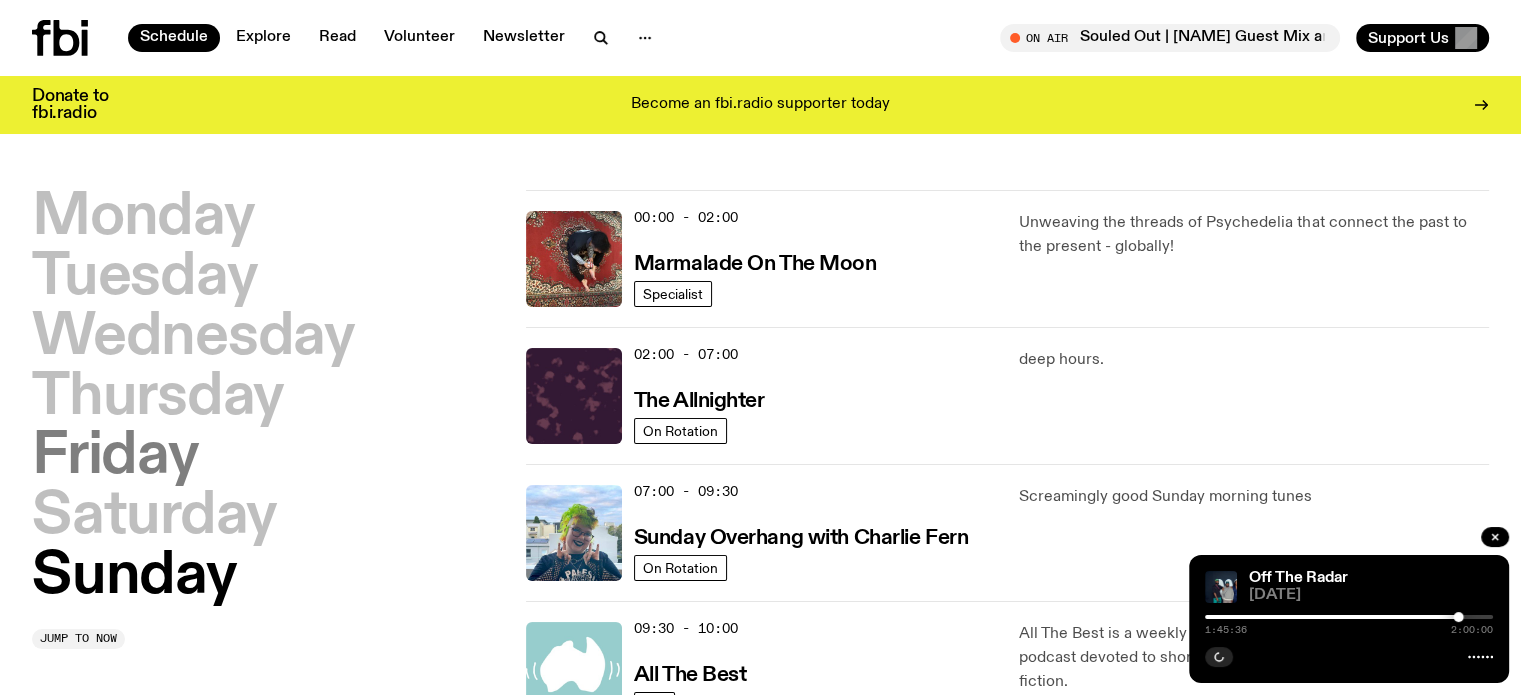 click on "Friday" at bounding box center (115, 457) 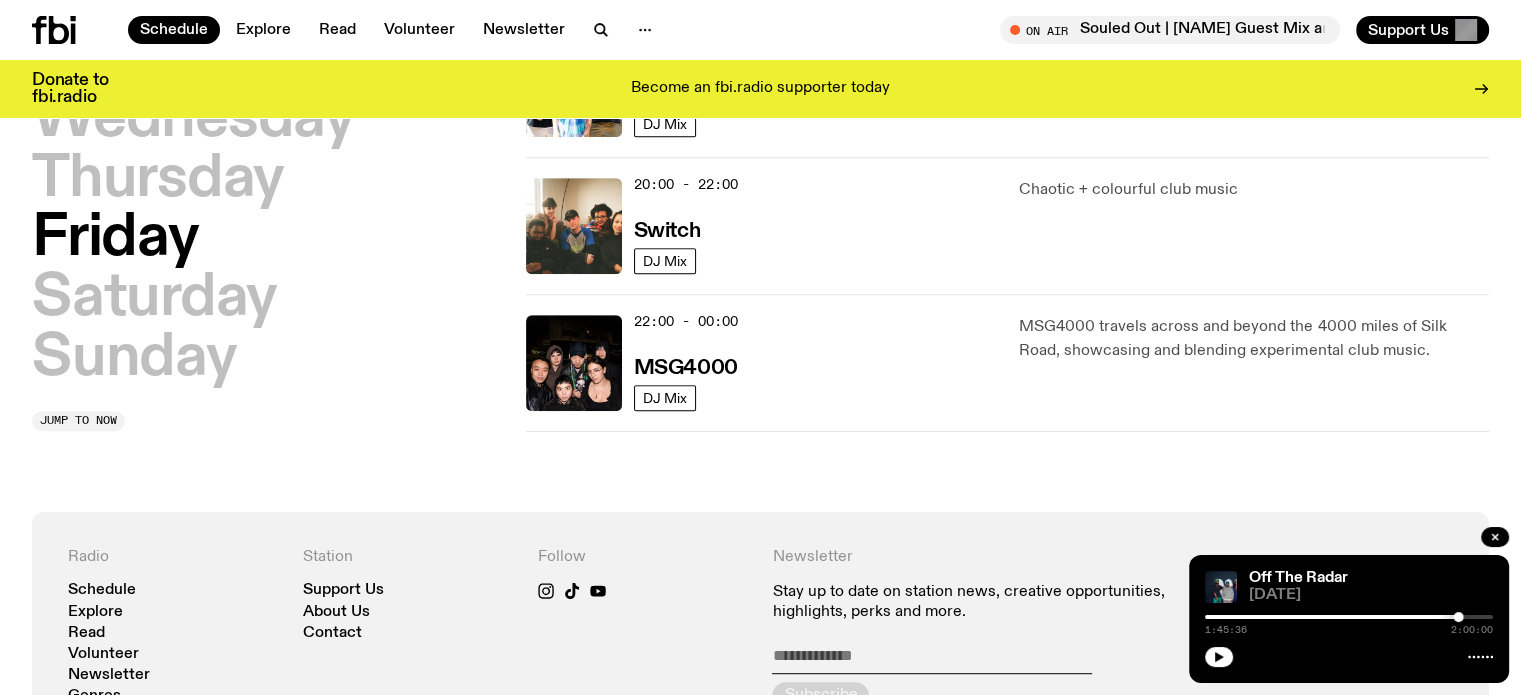 scroll, scrollTop: 856, scrollLeft: 0, axis: vertical 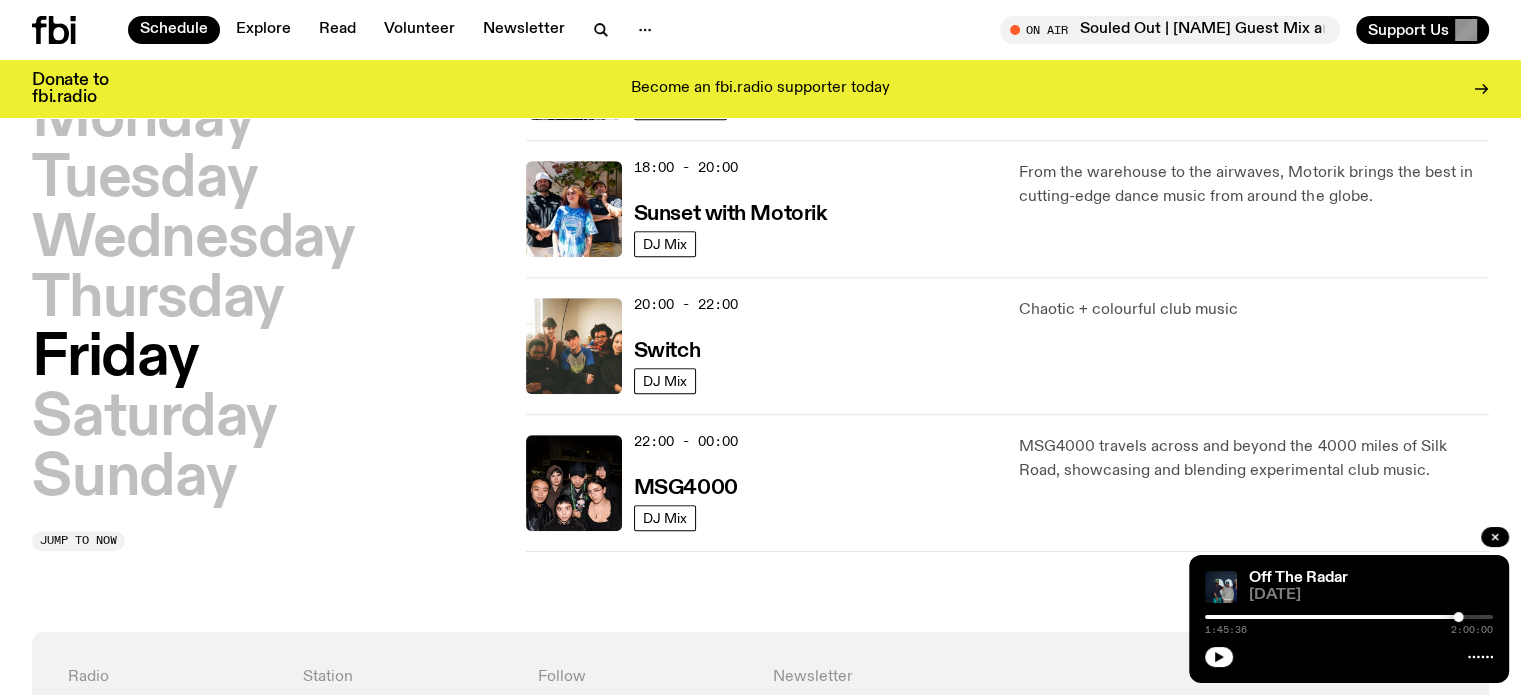 click on "[TIME] - [TIME] Switch" at bounding box center [815, 346] 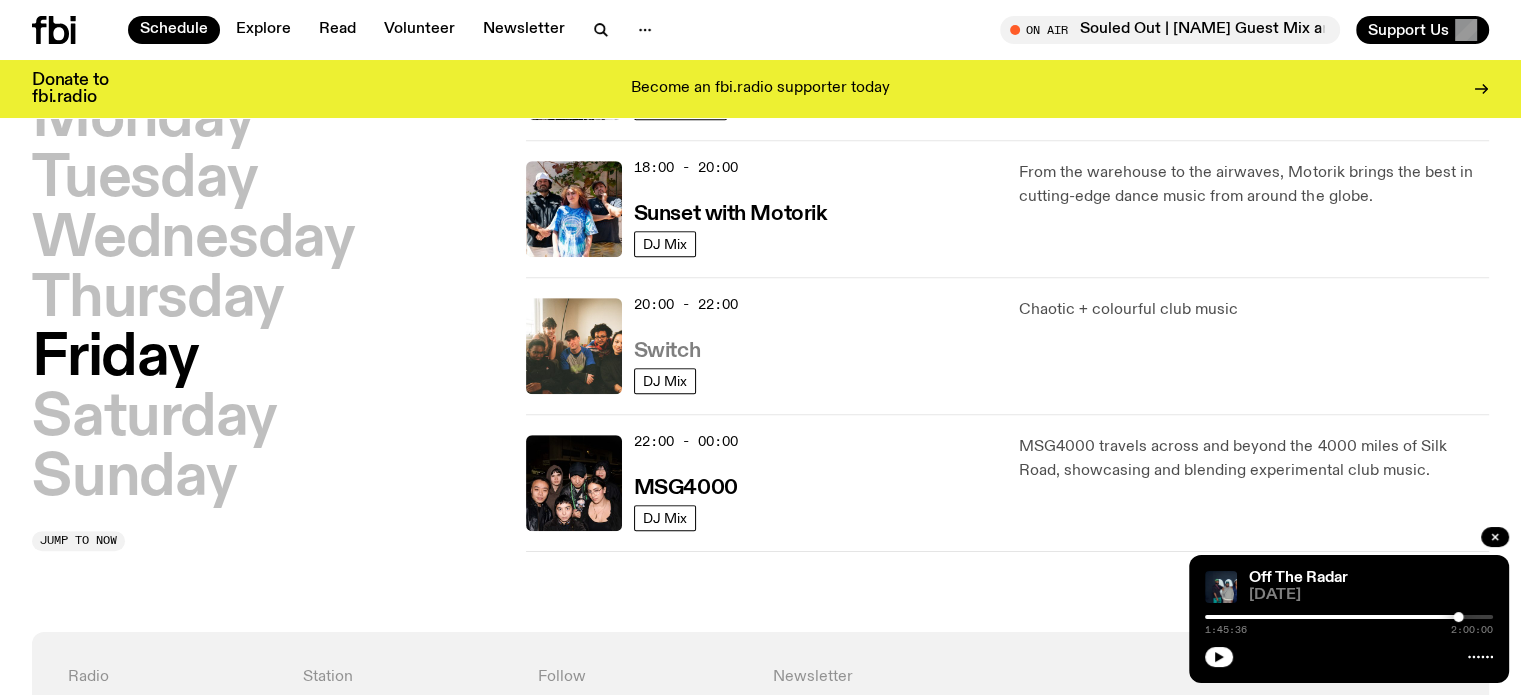 click on "Switch" at bounding box center (667, 351) 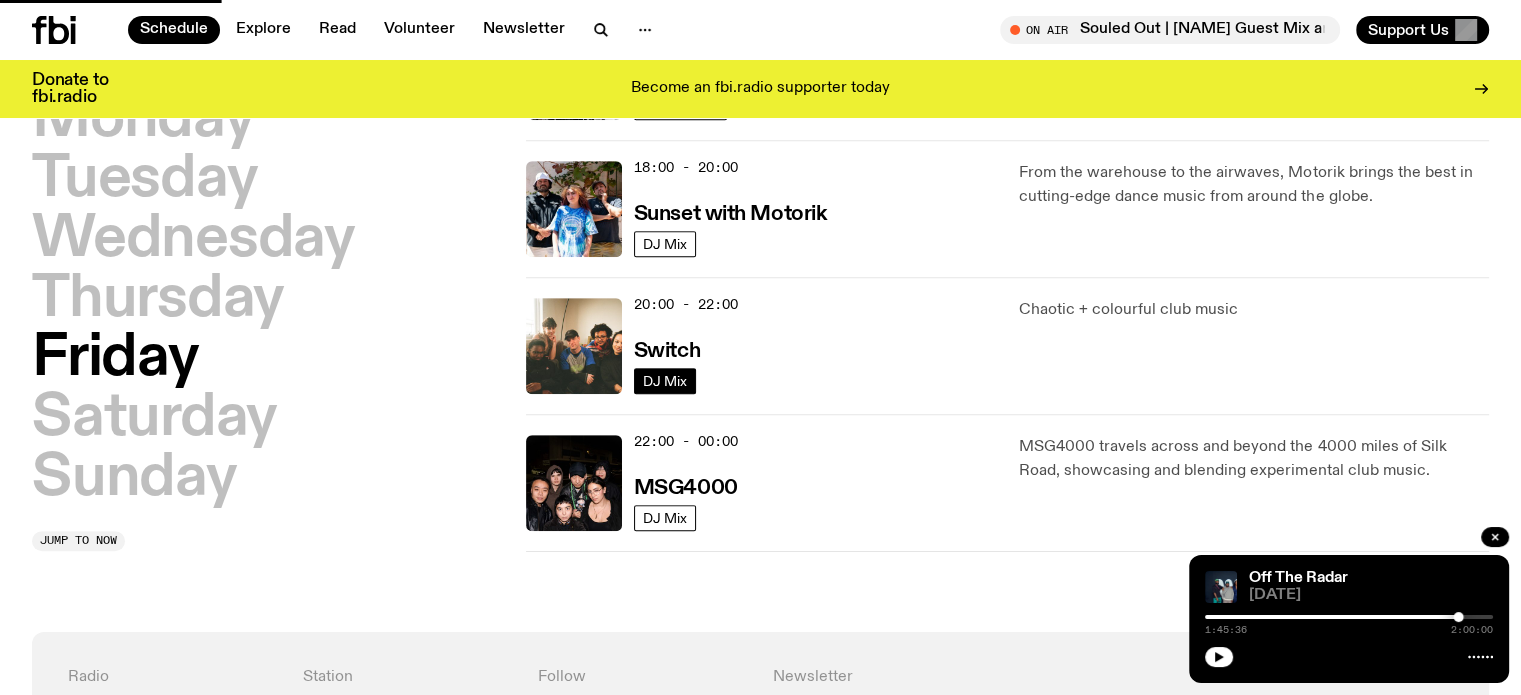 click on "DJ Mix" at bounding box center (665, 380) 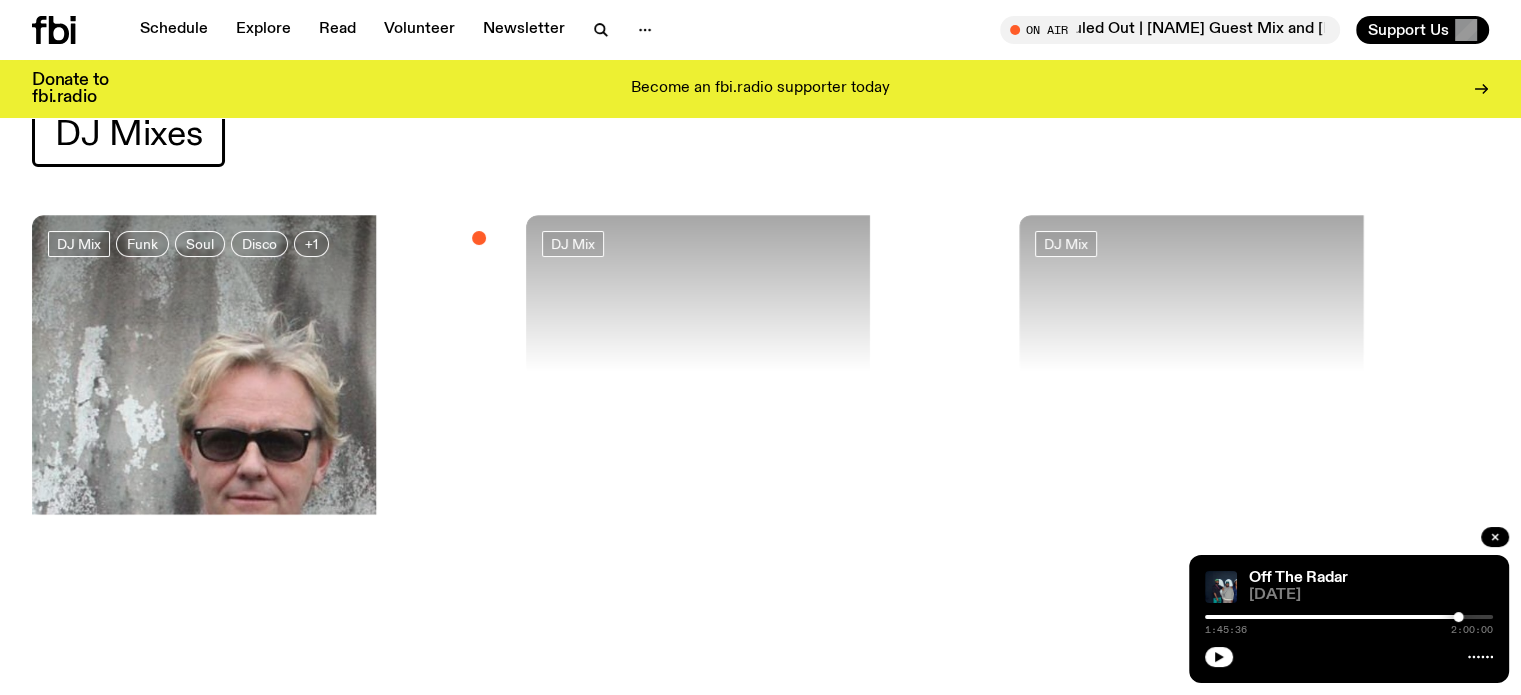 scroll, scrollTop: 0, scrollLeft: 0, axis: both 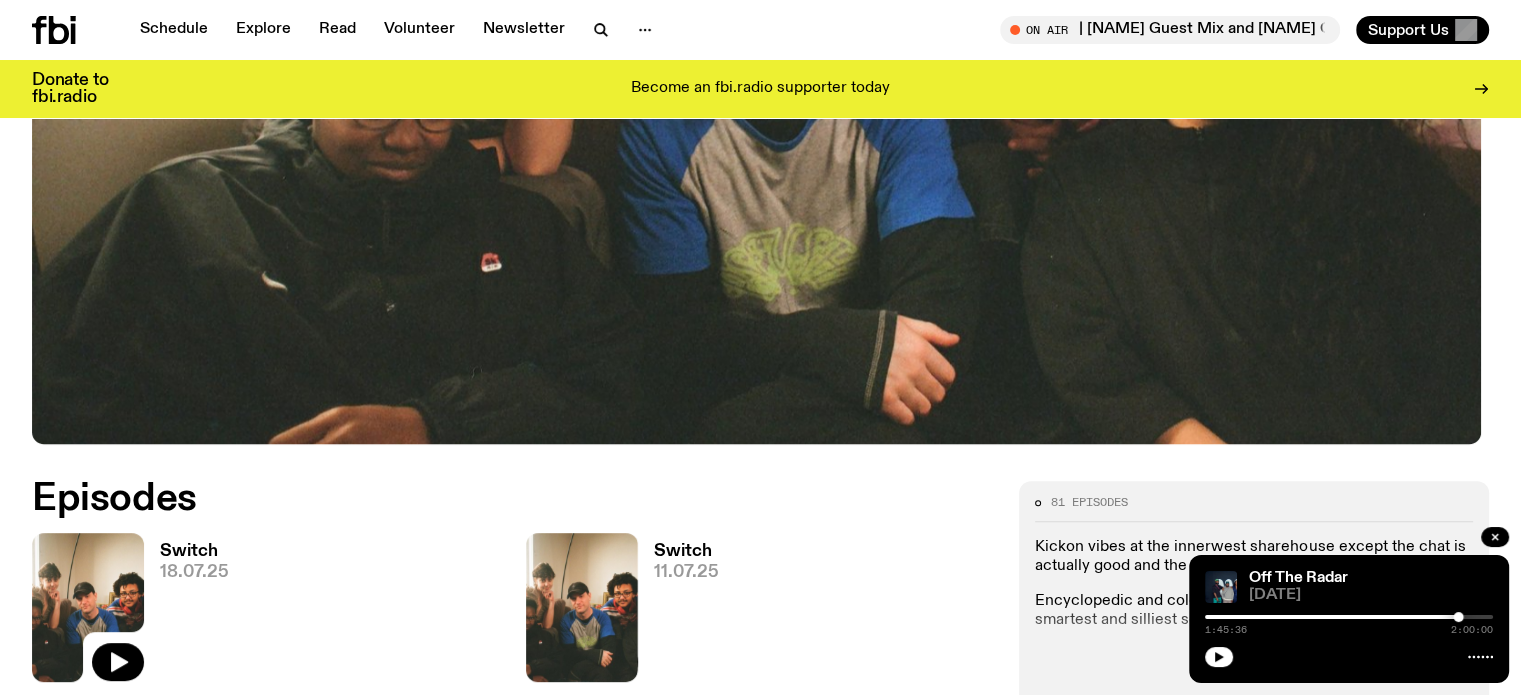 click 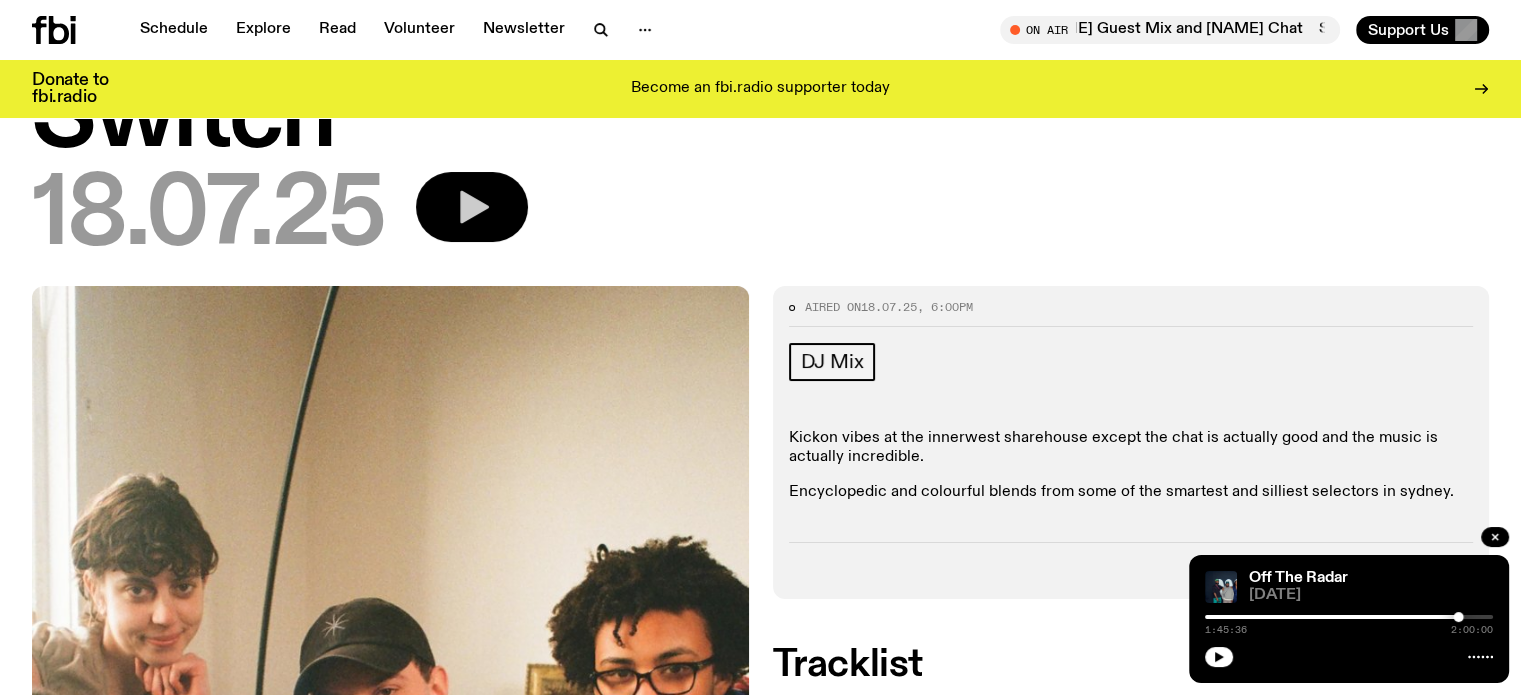 scroll, scrollTop: 0, scrollLeft: 0, axis: both 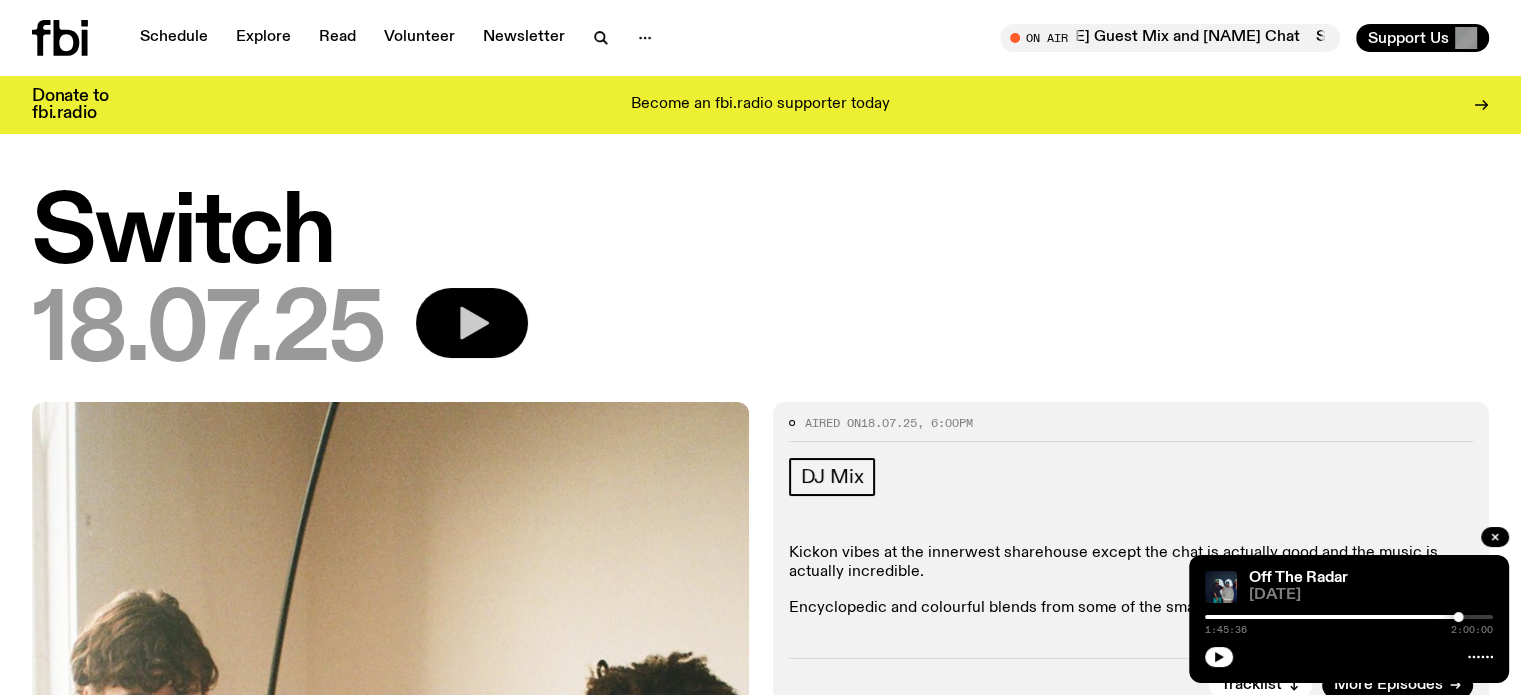 click 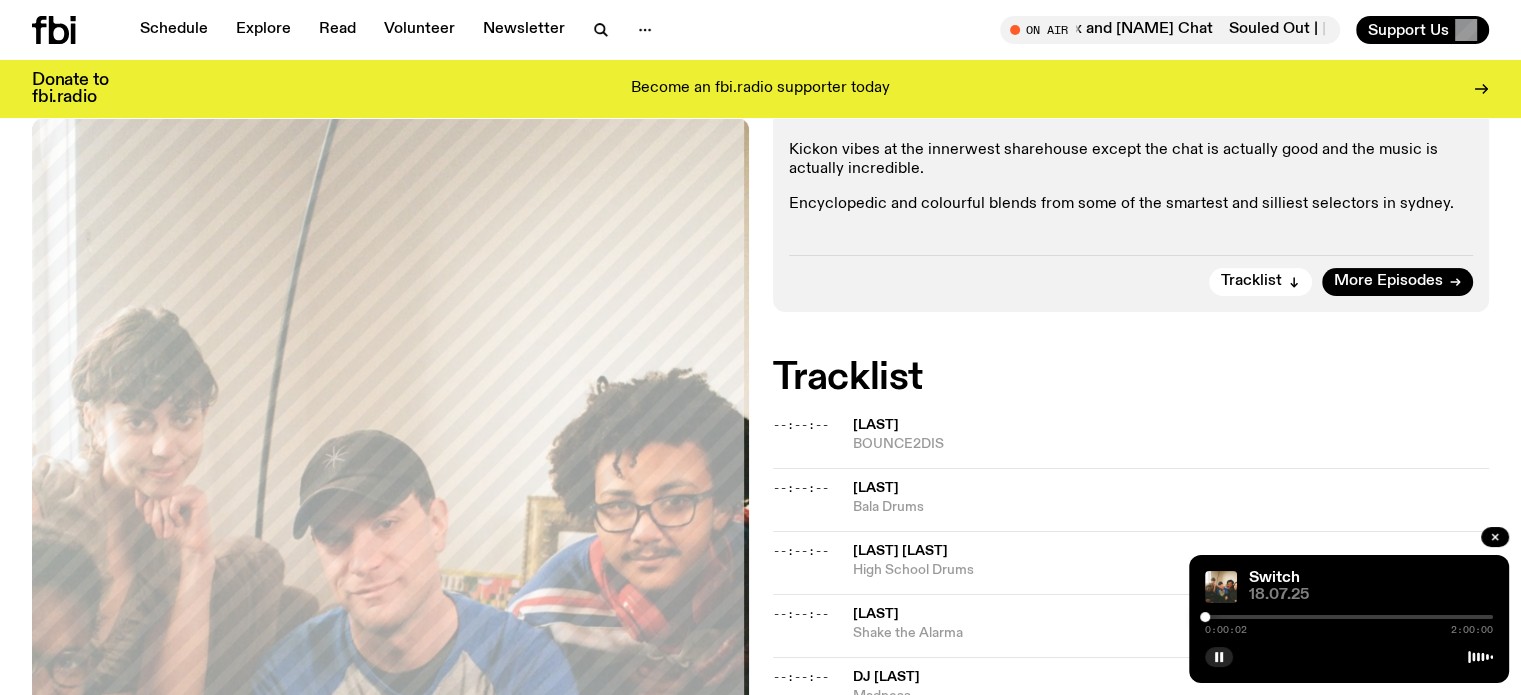 scroll, scrollTop: 385, scrollLeft: 0, axis: vertical 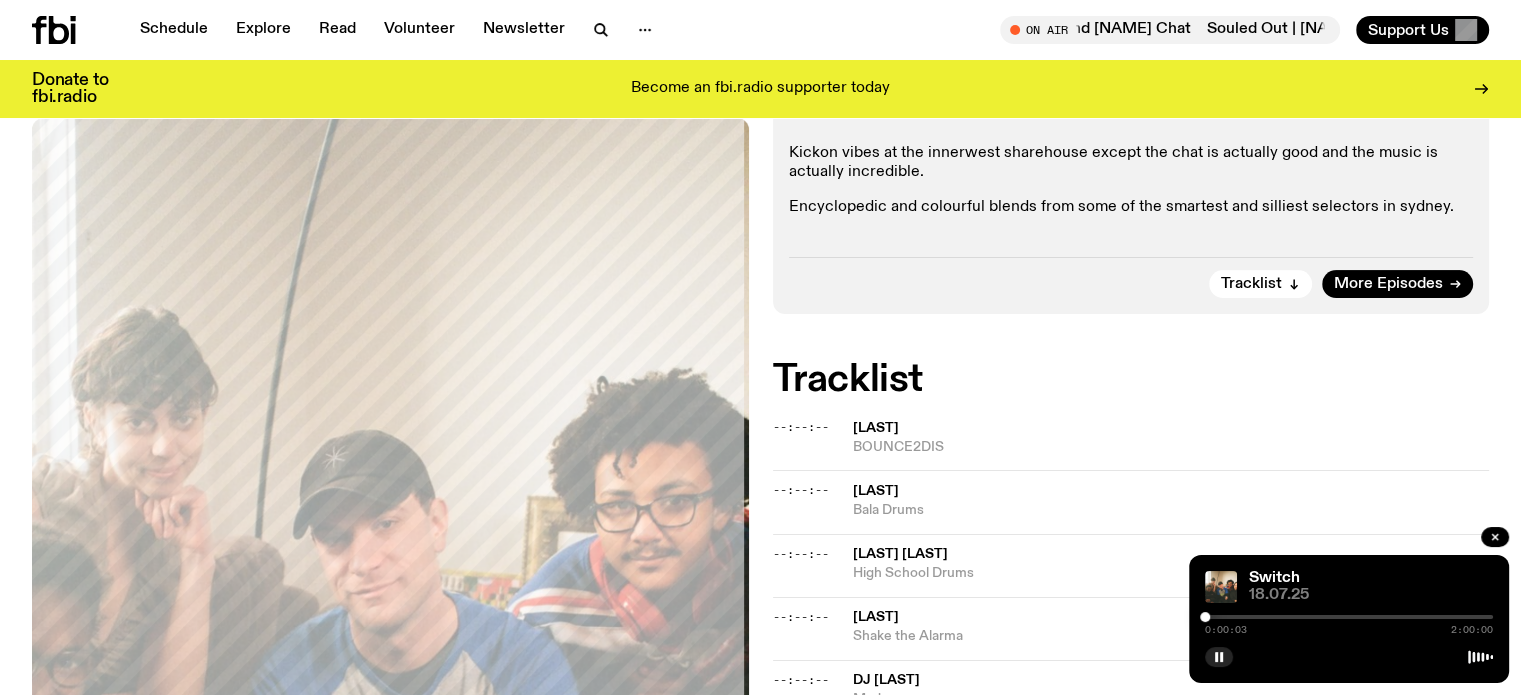 click at bounding box center (1349, 617) 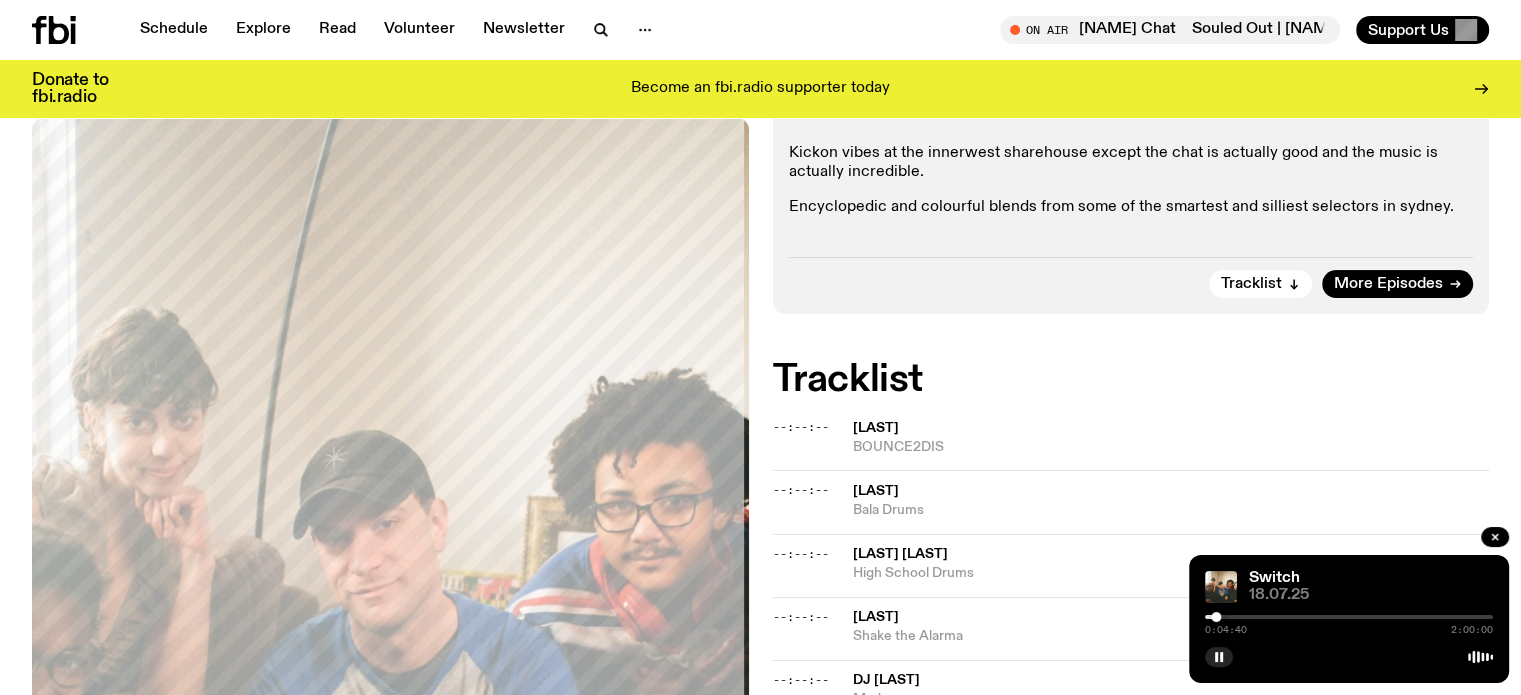 click at bounding box center (1349, 617) 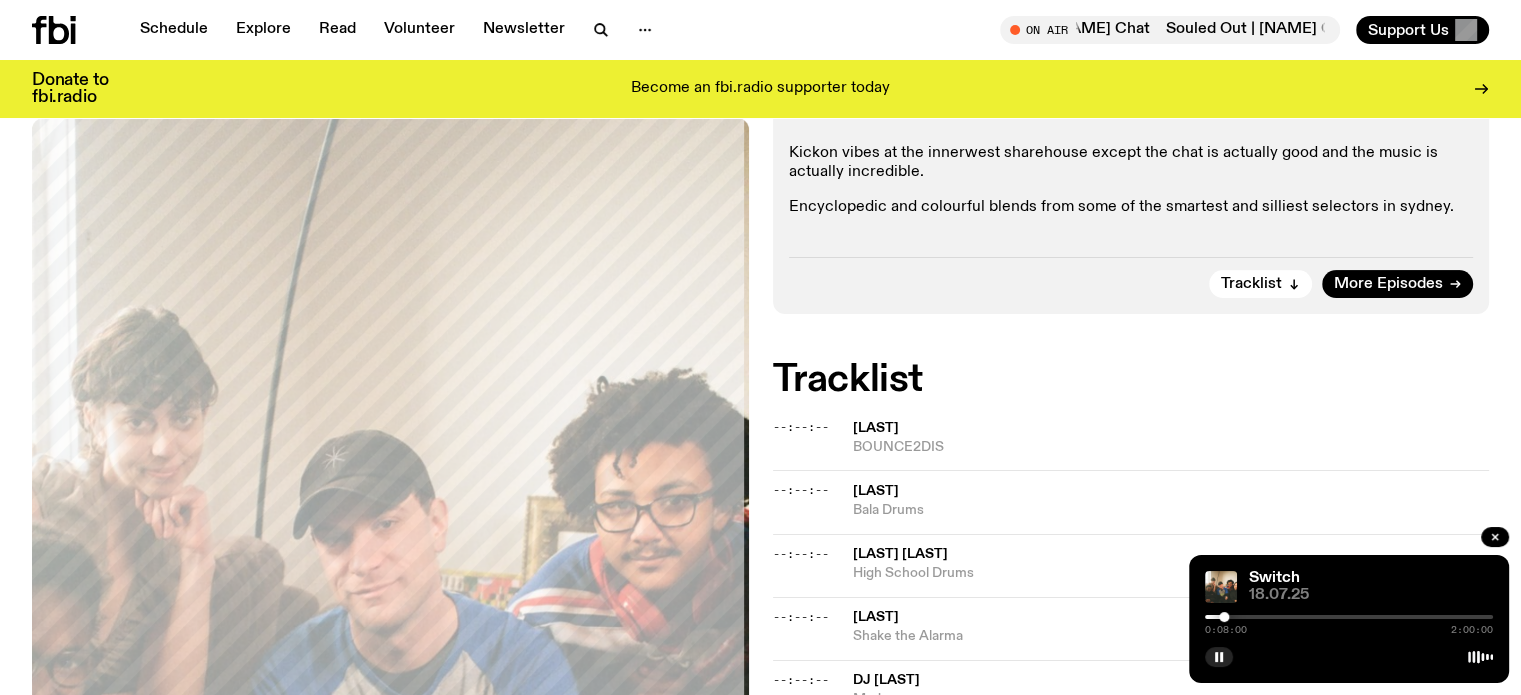 click at bounding box center (1349, 617) 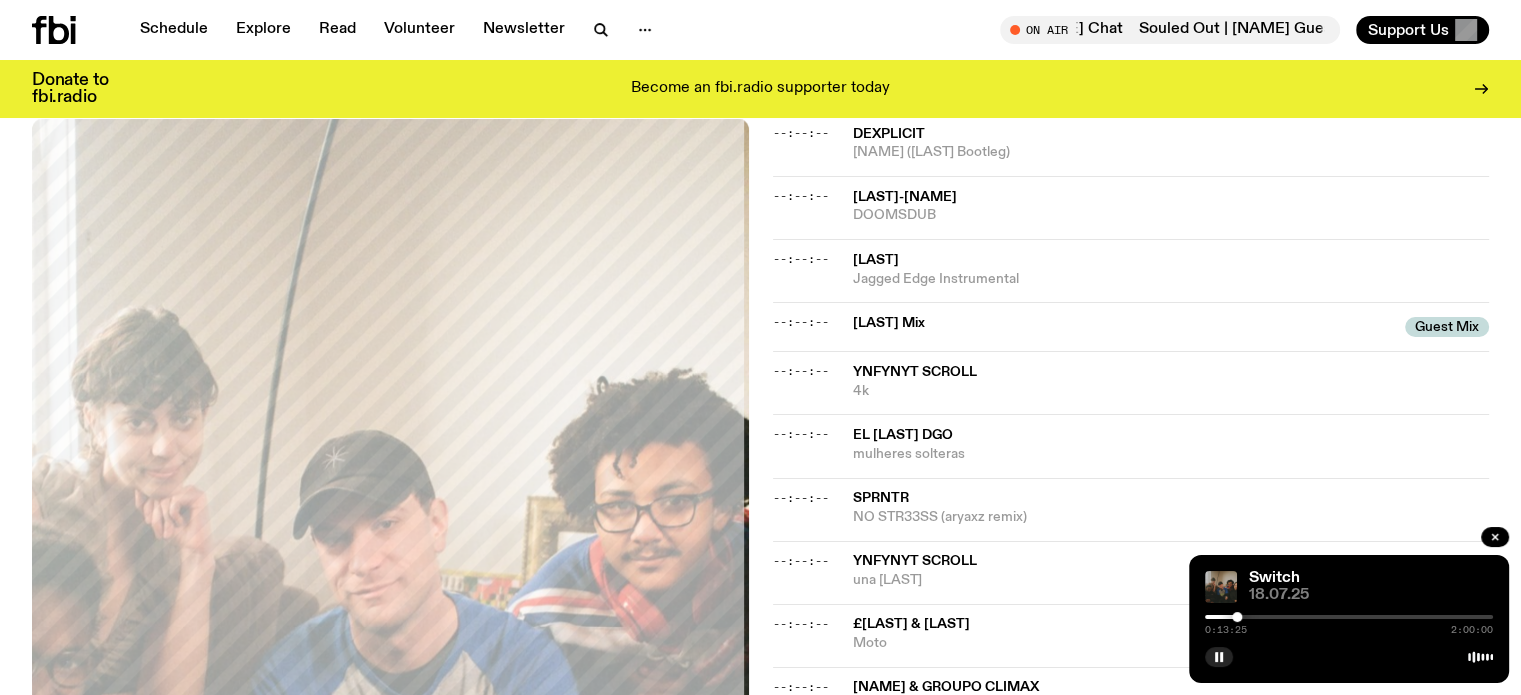 scroll, scrollTop: 2285, scrollLeft: 0, axis: vertical 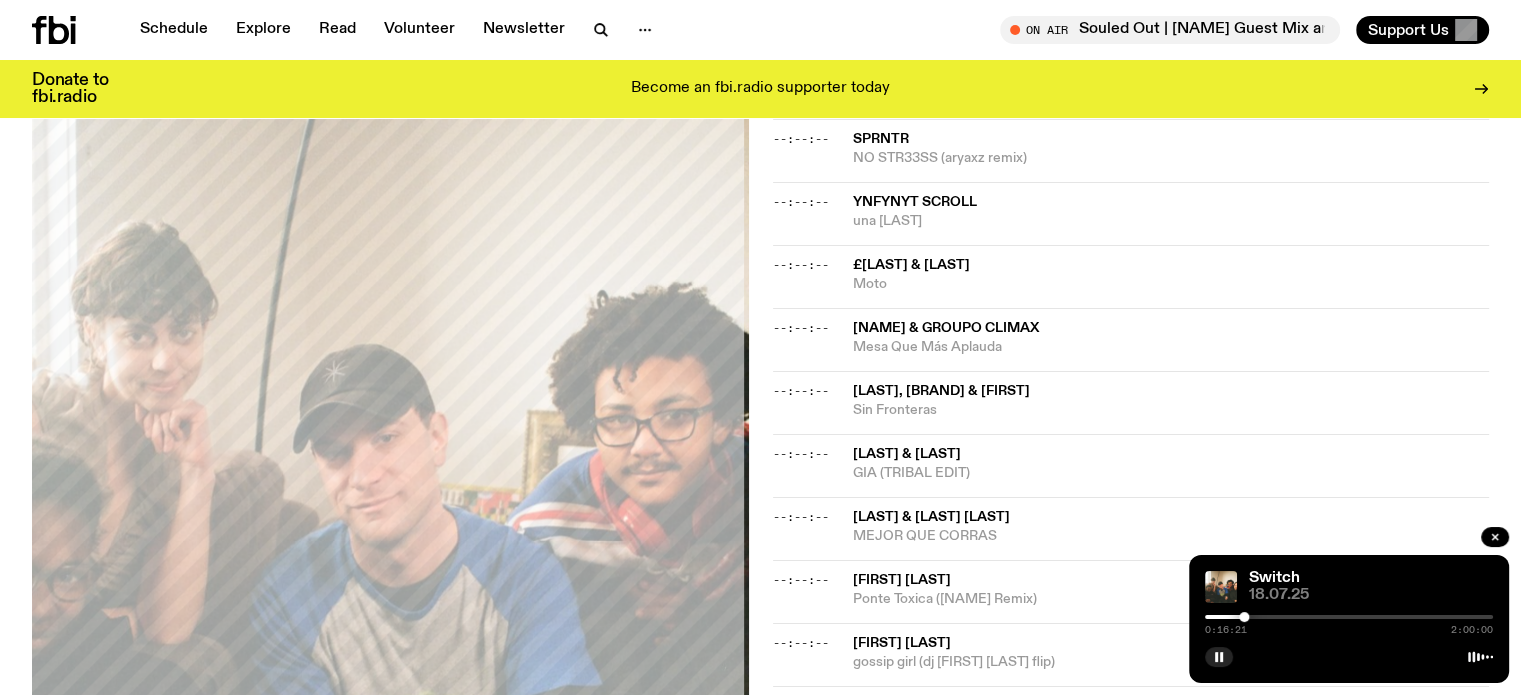 click at bounding box center [1244, 617] 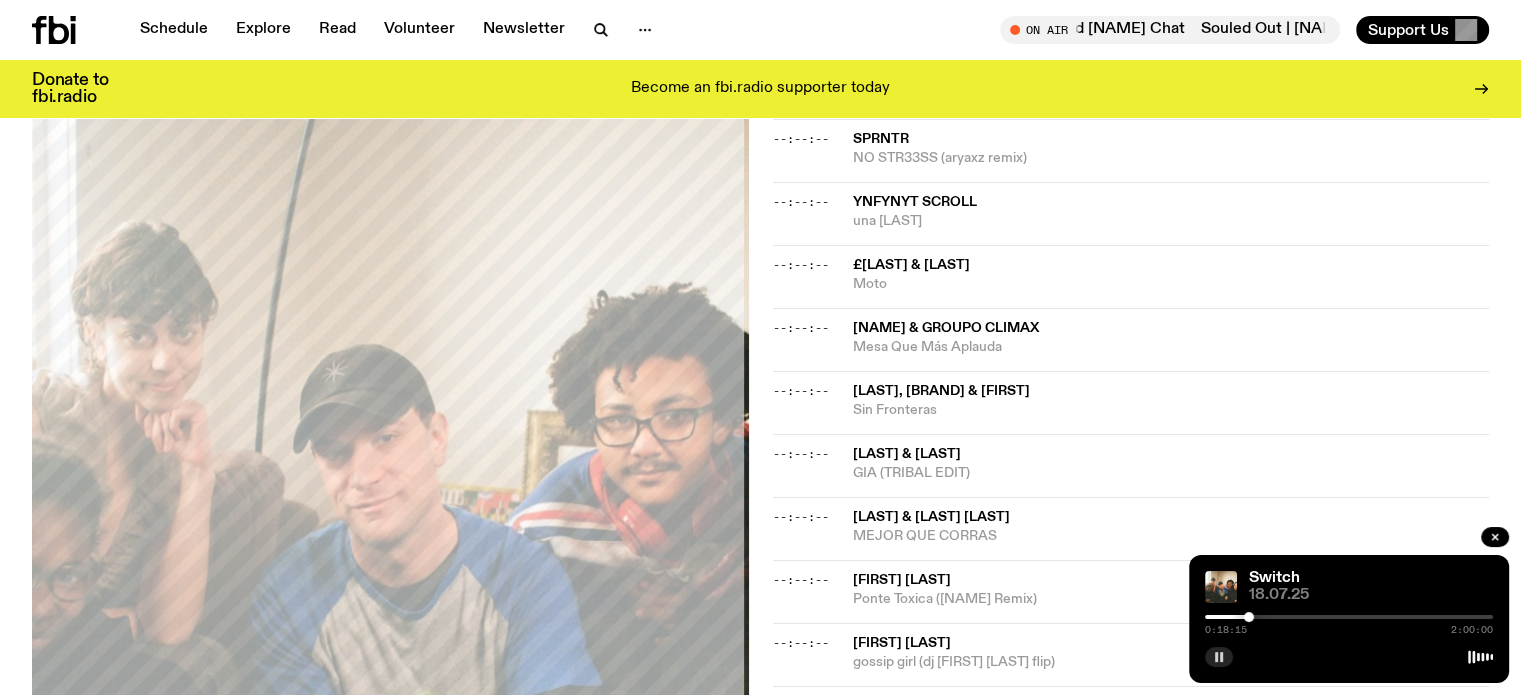 click at bounding box center (1219, 657) 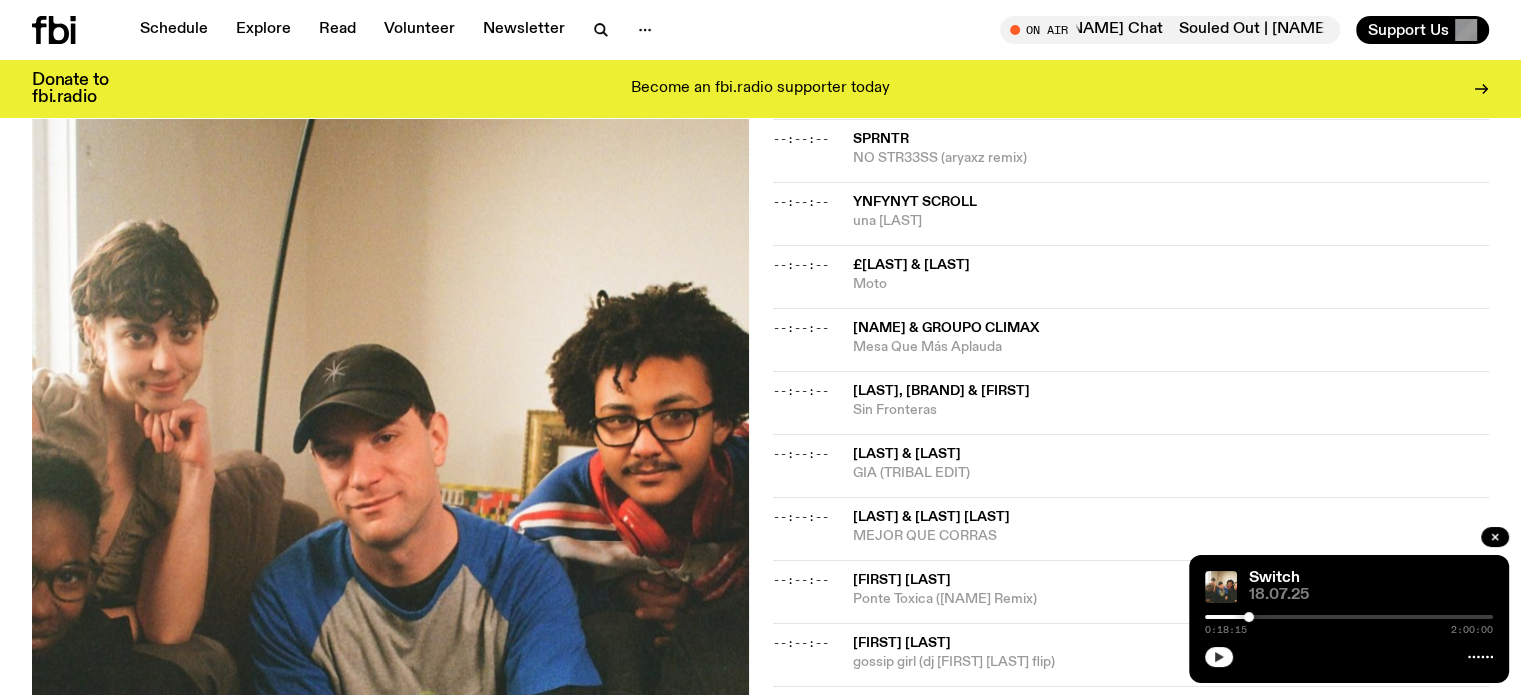click 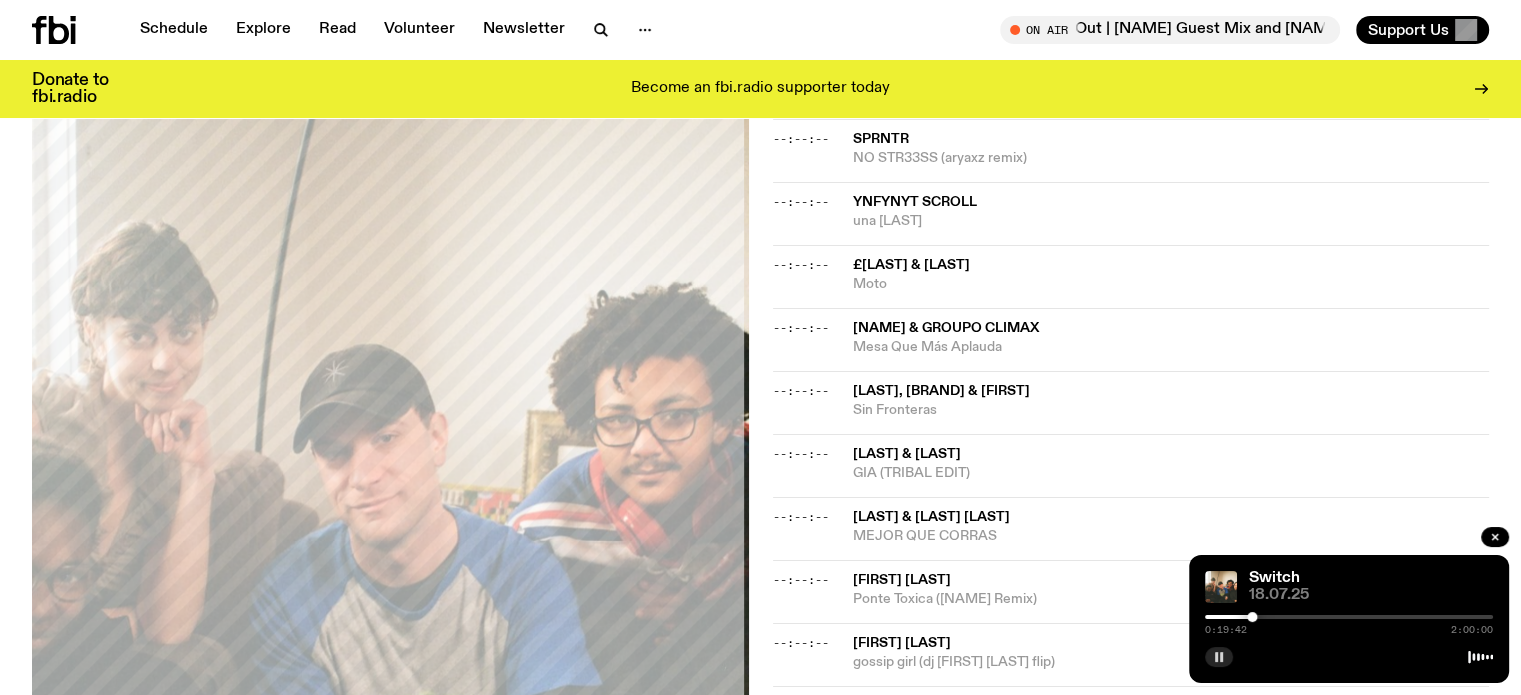 click on "[TIME] [TIME]" at bounding box center [1349, 623] 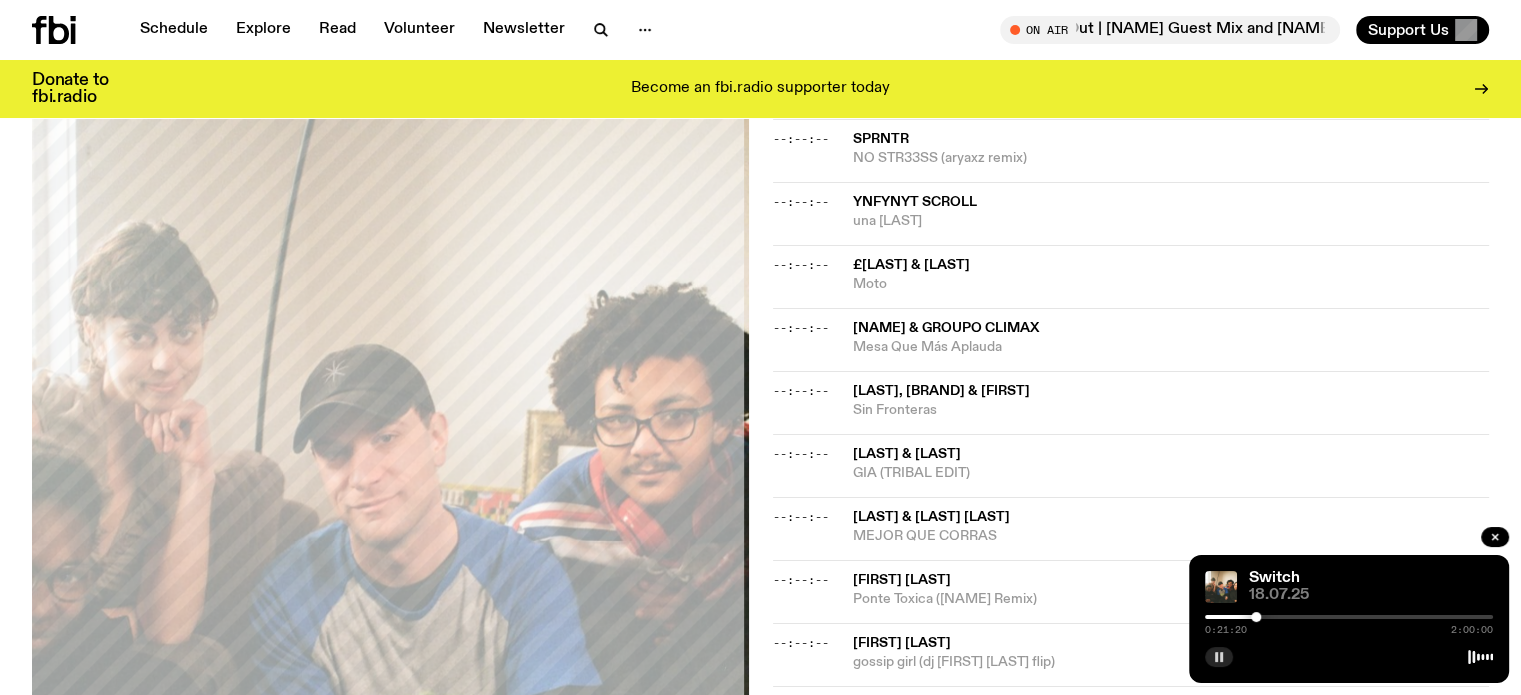 click at bounding box center (1256, 617) 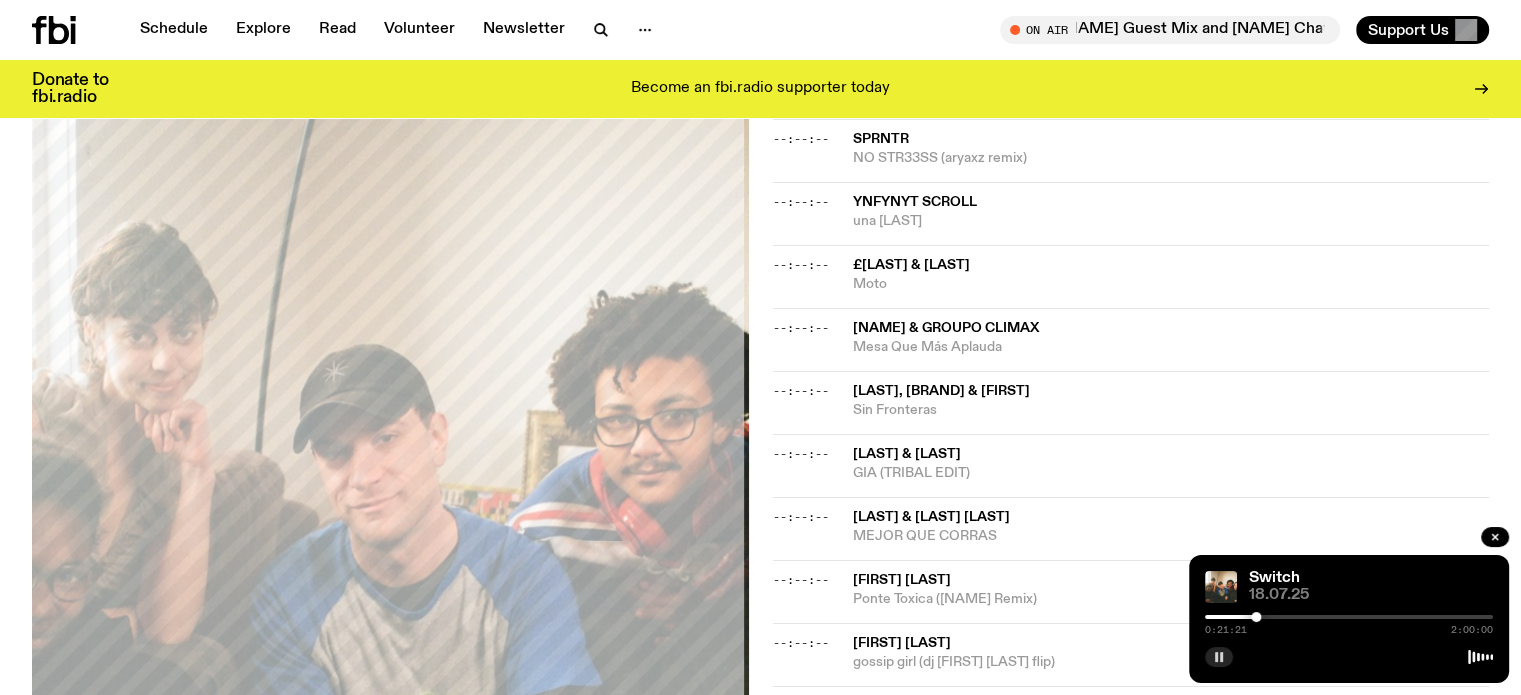 click at bounding box center (1349, 617) 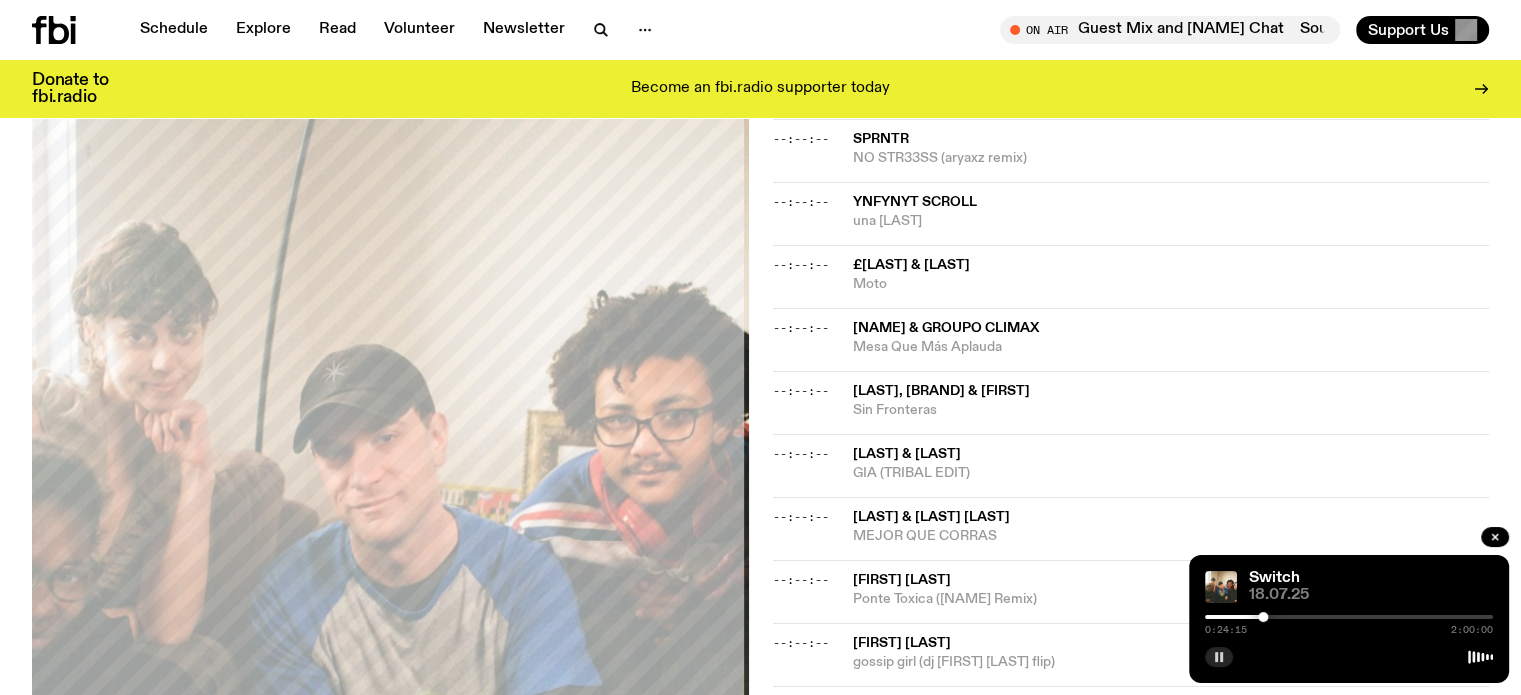 click at bounding box center [1263, 617] 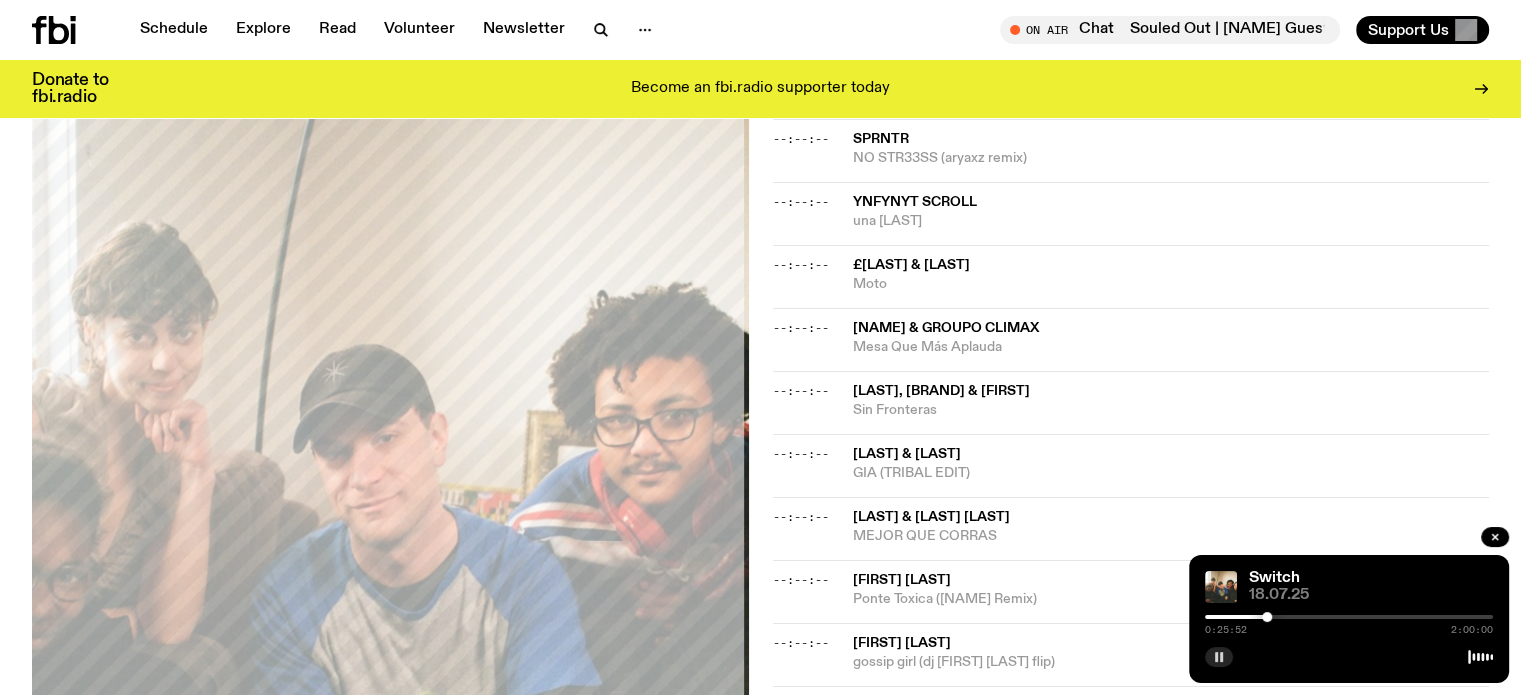 click at bounding box center [1267, 617] 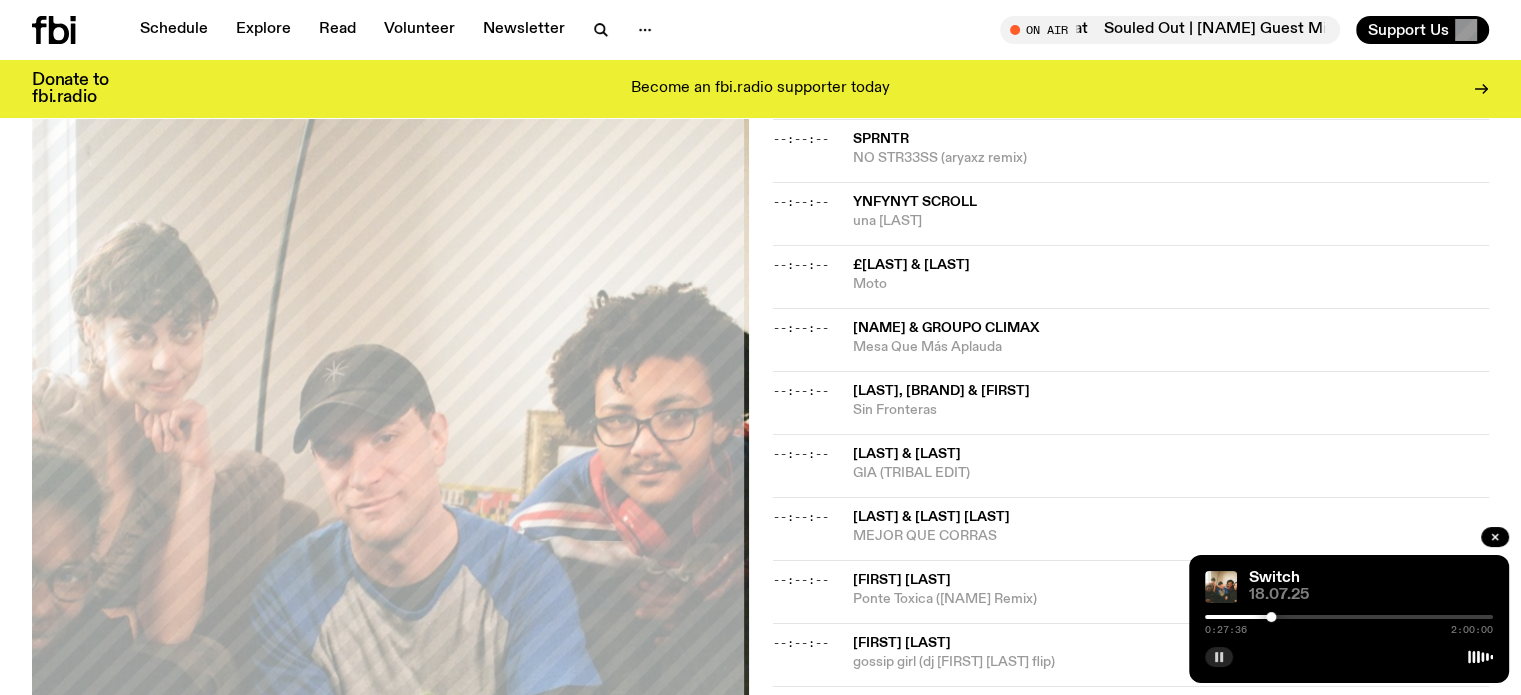 click at bounding box center (1349, 617) 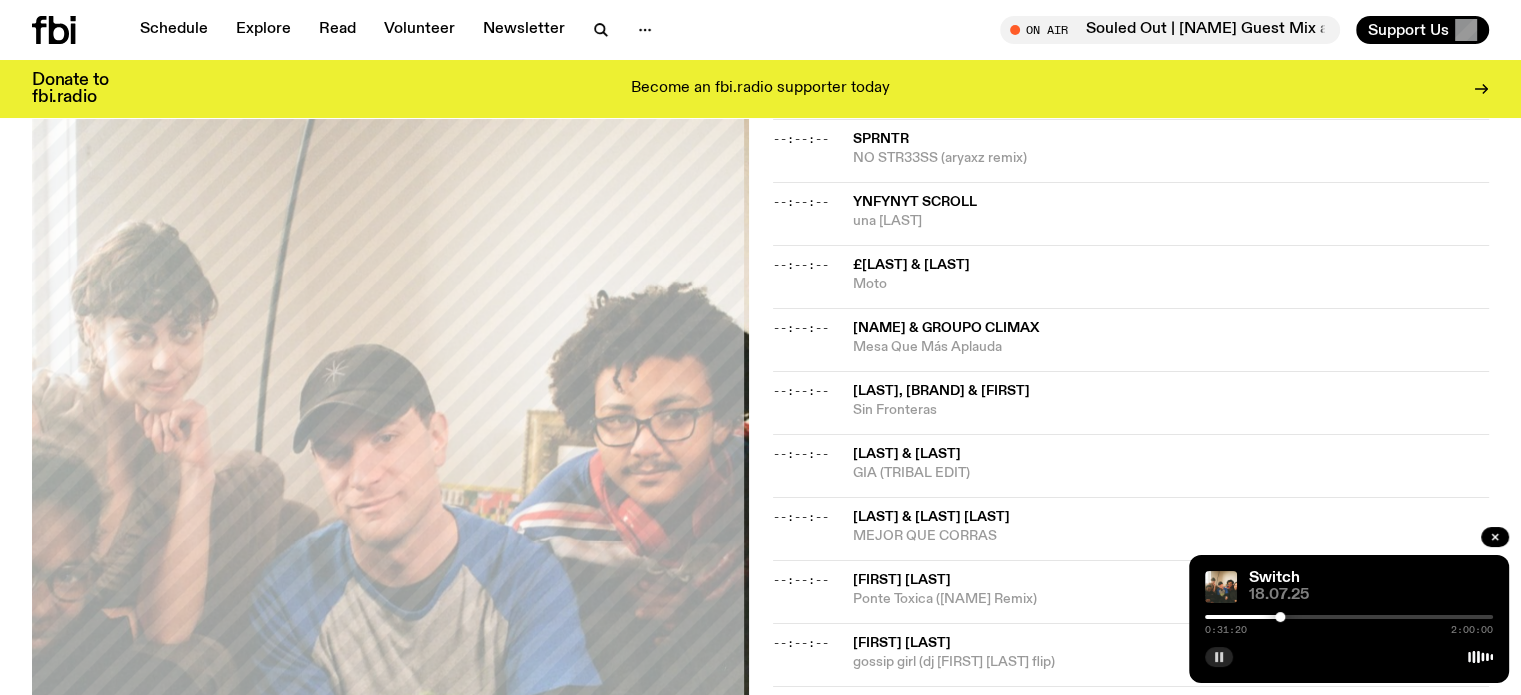click at bounding box center [1349, 617] 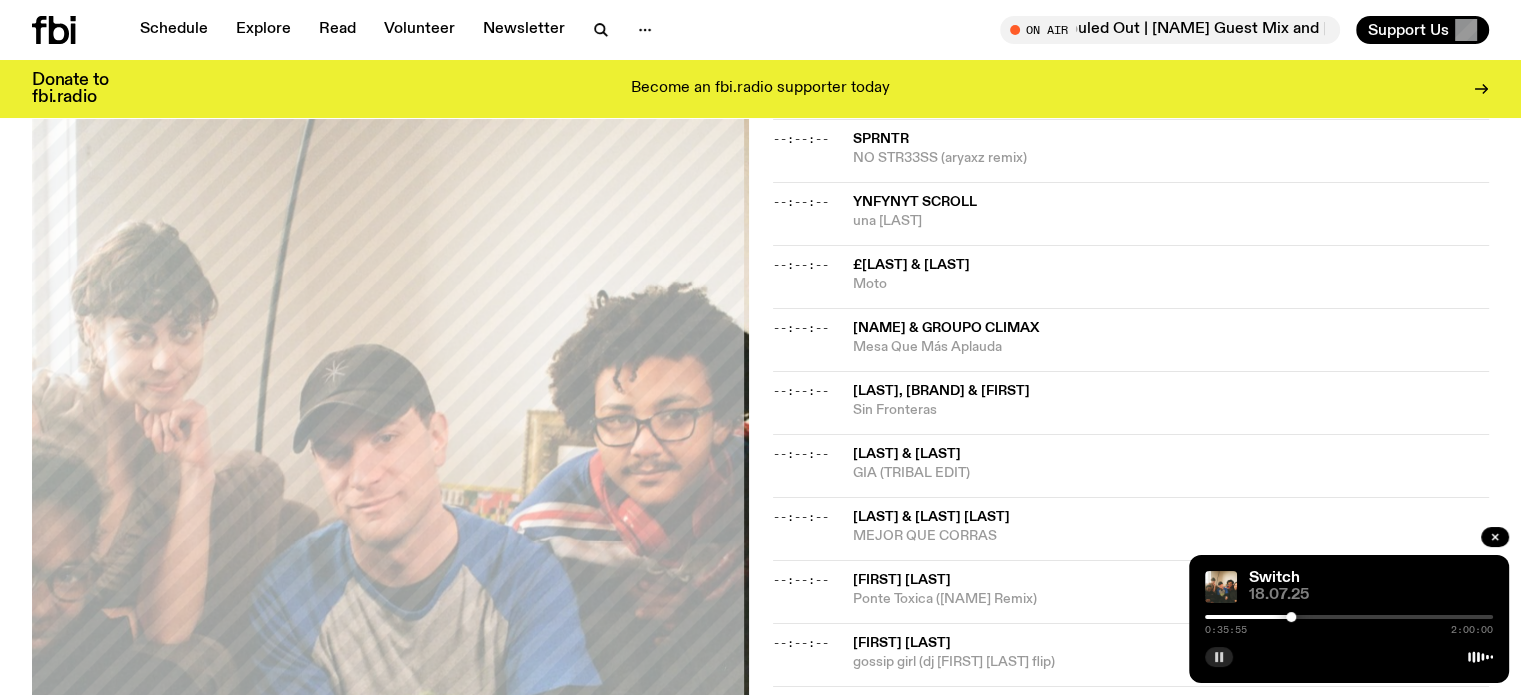 click at bounding box center (1291, 617) 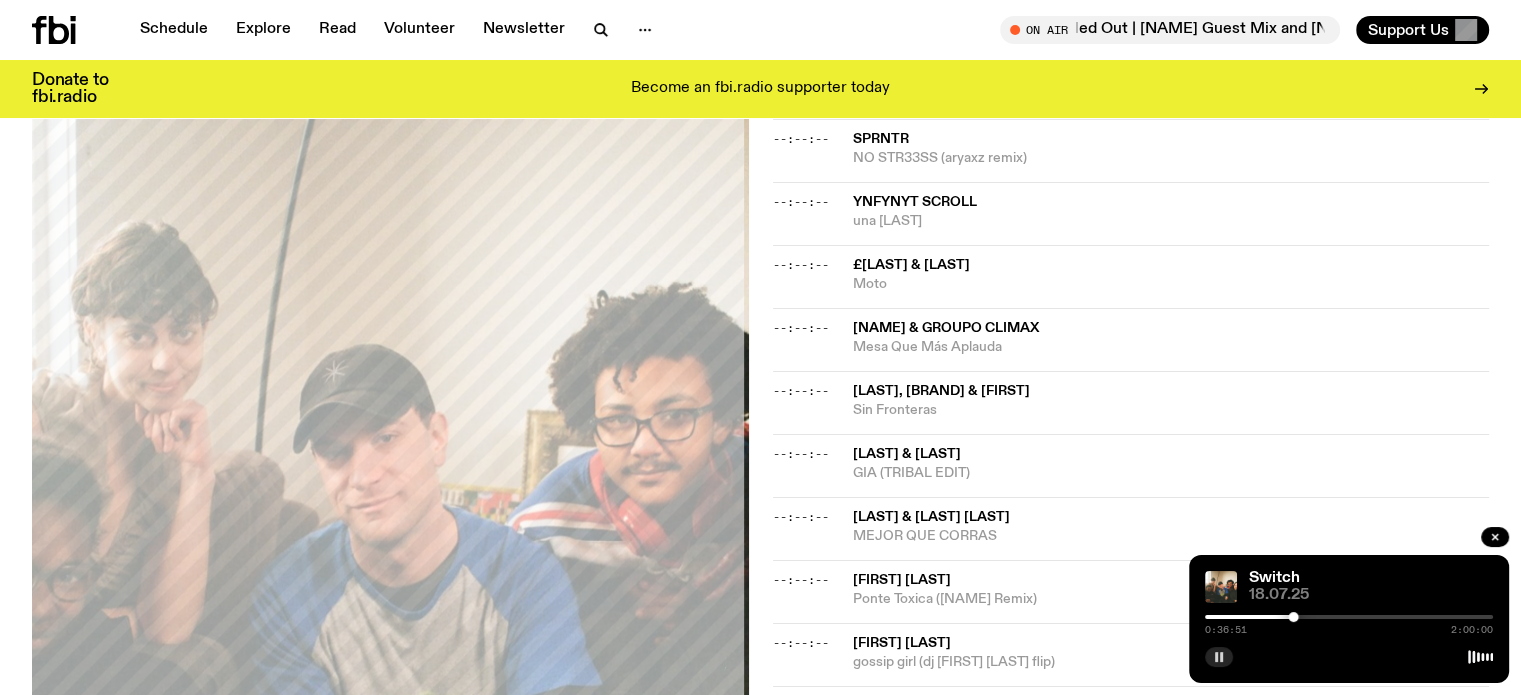 click at bounding box center (1349, 617) 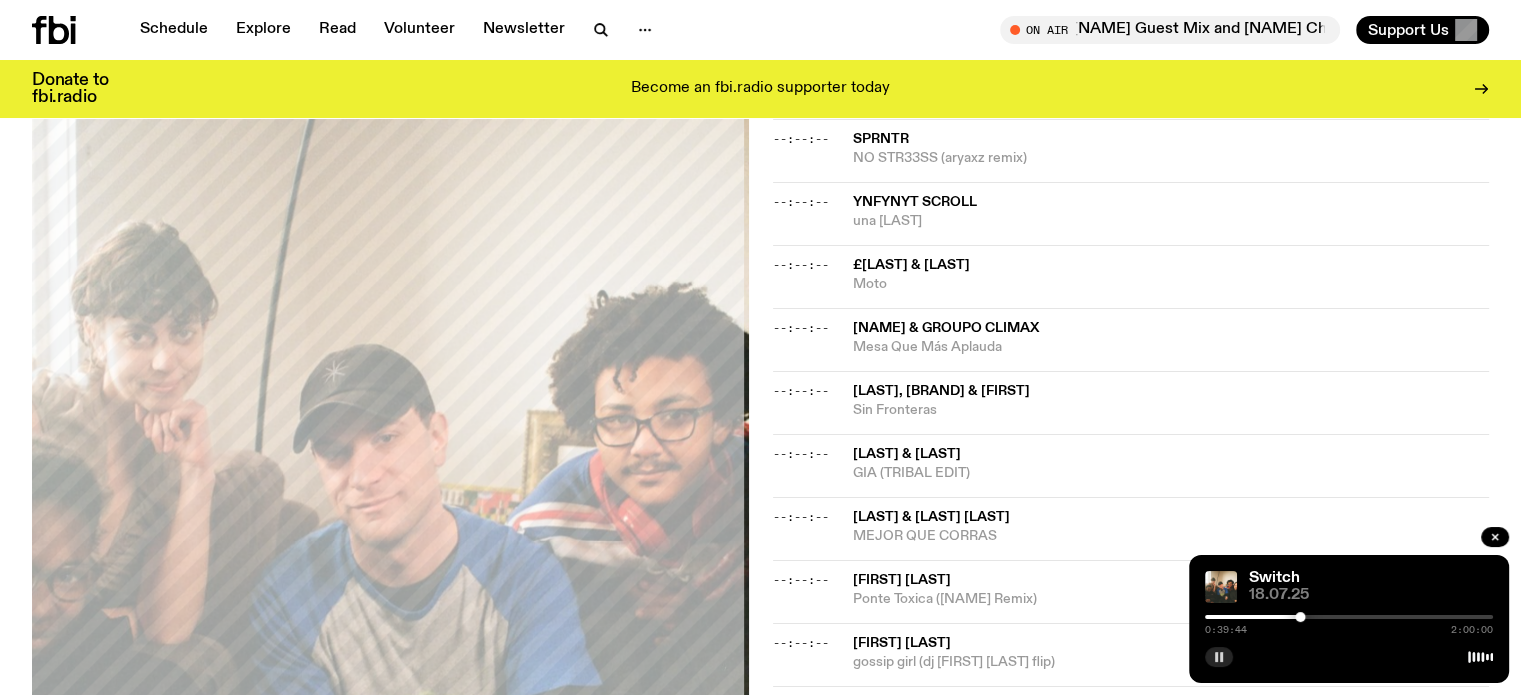click at bounding box center (1349, 617) 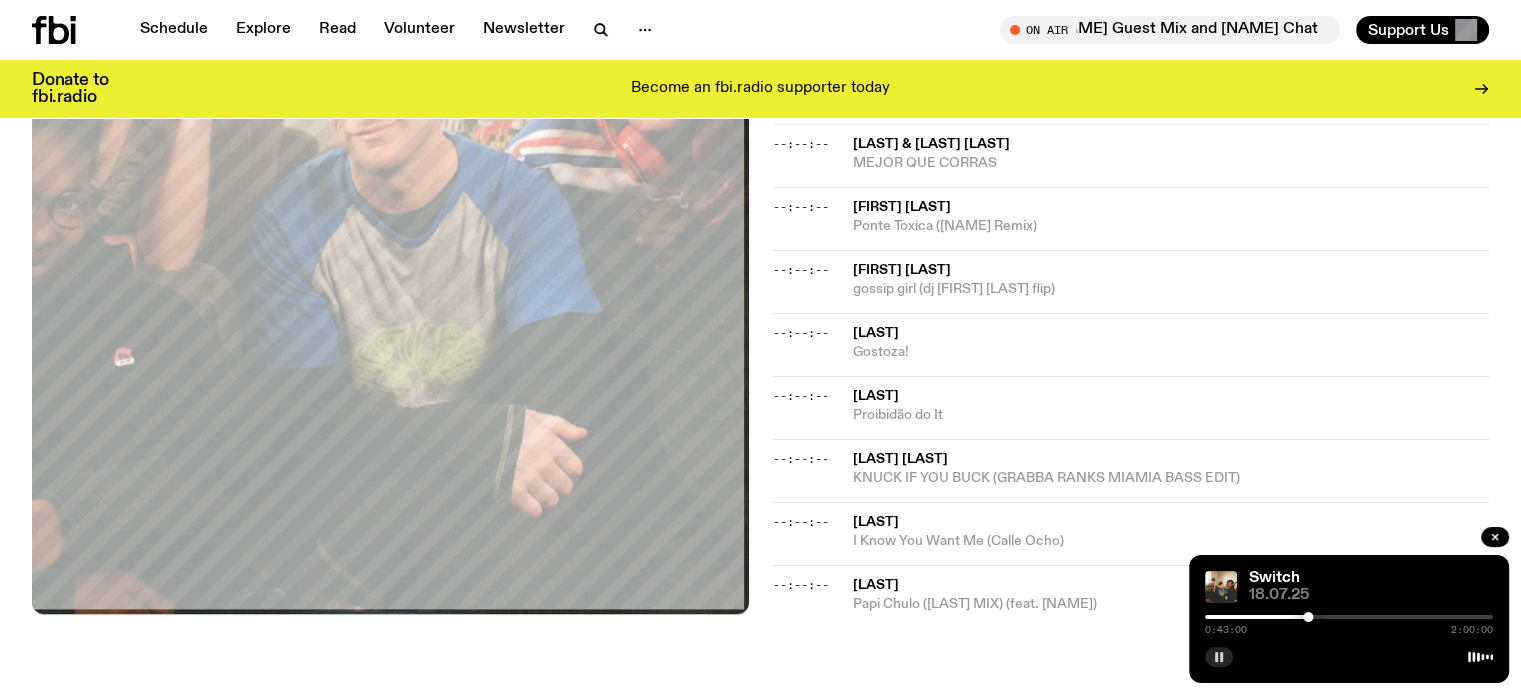 scroll, scrollTop: 2785, scrollLeft: 0, axis: vertical 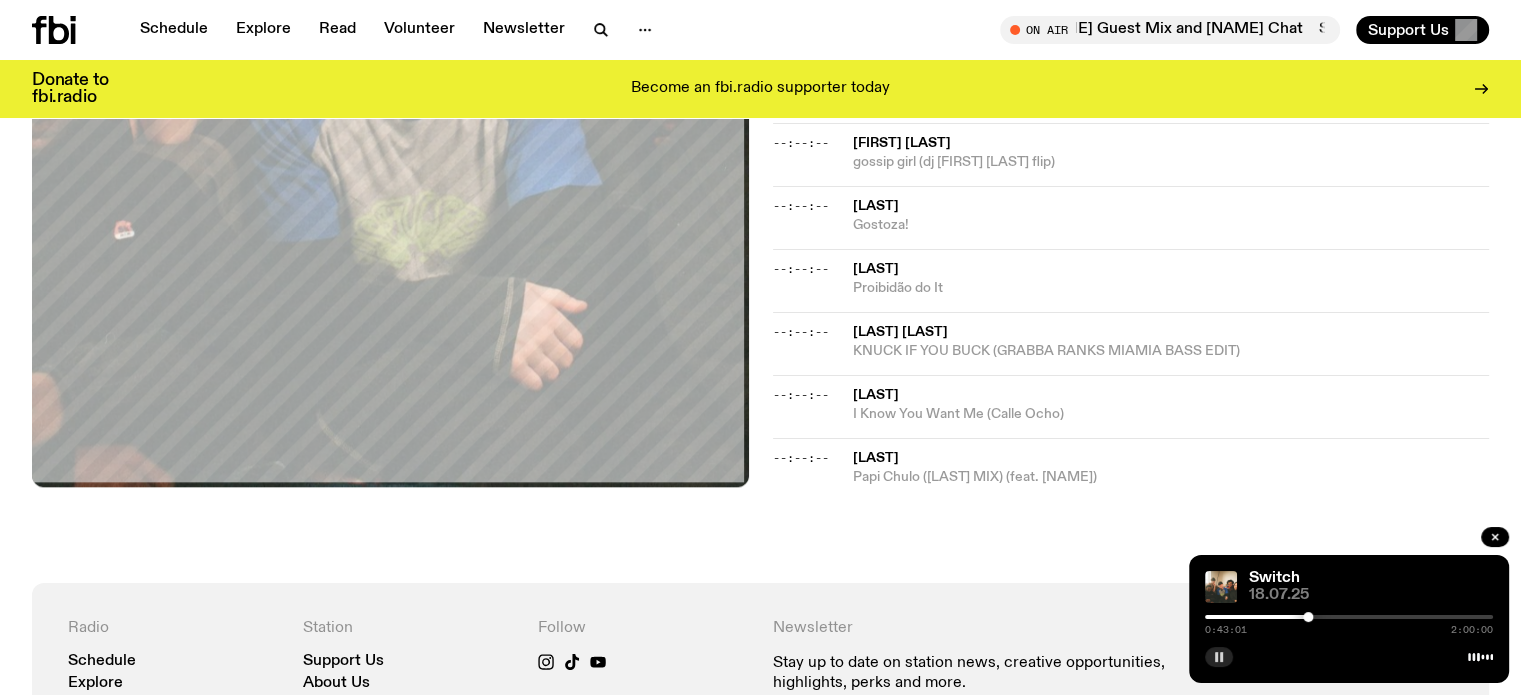 click at bounding box center [1349, 617] 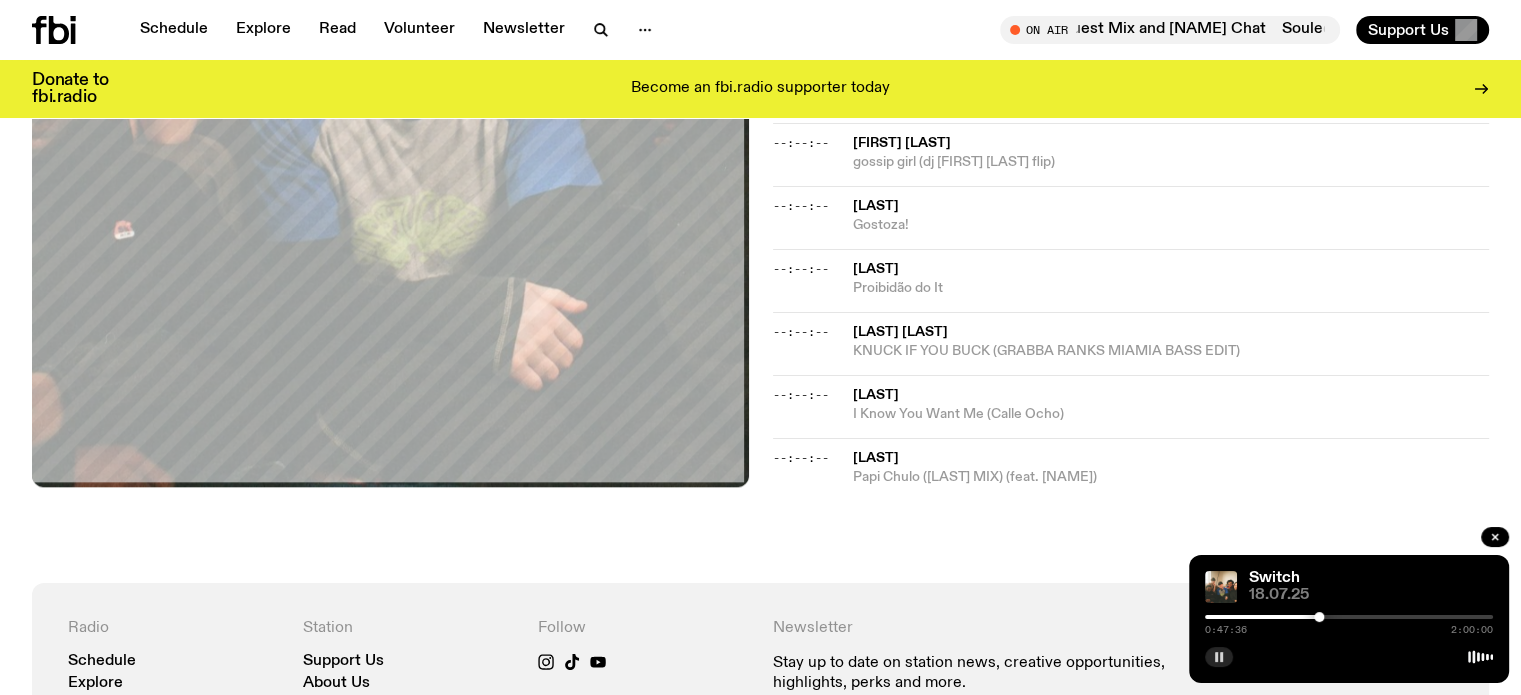 click on "[TIME] [TIME]" at bounding box center (1349, 623) 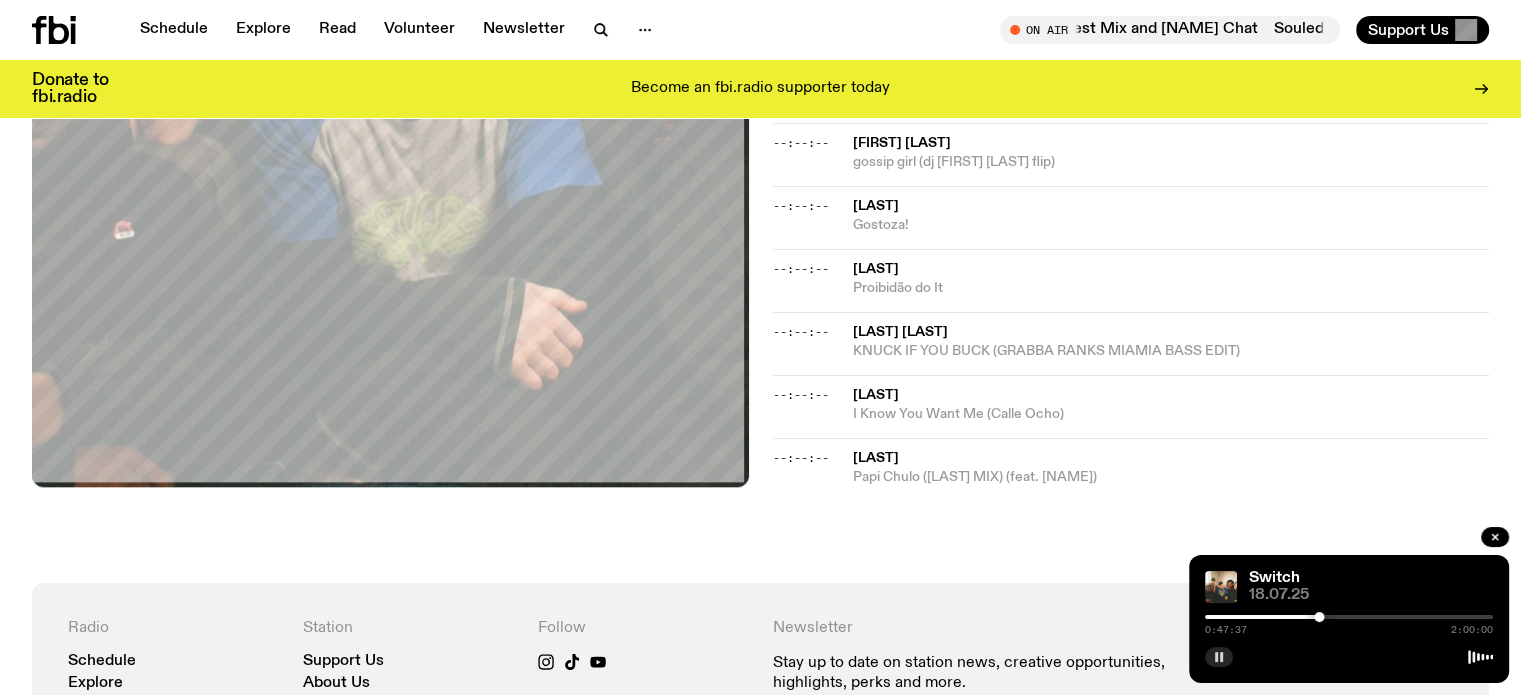 click at bounding box center (1349, 617) 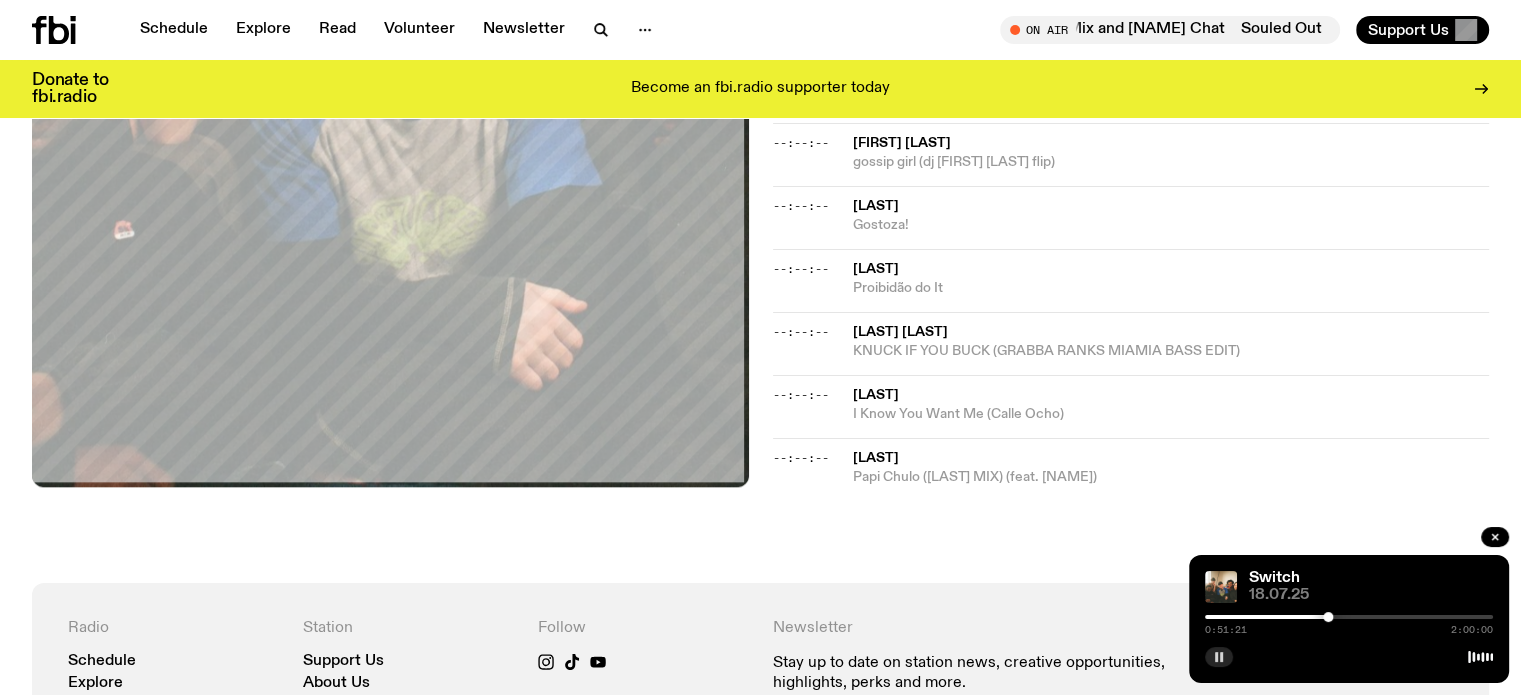 click at bounding box center (1349, 617) 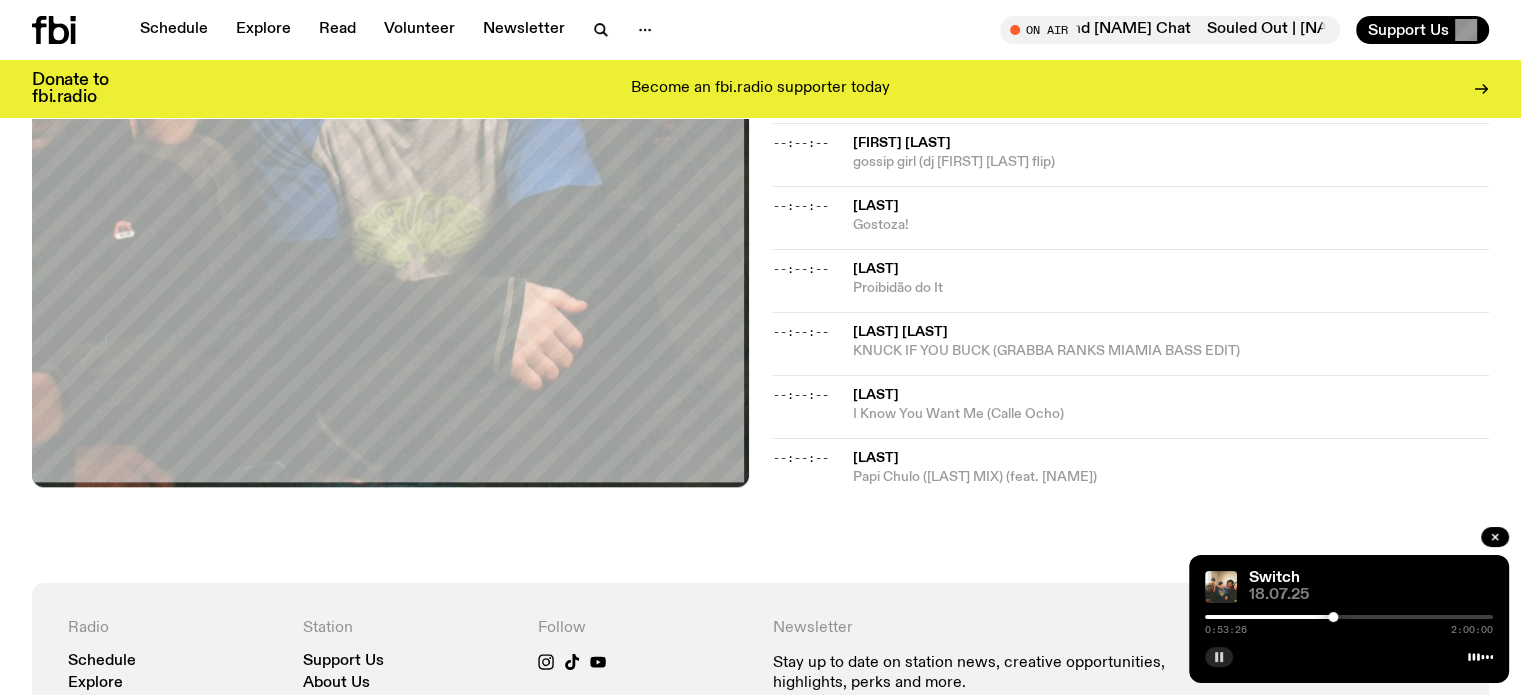 click at bounding box center (1349, 617) 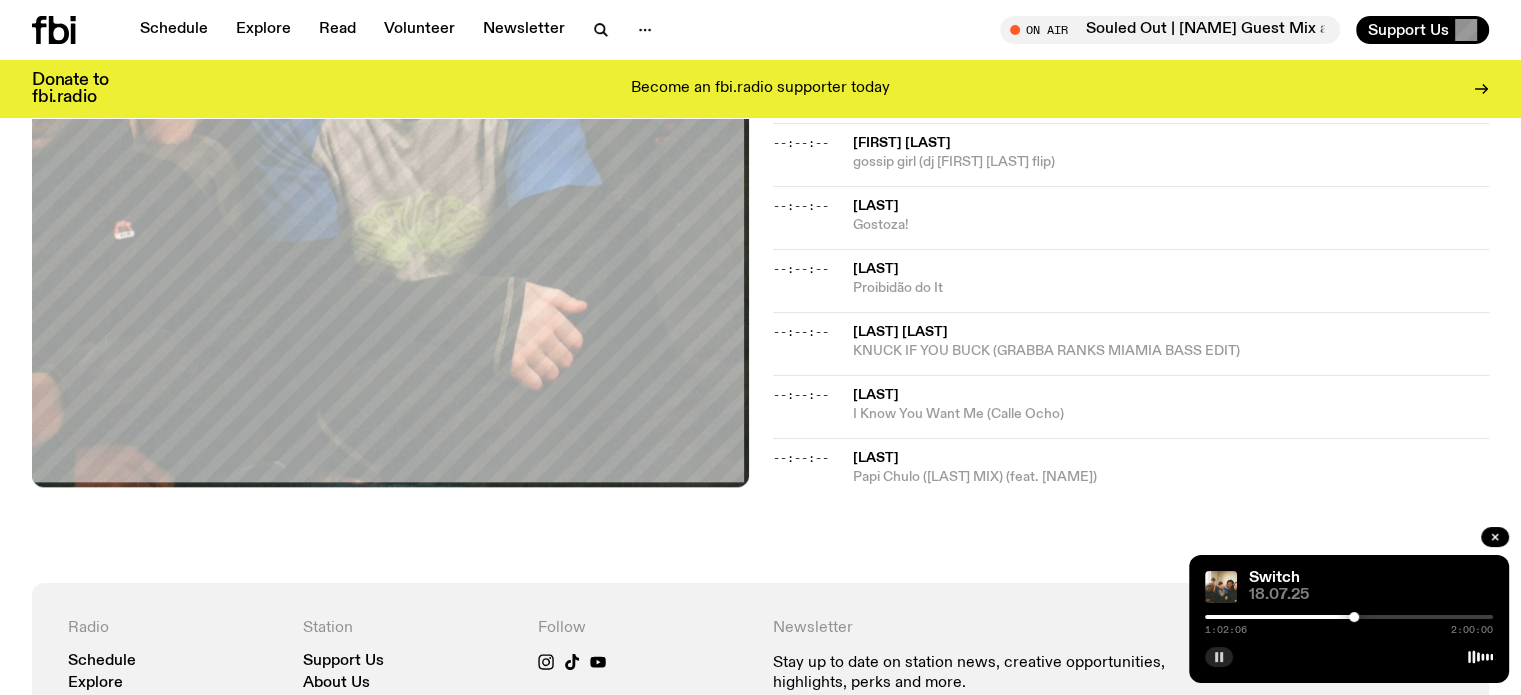 click at bounding box center [1349, 617] 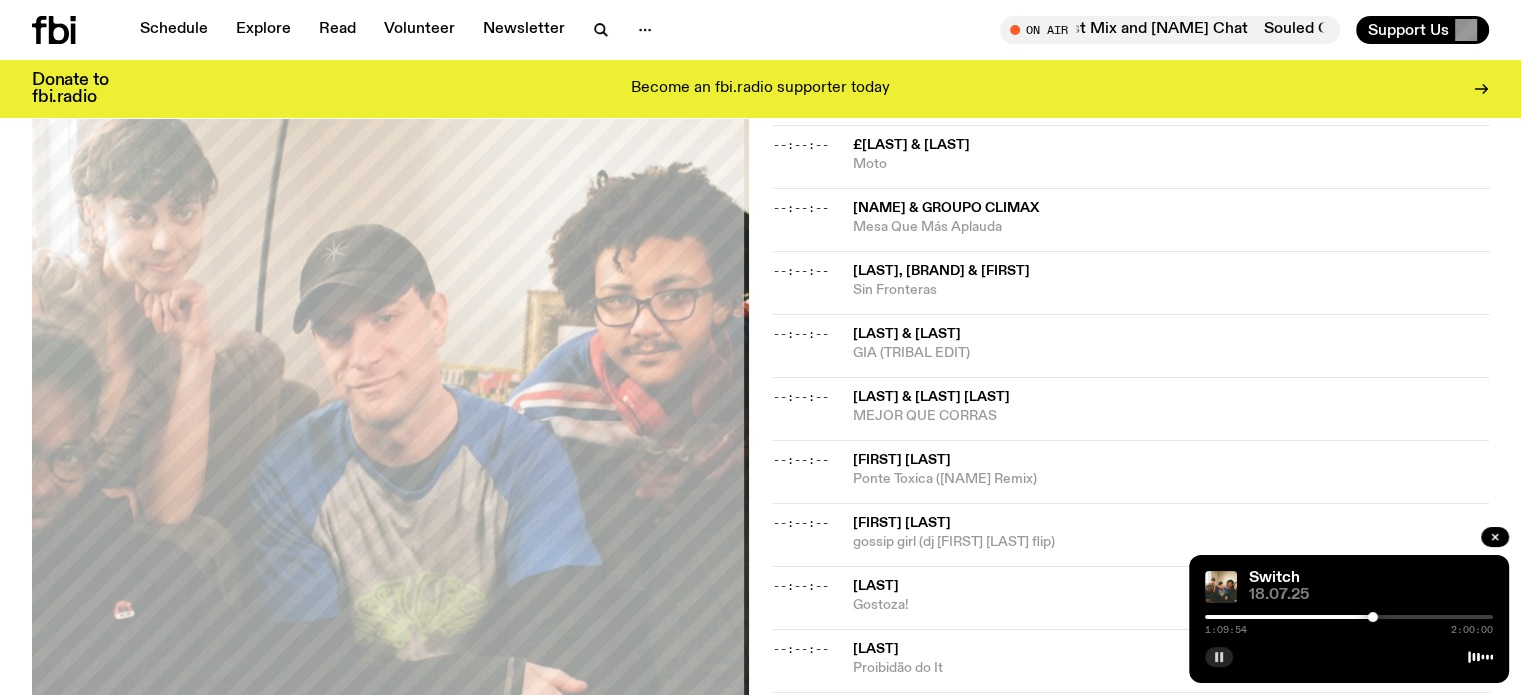 scroll, scrollTop: 2585, scrollLeft: 0, axis: vertical 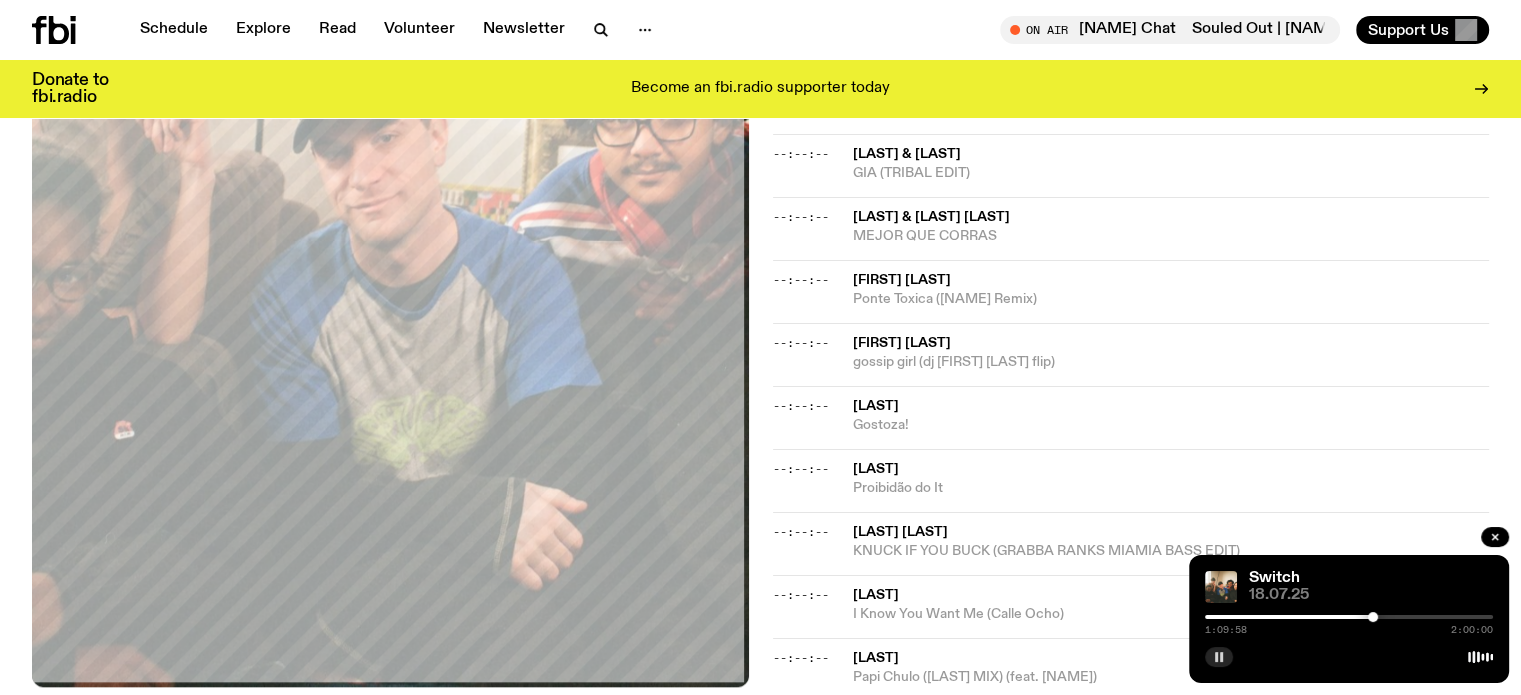 click on "[TIME] [TIME]" at bounding box center [1349, 623] 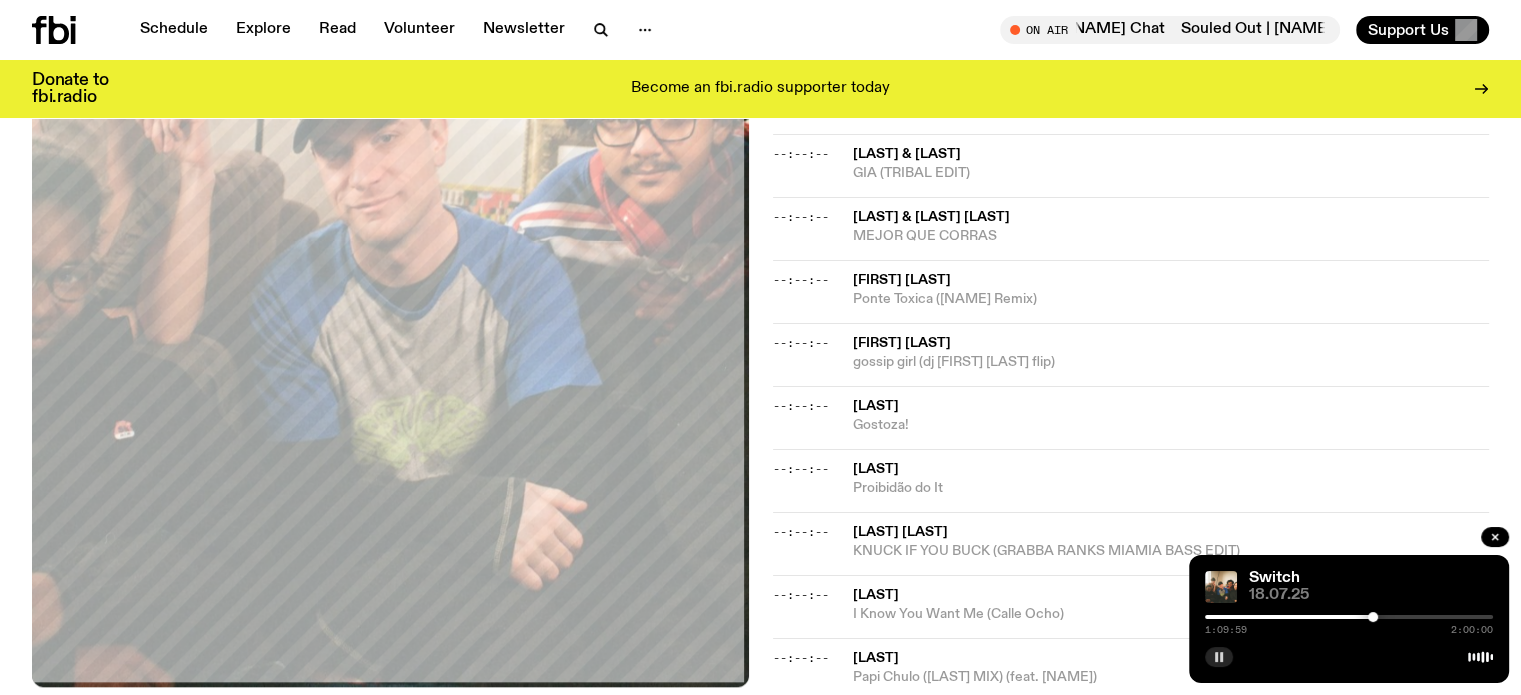 click at bounding box center (1349, 617) 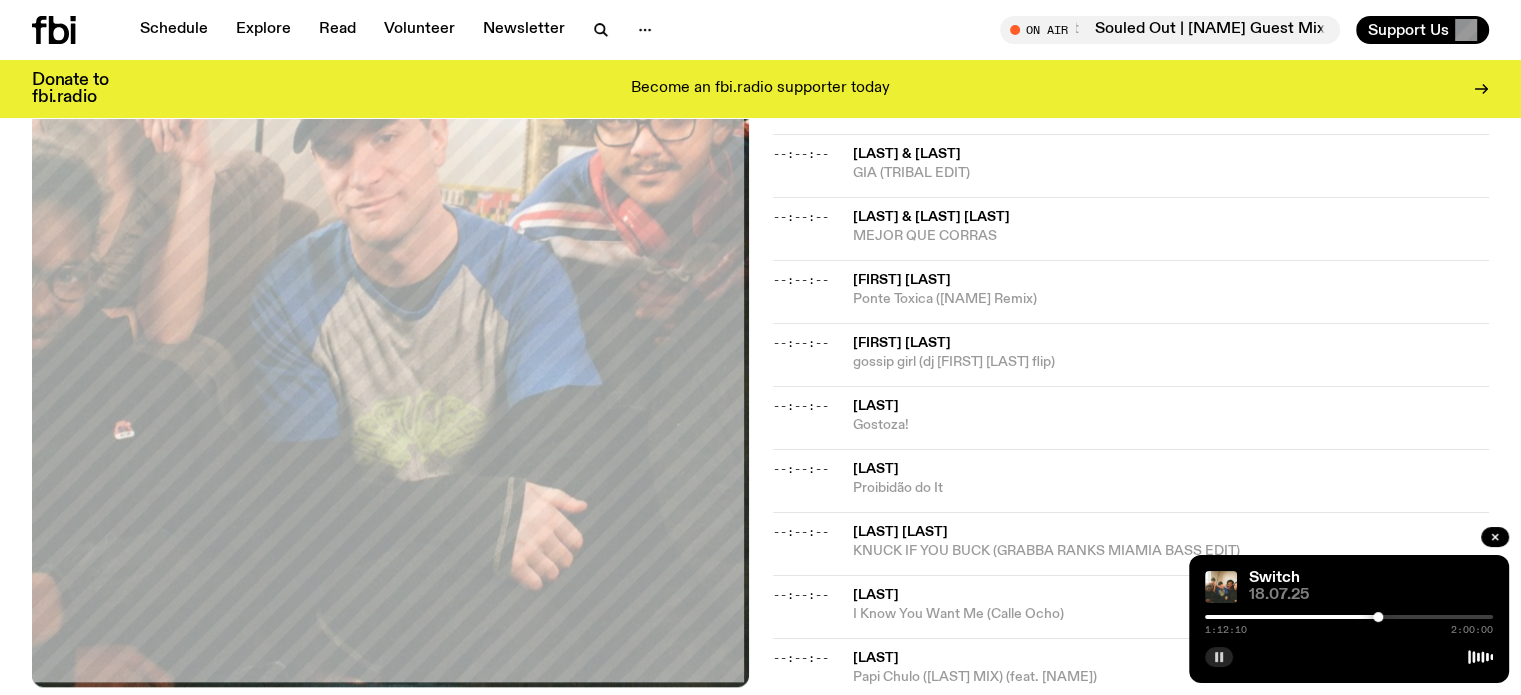click at bounding box center (1378, 617) 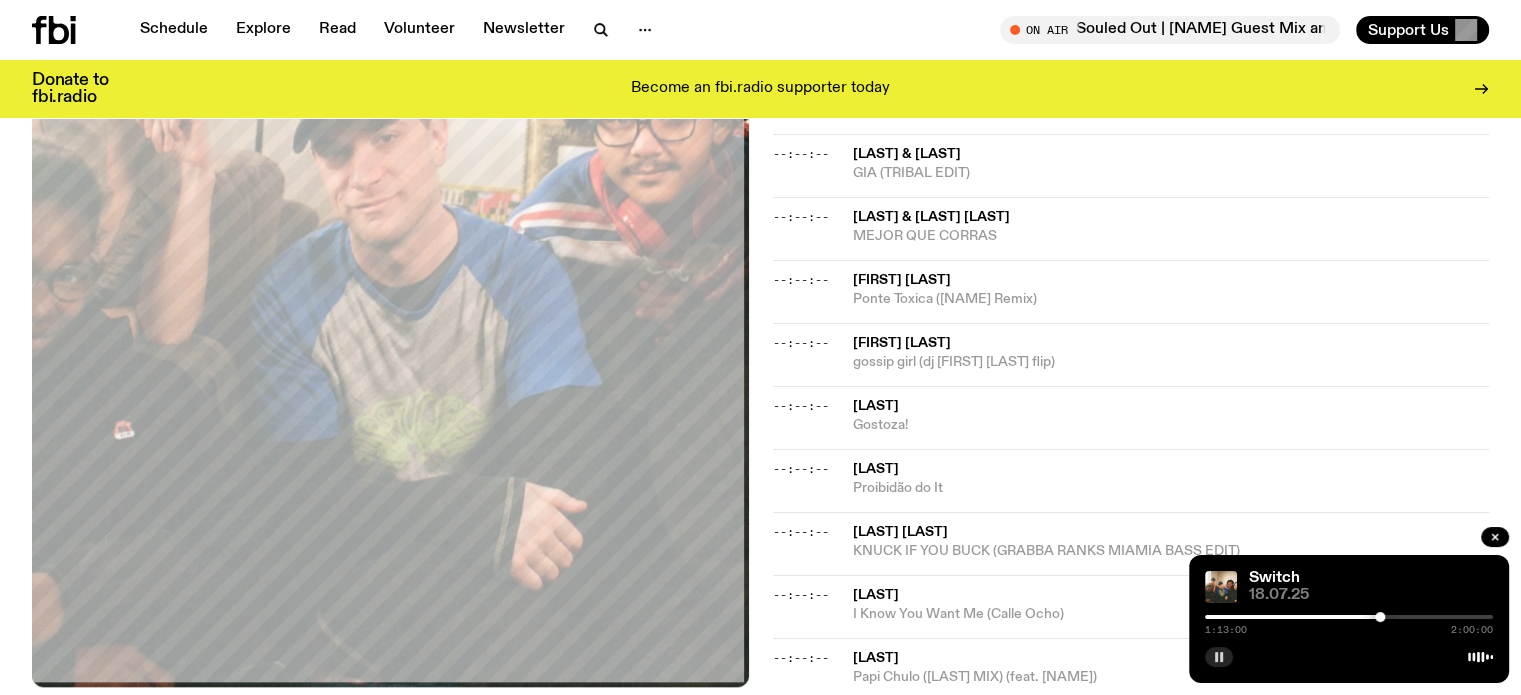 click on "[TIME] [TIME]" at bounding box center (1349, 623) 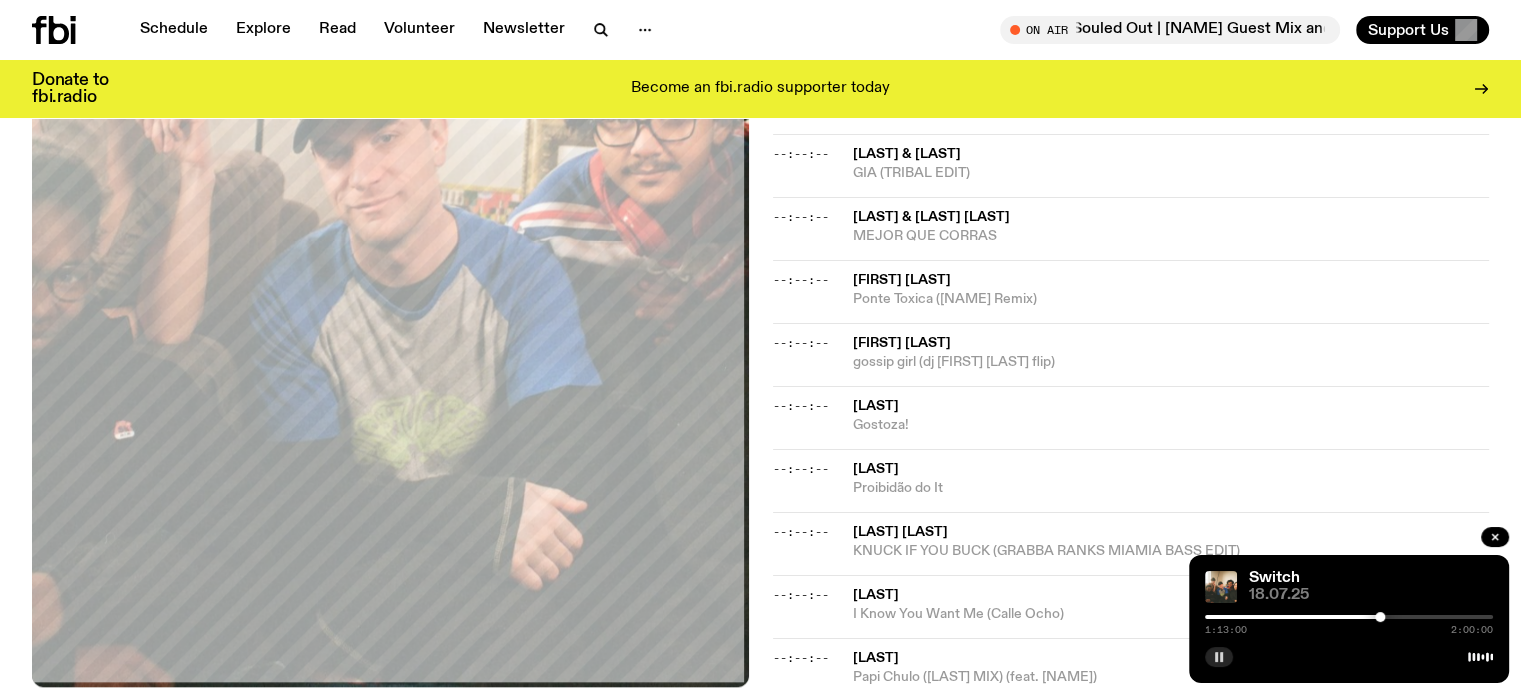 click at bounding box center [1349, 617] 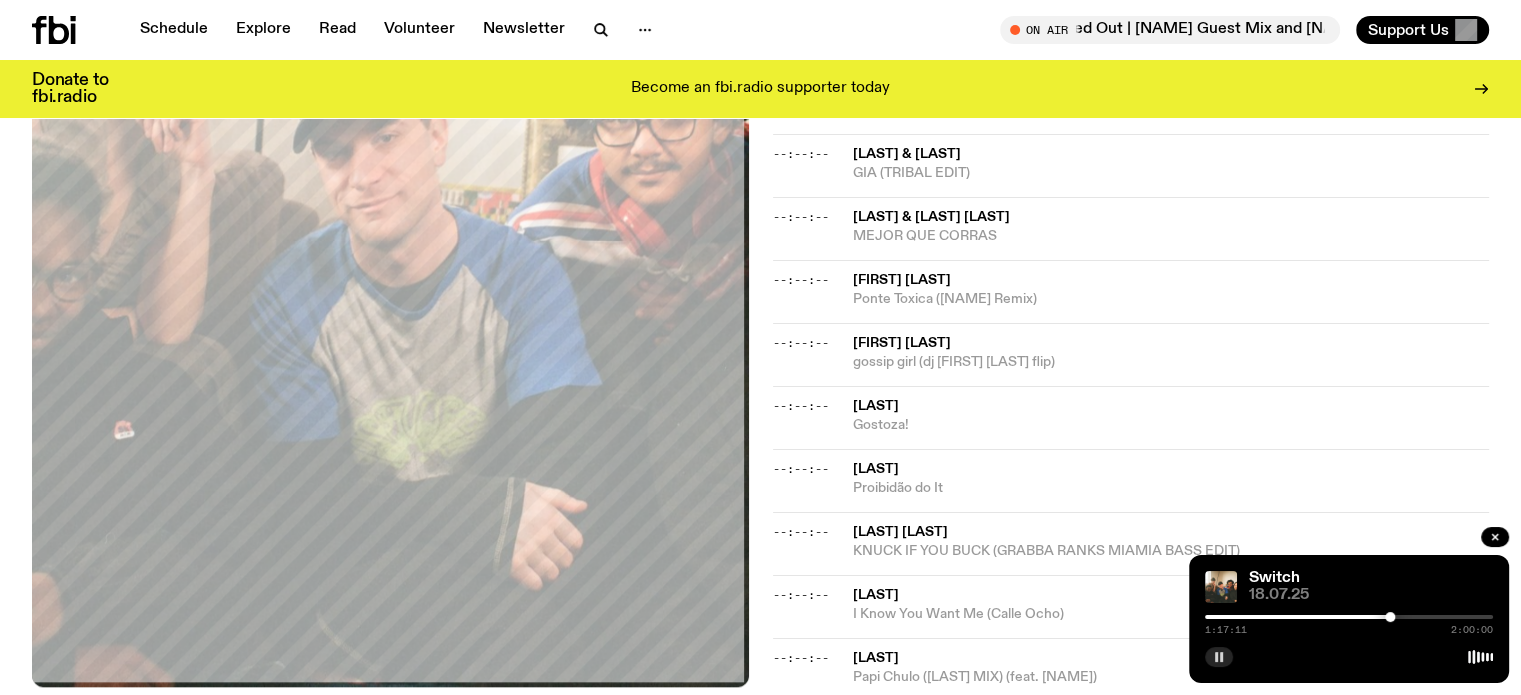 click at bounding box center [1246, 617] 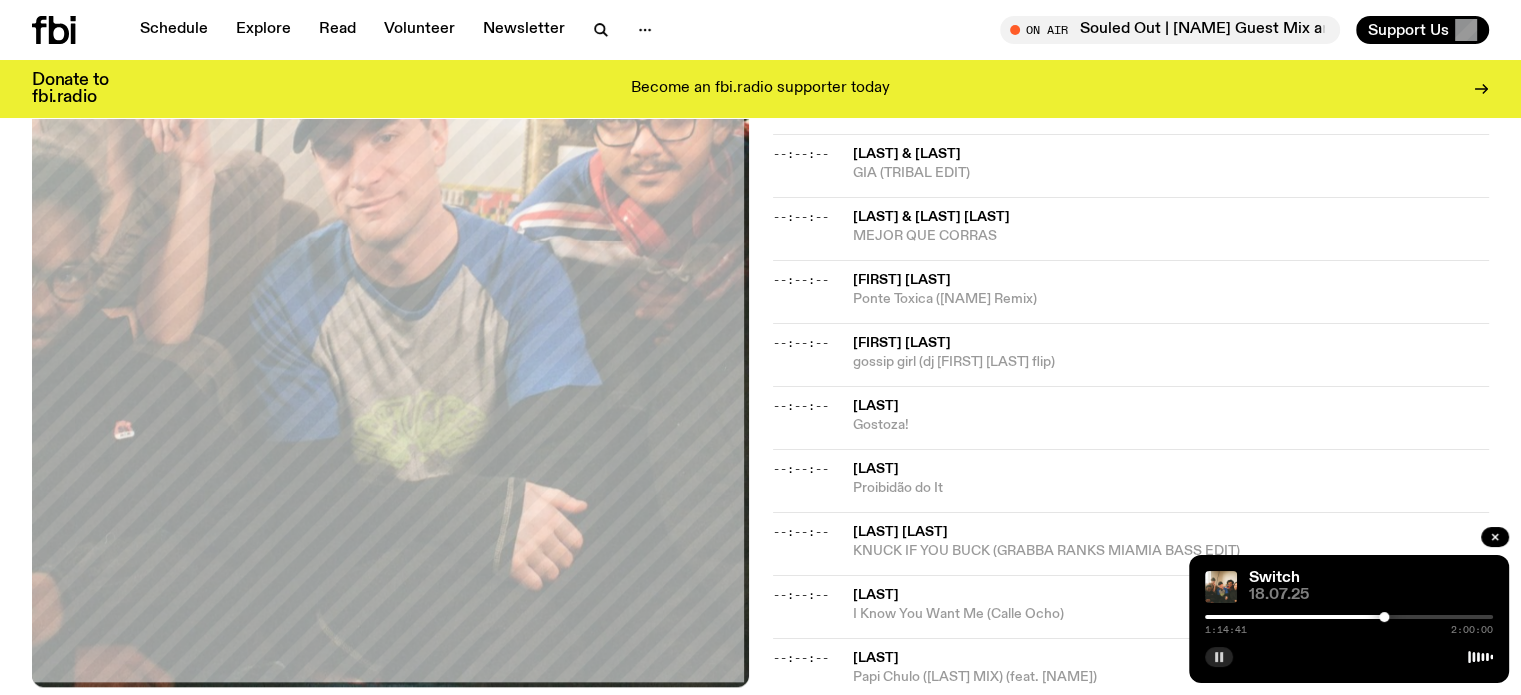 click at bounding box center (1349, 617) 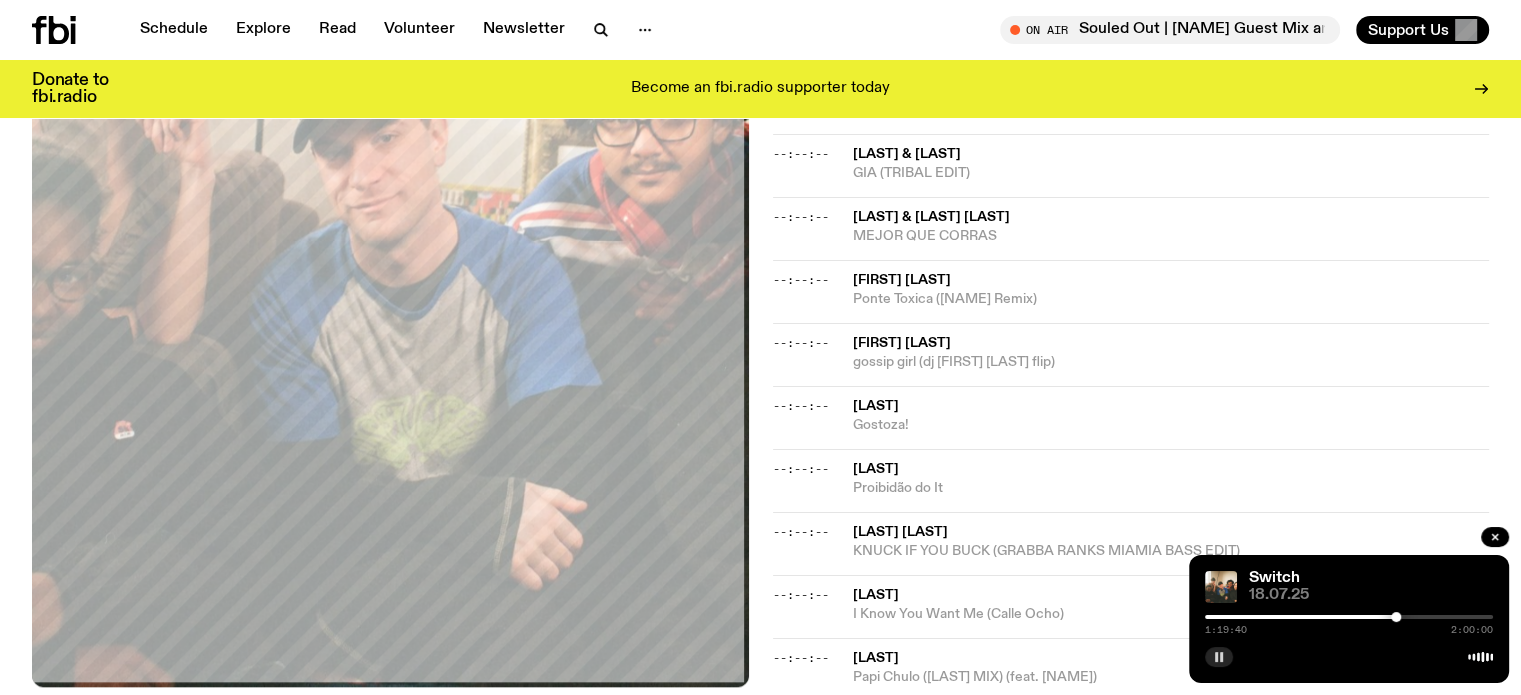 click at bounding box center [1396, 617] 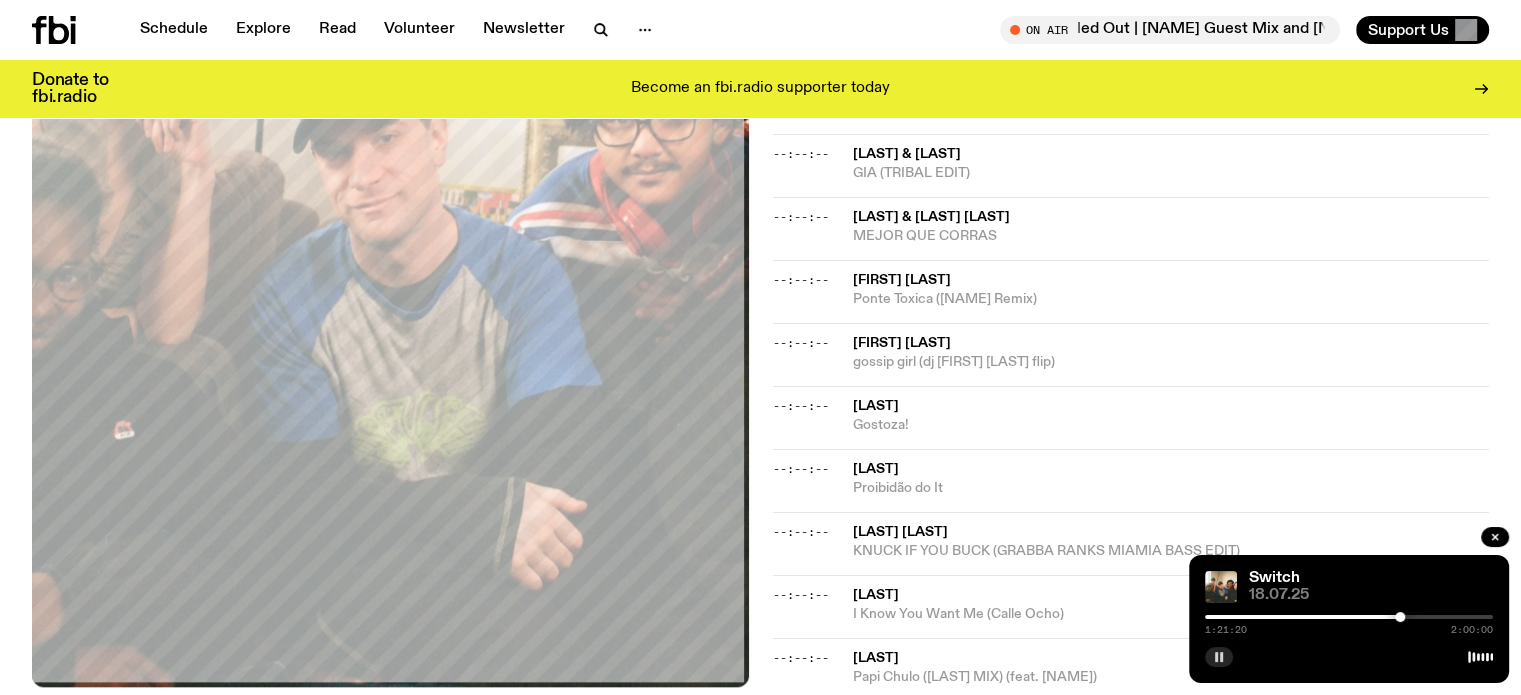 click at bounding box center (1400, 617) 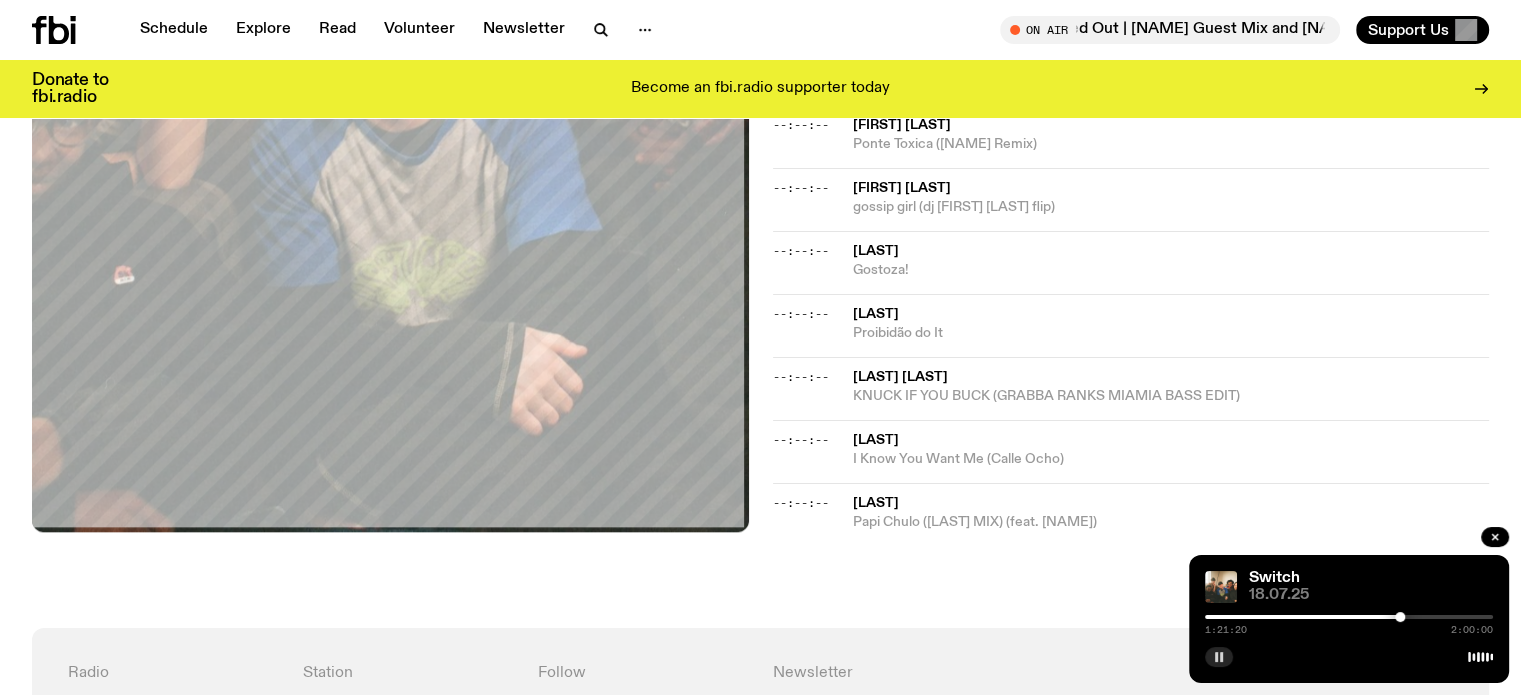 scroll, scrollTop: 2885, scrollLeft: 0, axis: vertical 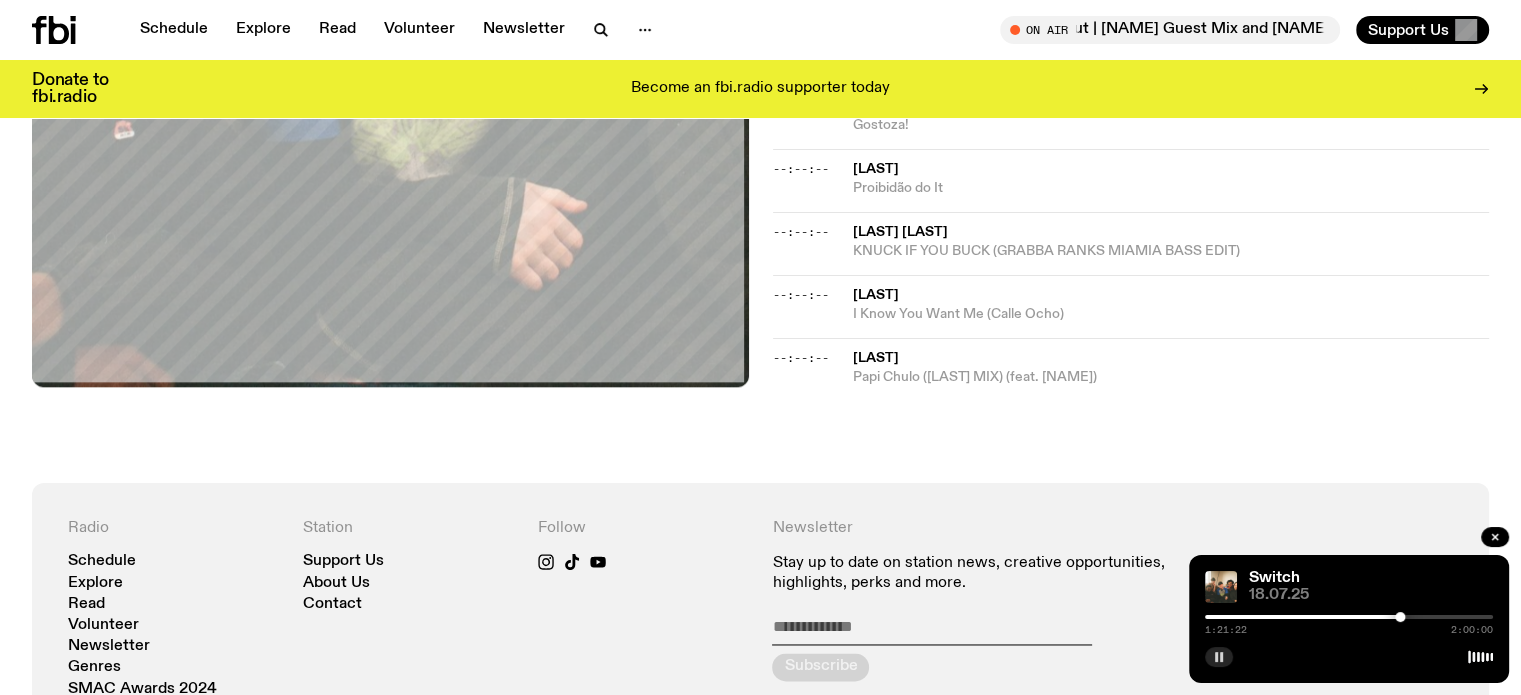 click at bounding box center [1400, 617] 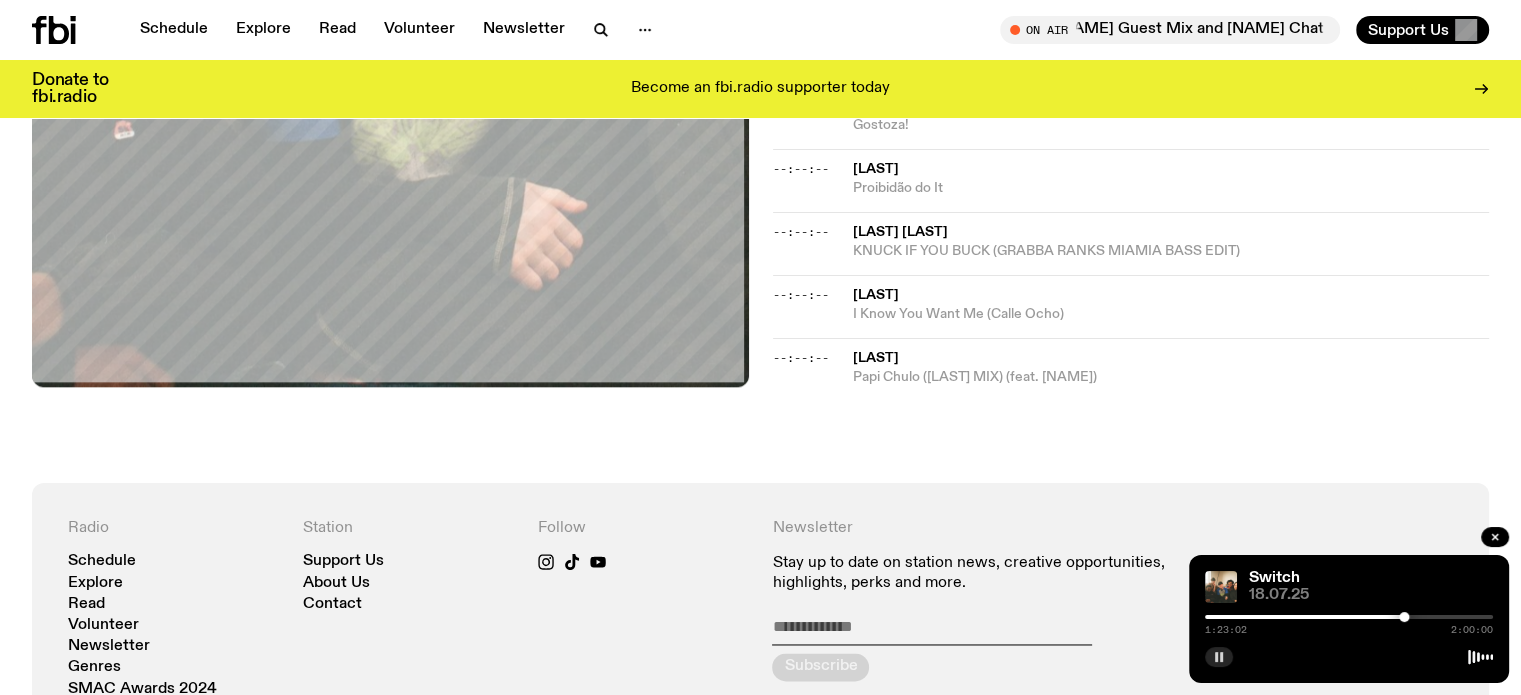 click at bounding box center (1349, 617) 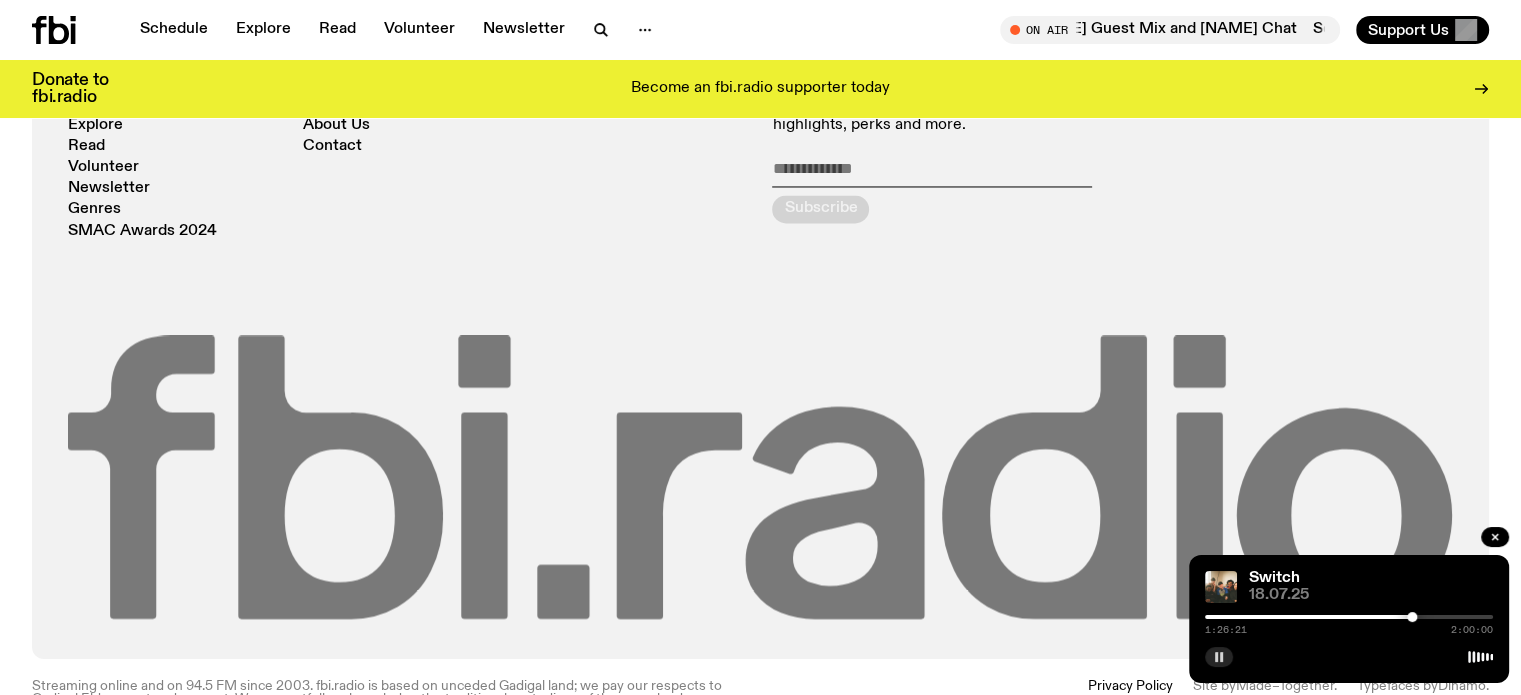 scroll, scrollTop: 3392, scrollLeft: 0, axis: vertical 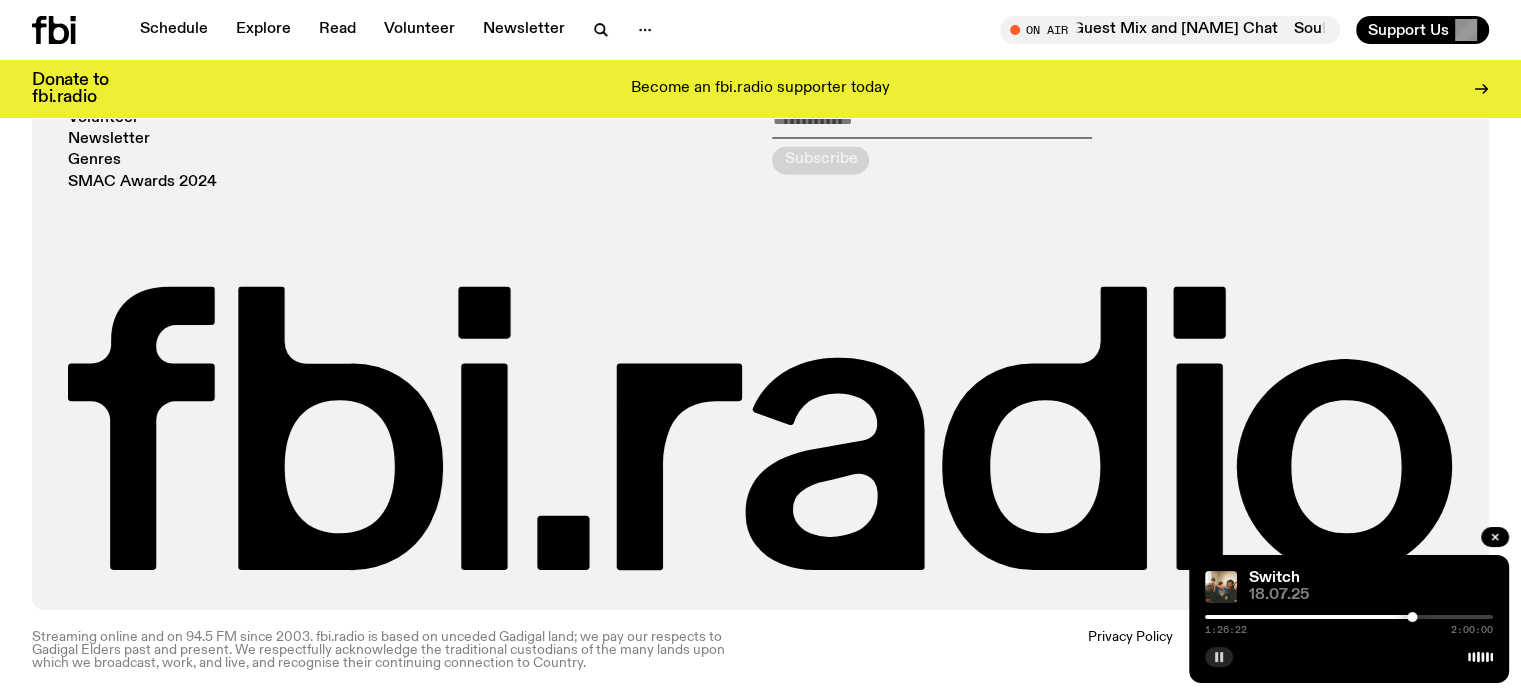 click at bounding box center [1412, 617] 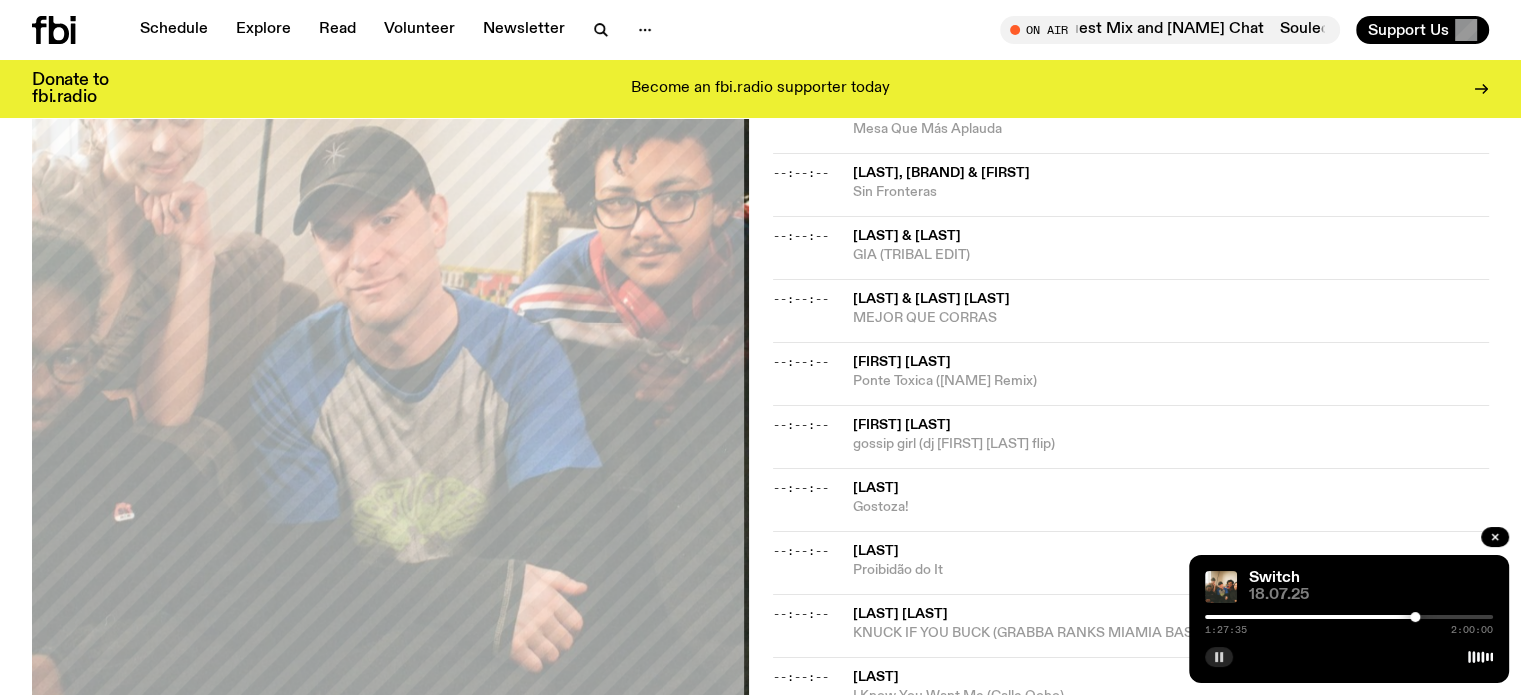 scroll, scrollTop: 2392, scrollLeft: 0, axis: vertical 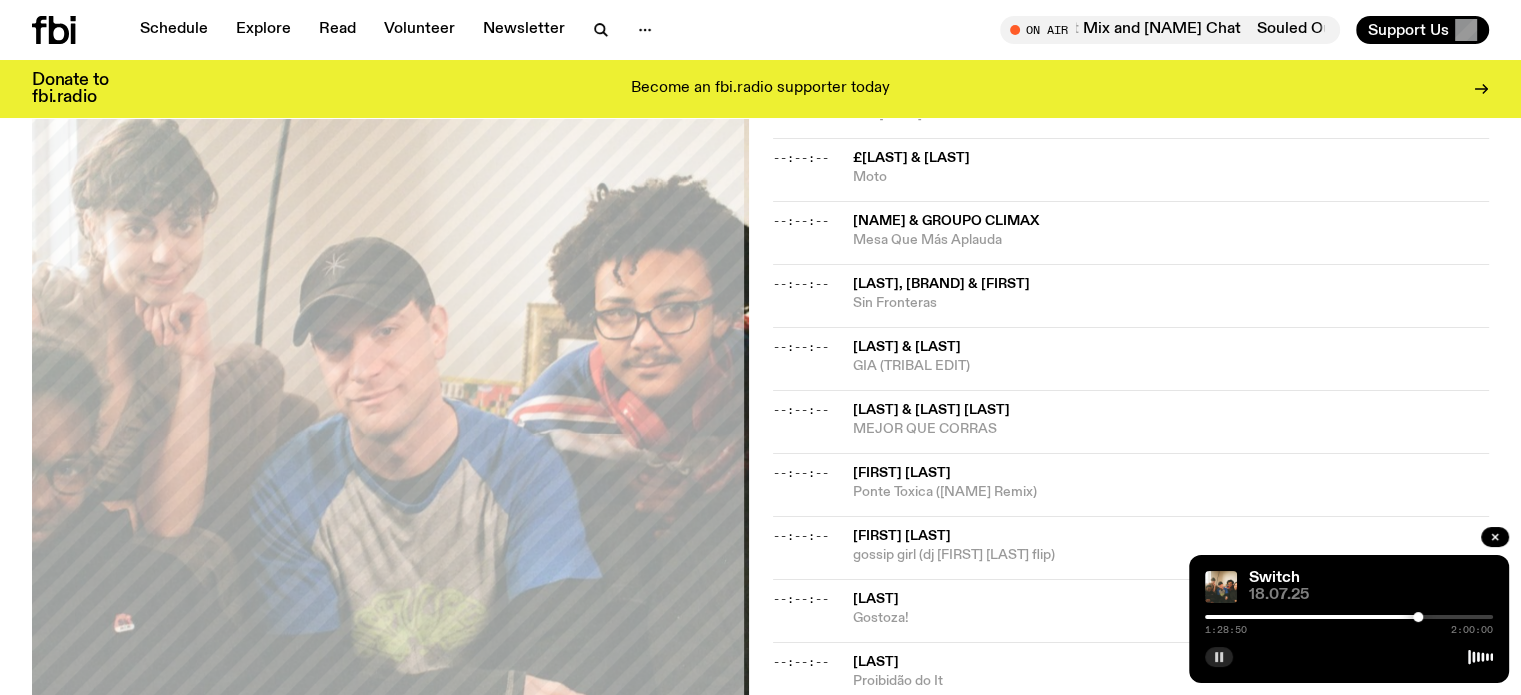 click at bounding box center [1418, 617] 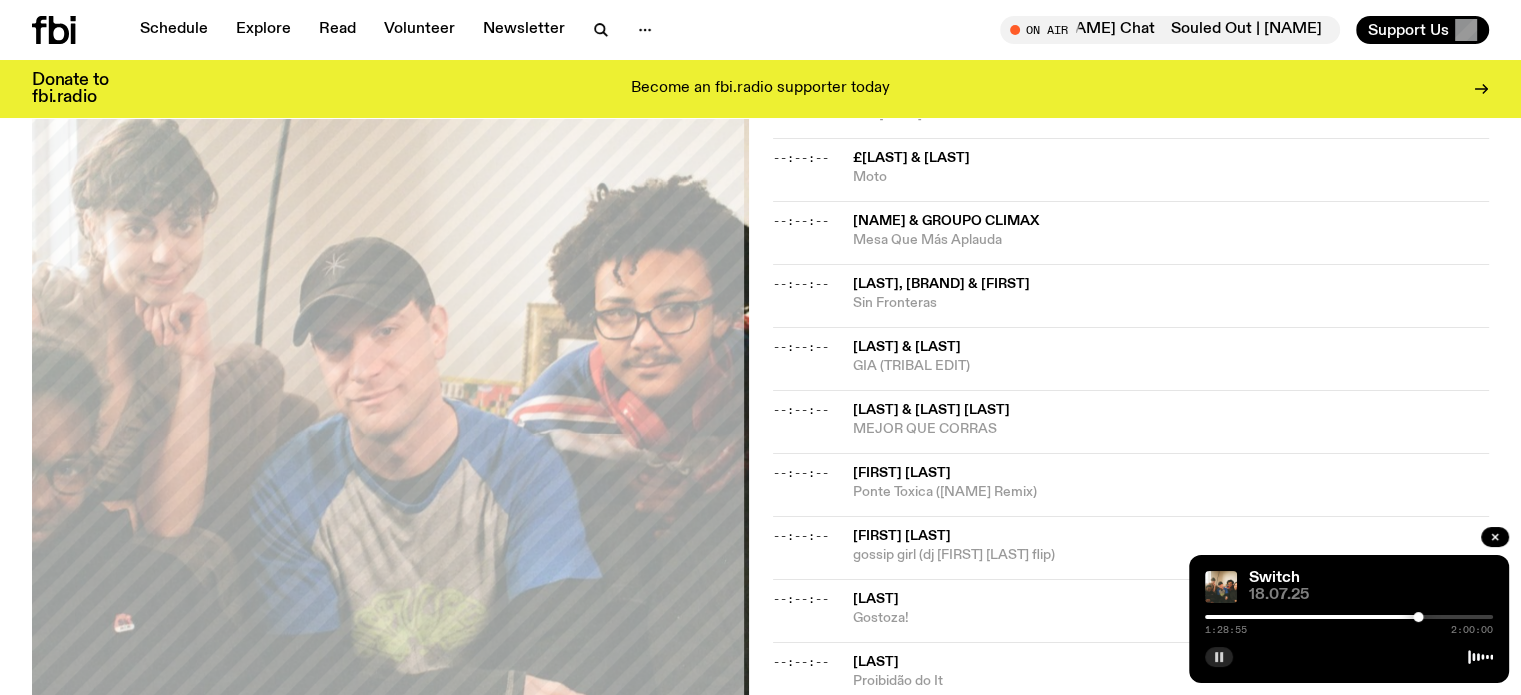 click at bounding box center (1349, 617) 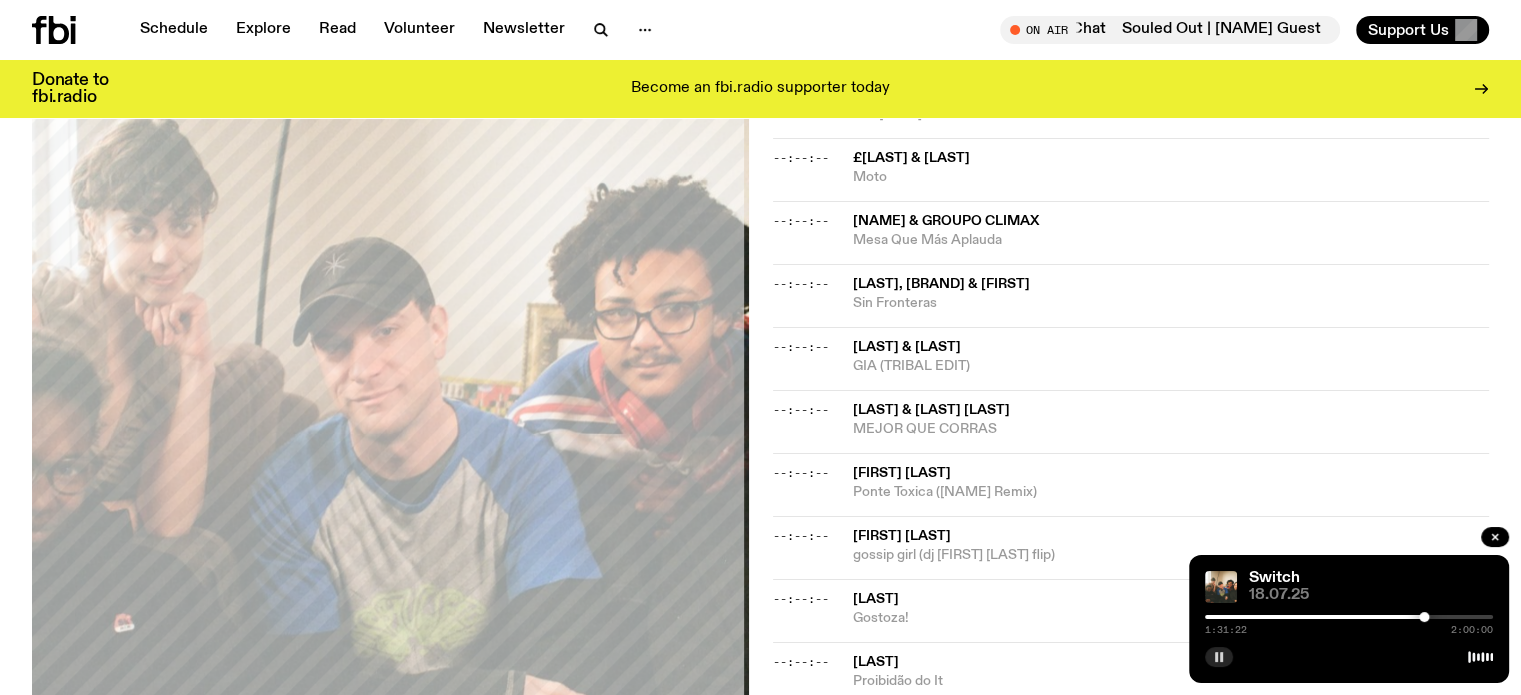 click on "[TIME] [TIME]" at bounding box center [1349, 623] 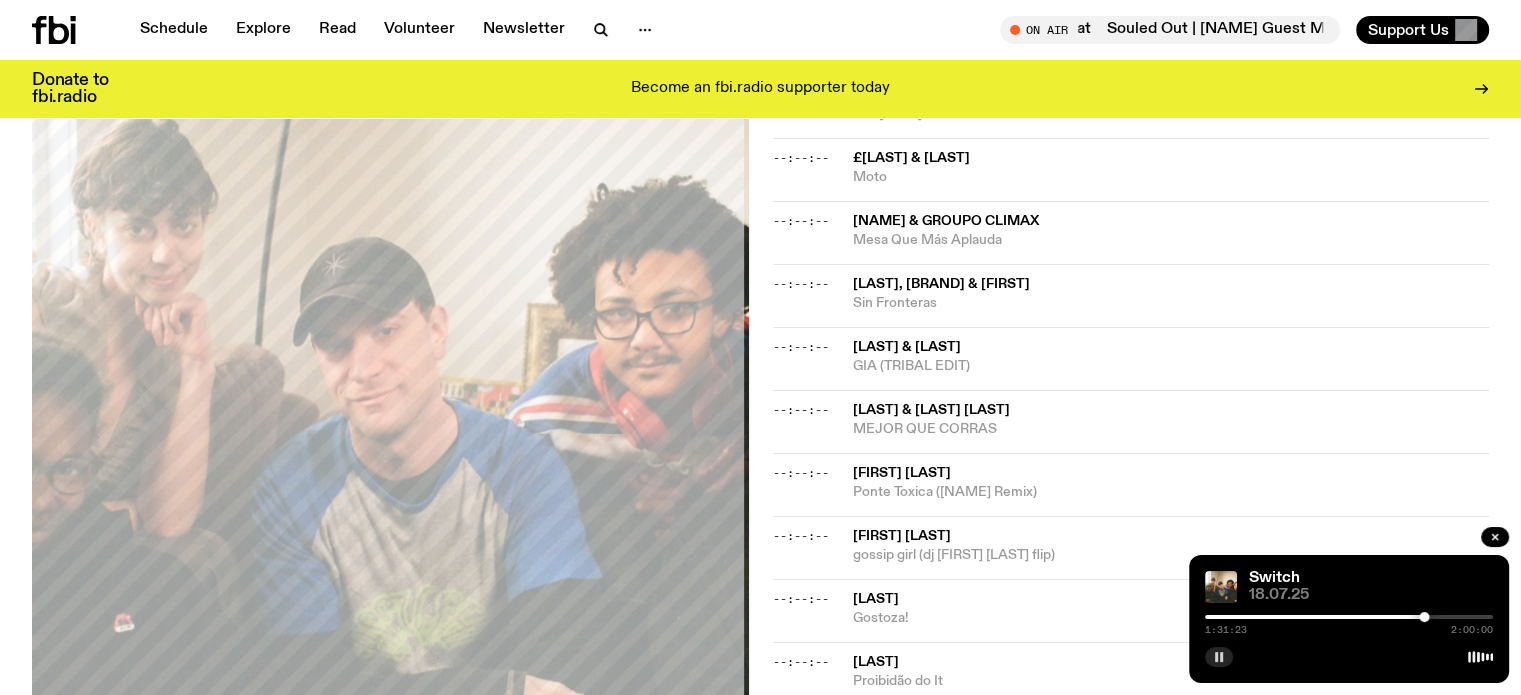click at bounding box center (1424, 617) 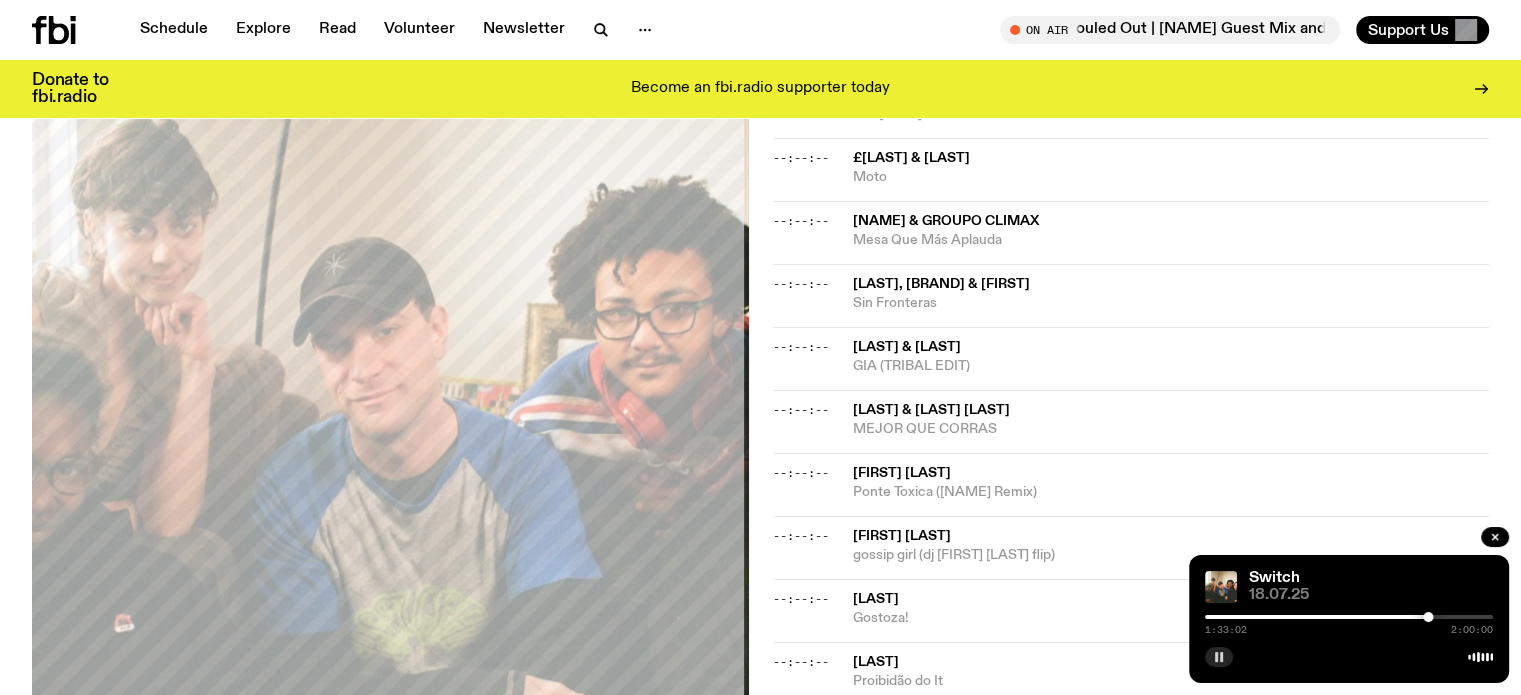 click at bounding box center (1349, 617) 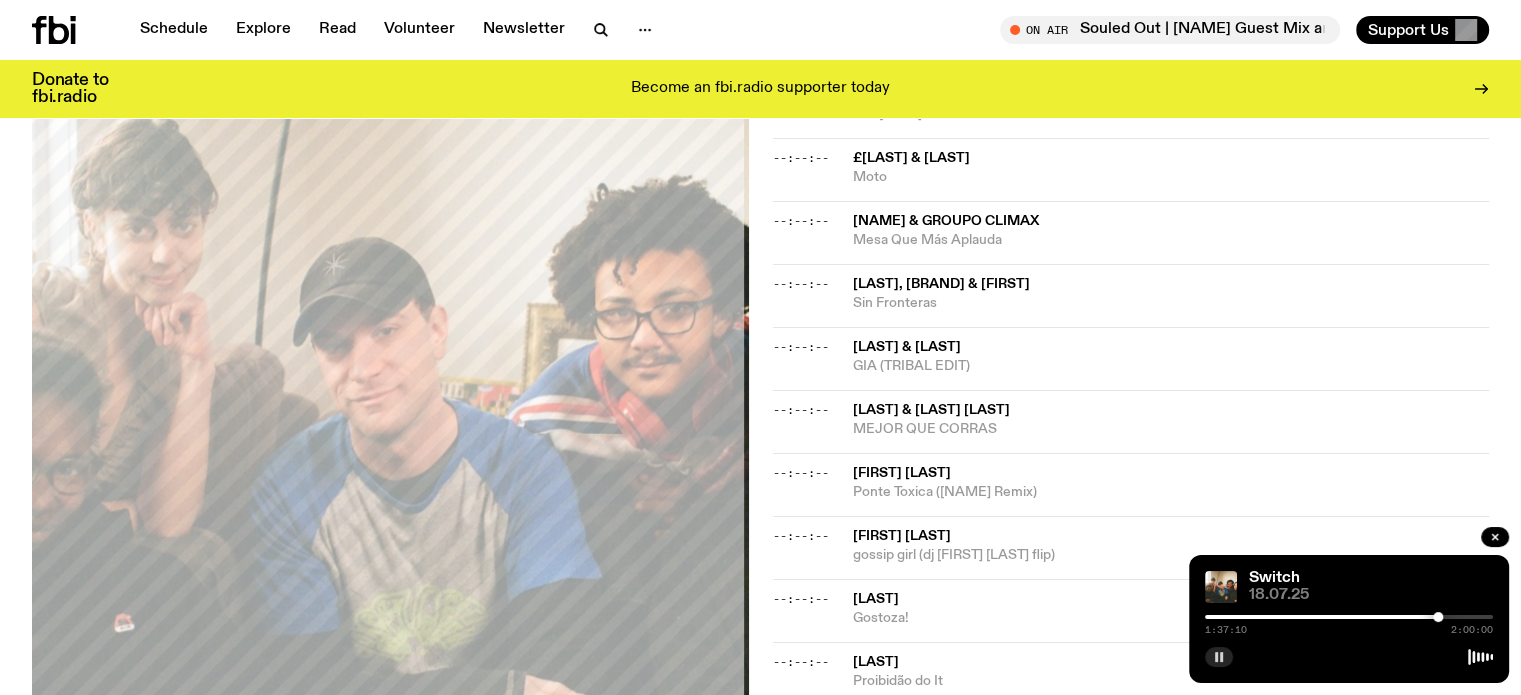click at bounding box center (1438, 617) 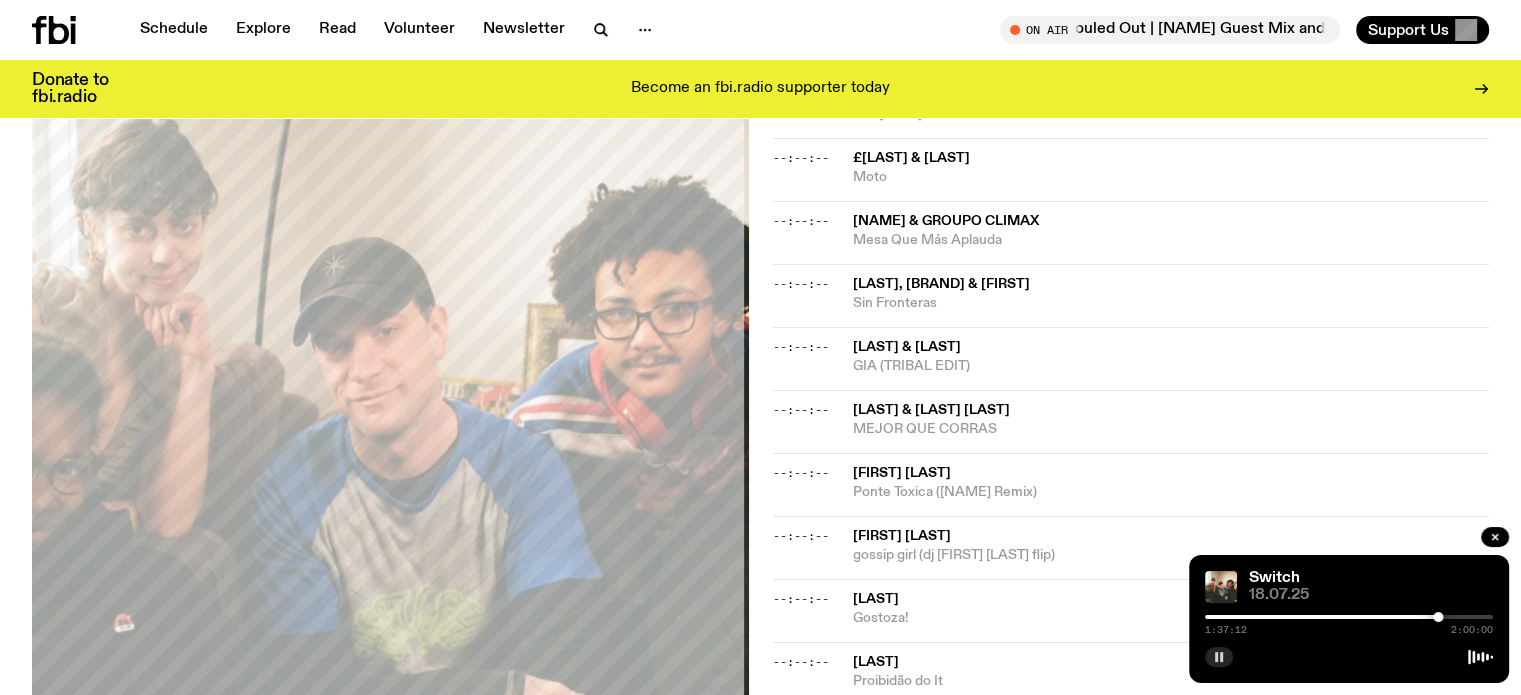 click on "--:--:-- [NAME] Ponte Toxica (Daniel Karman Remix)" 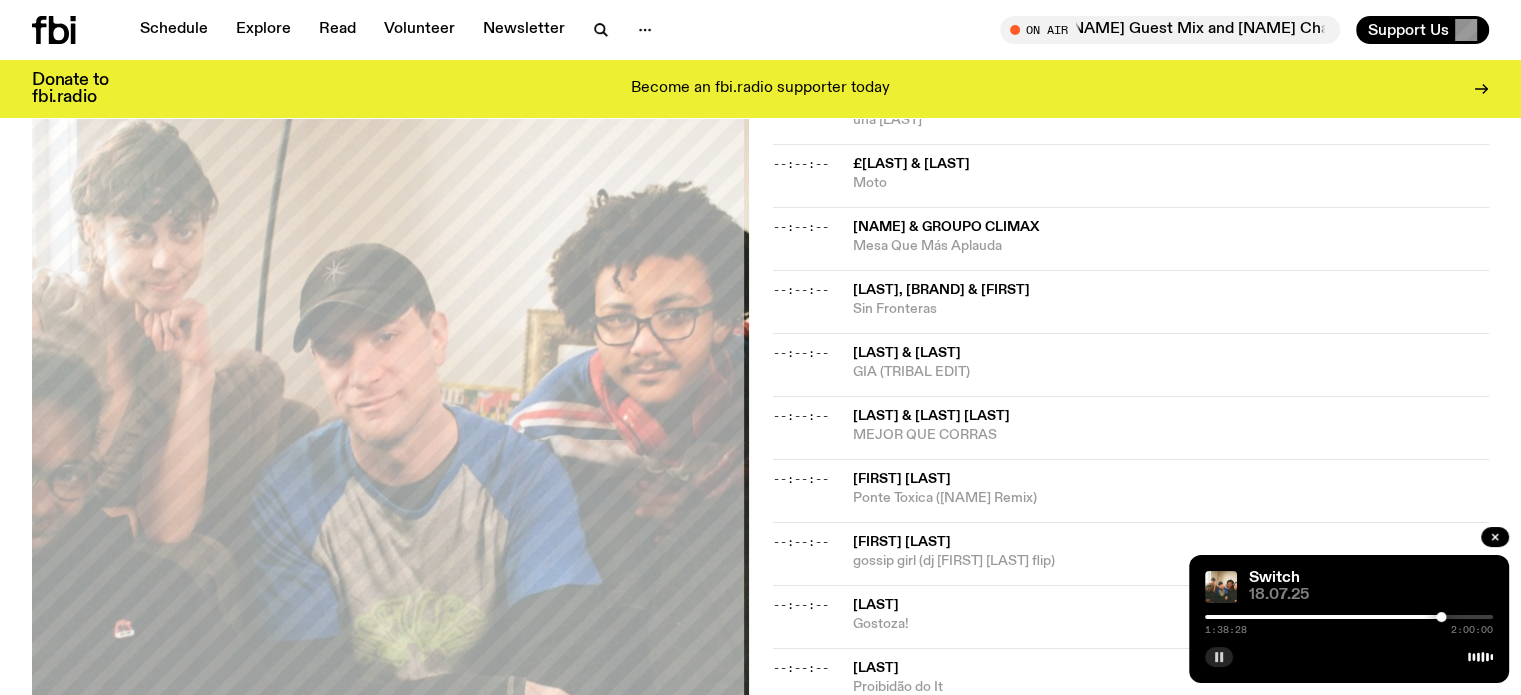 scroll, scrollTop: 2384, scrollLeft: 0, axis: vertical 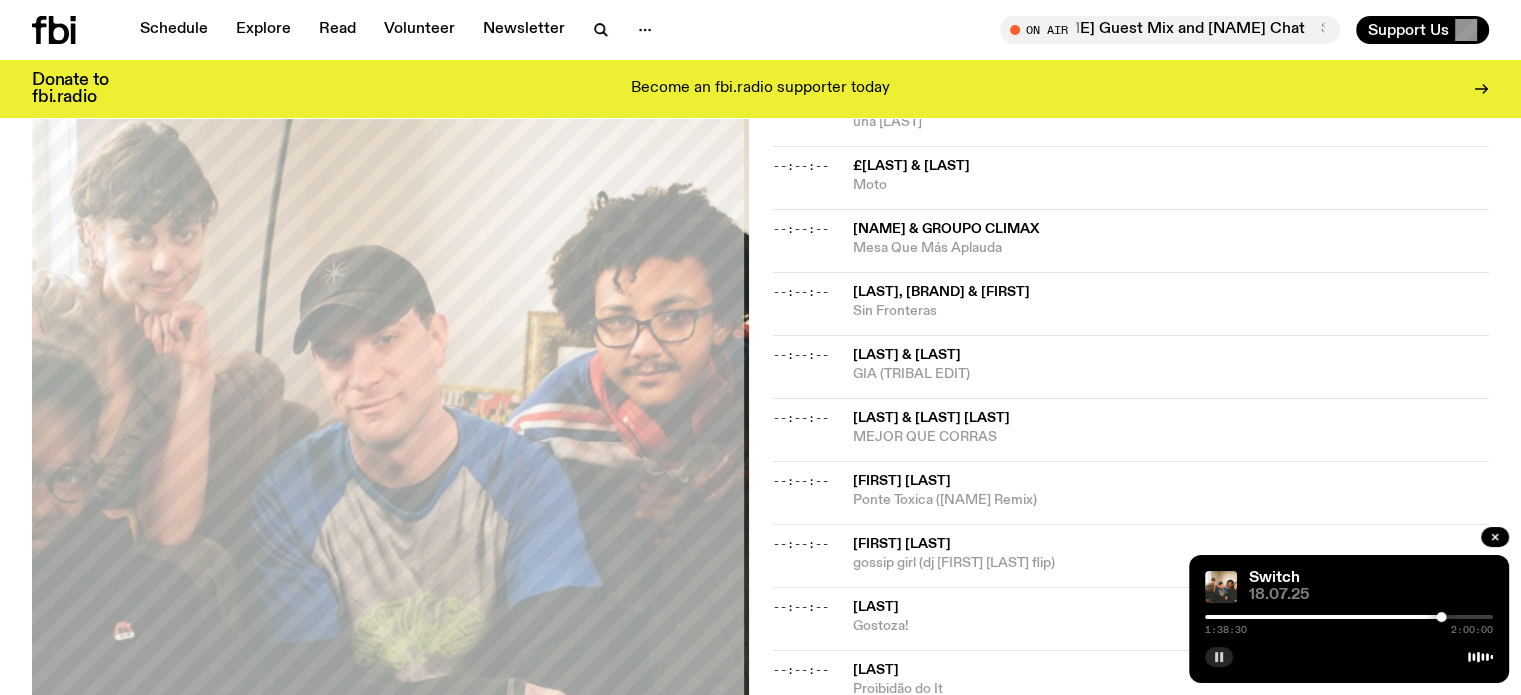 click at bounding box center [1441, 617] 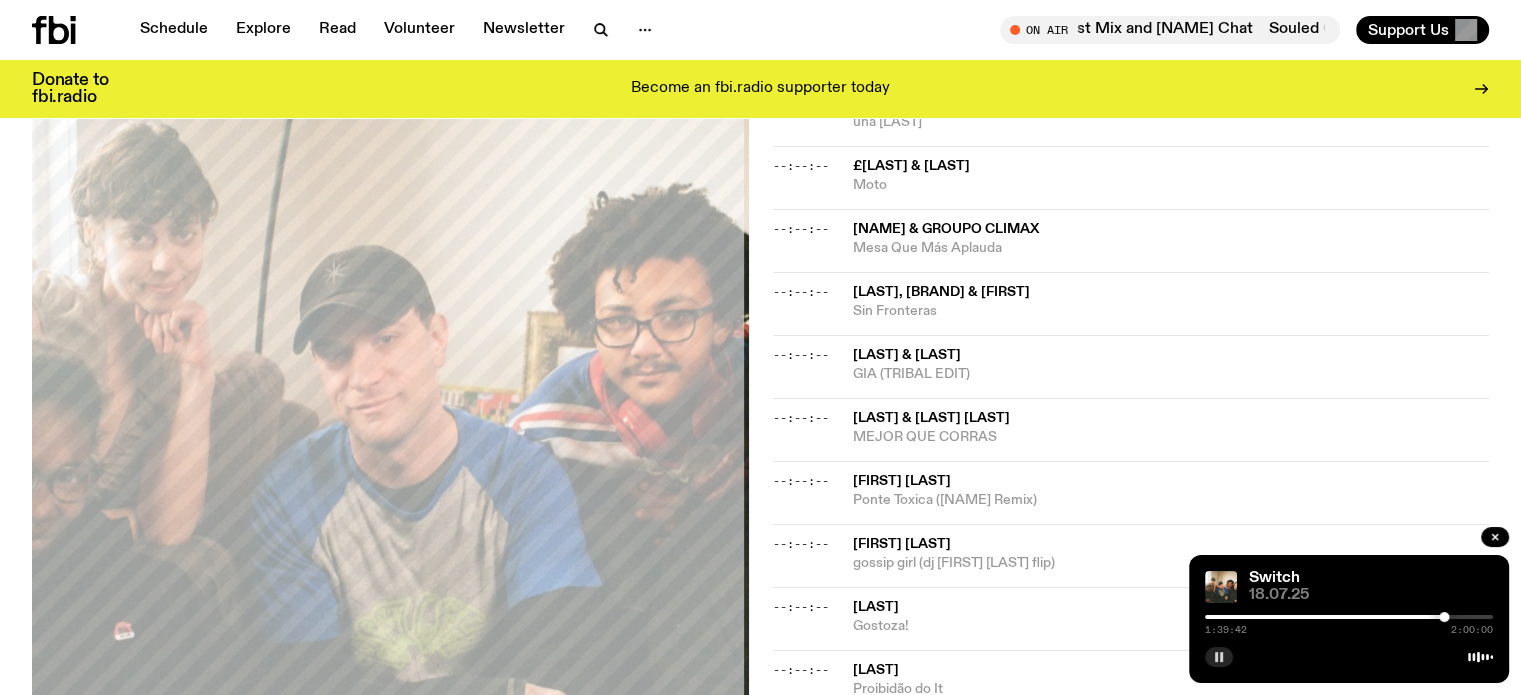 click on "[TIME] [TIME]" at bounding box center [1349, 623] 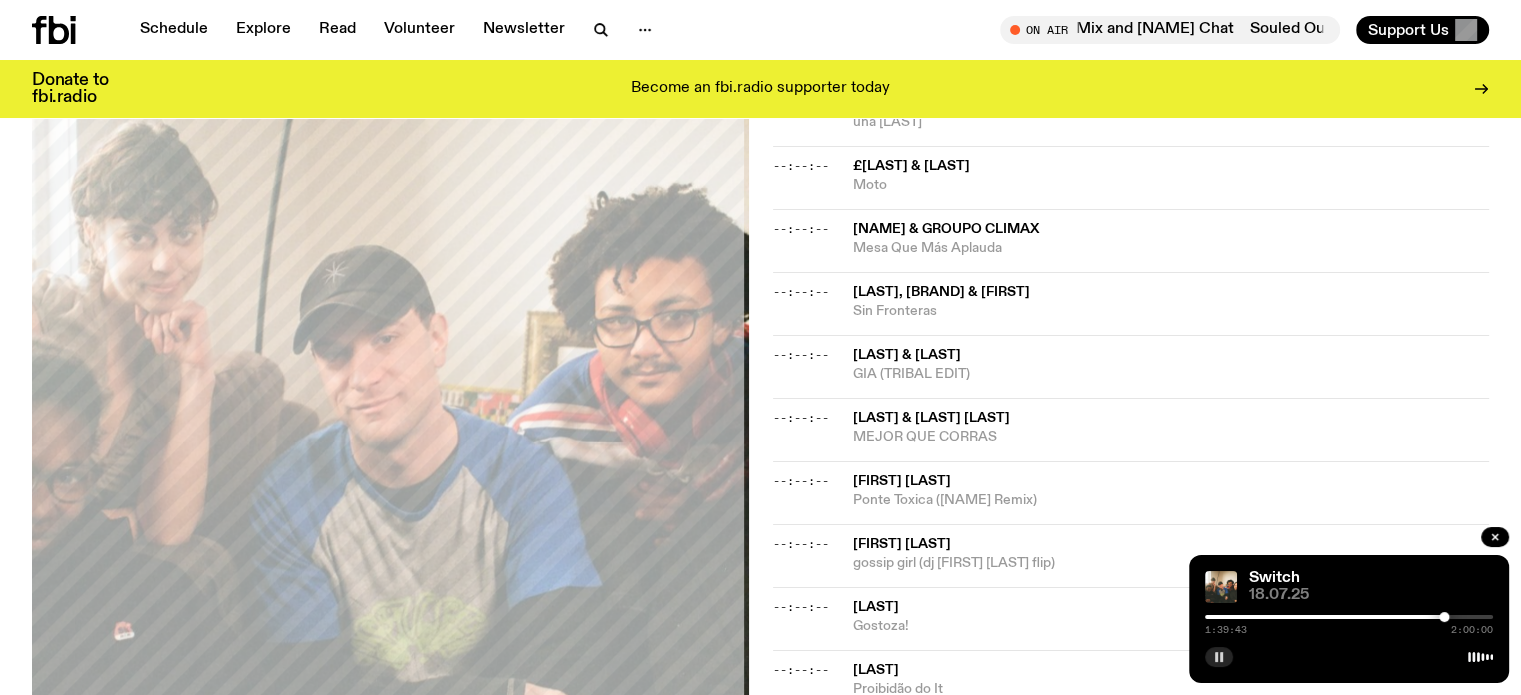 click at bounding box center (1349, 617) 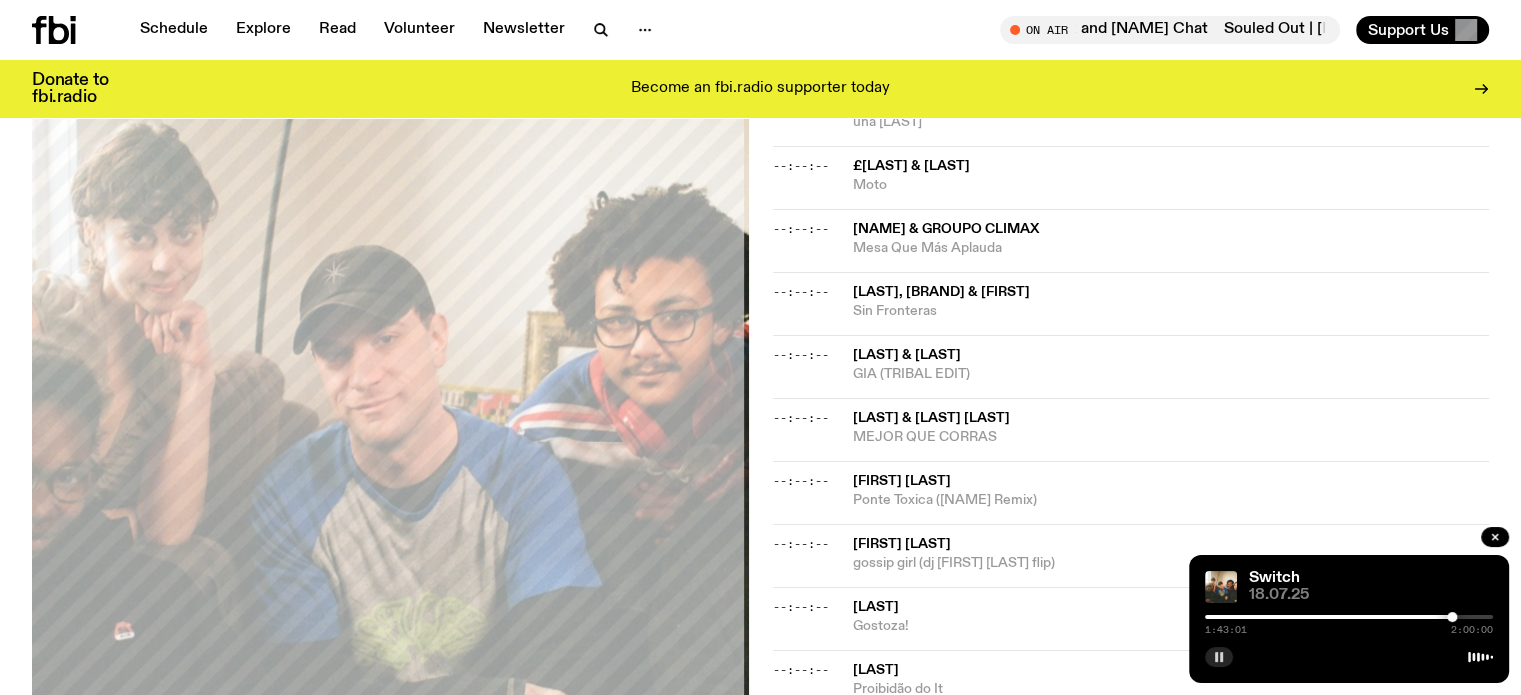 click at bounding box center (1349, 617) 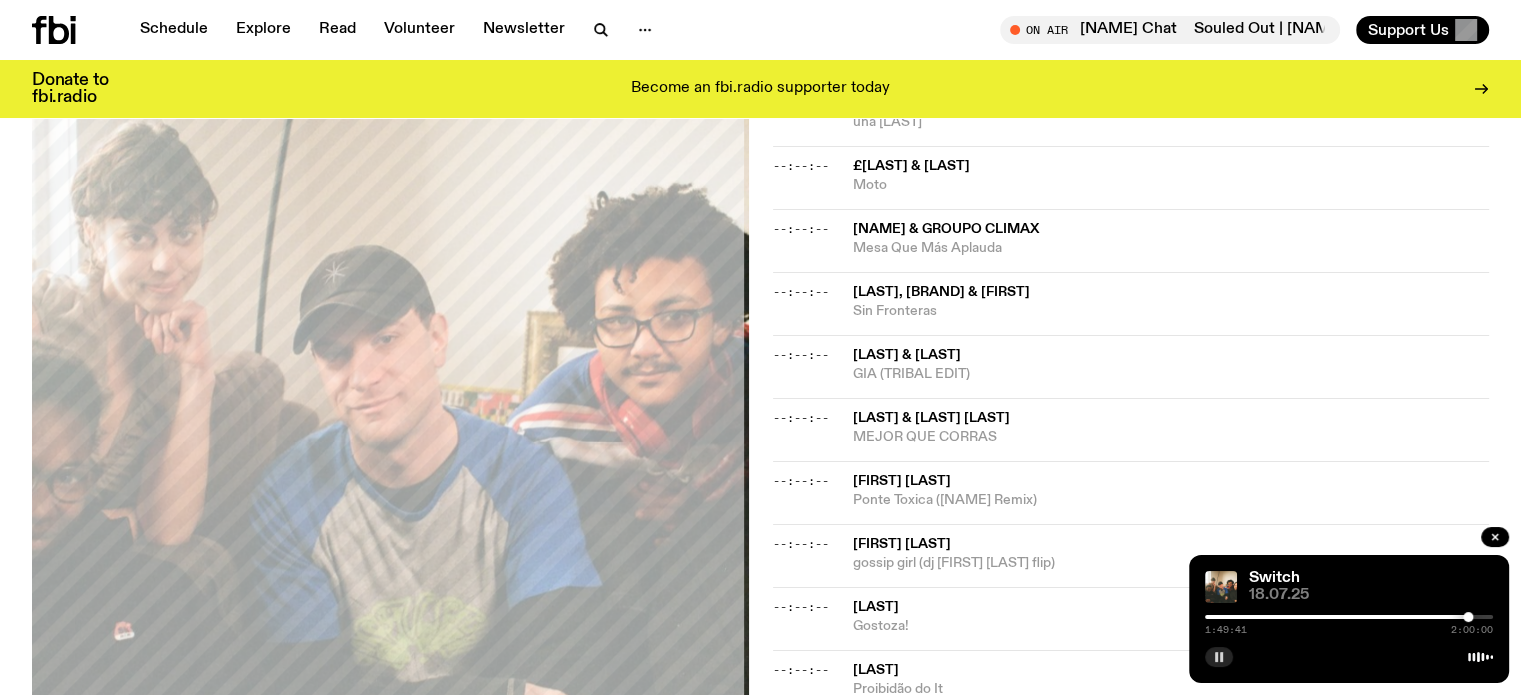 click at bounding box center (1349, 617) 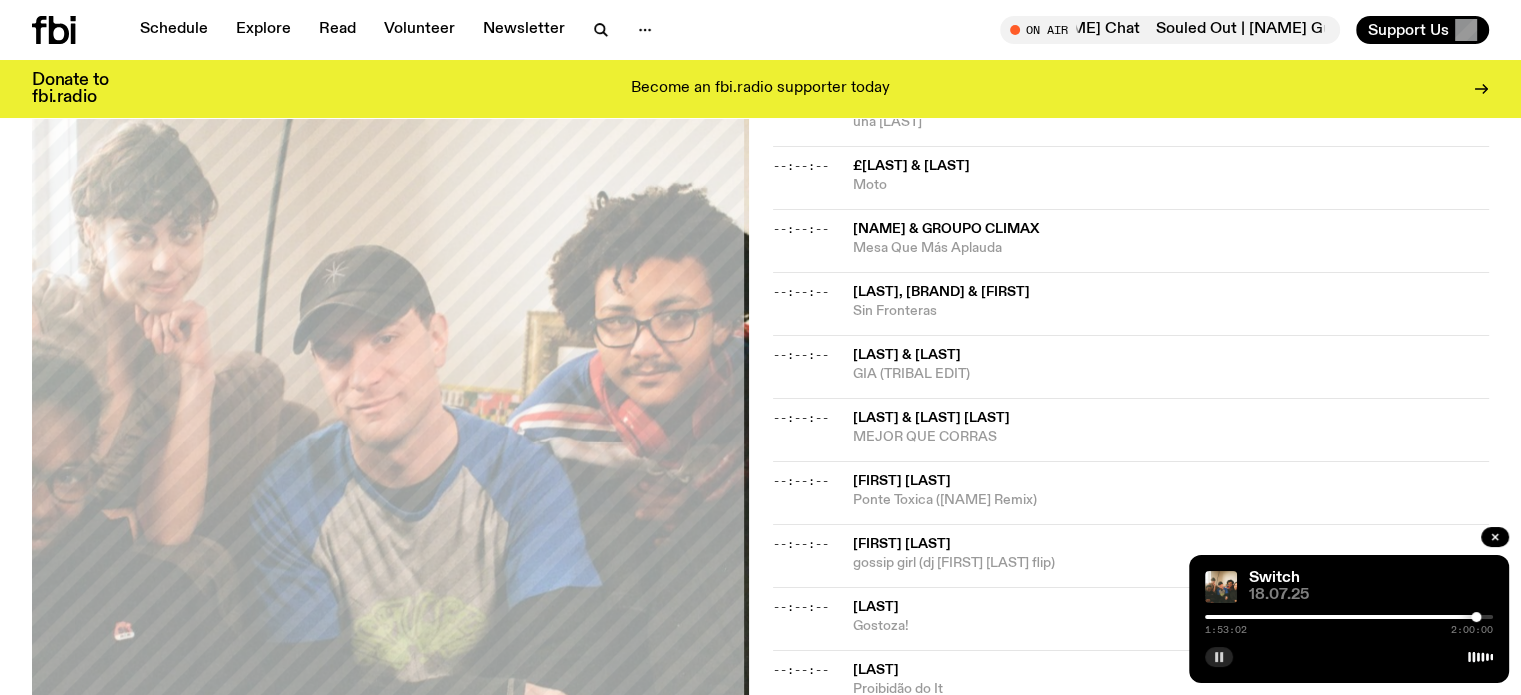 scroll, scrollTop: 2684, scrollLeft: 0, axis: vertical 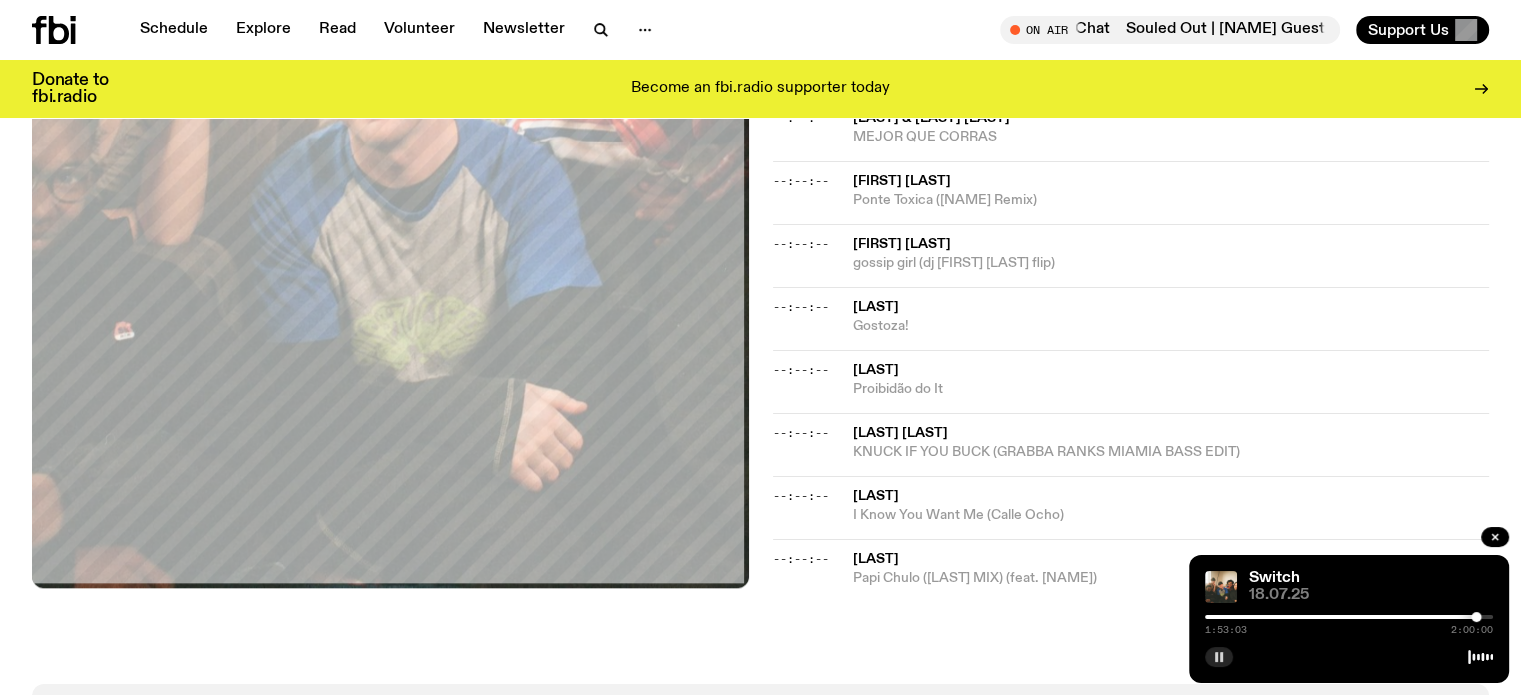 click at bounding box center [1476, 617] 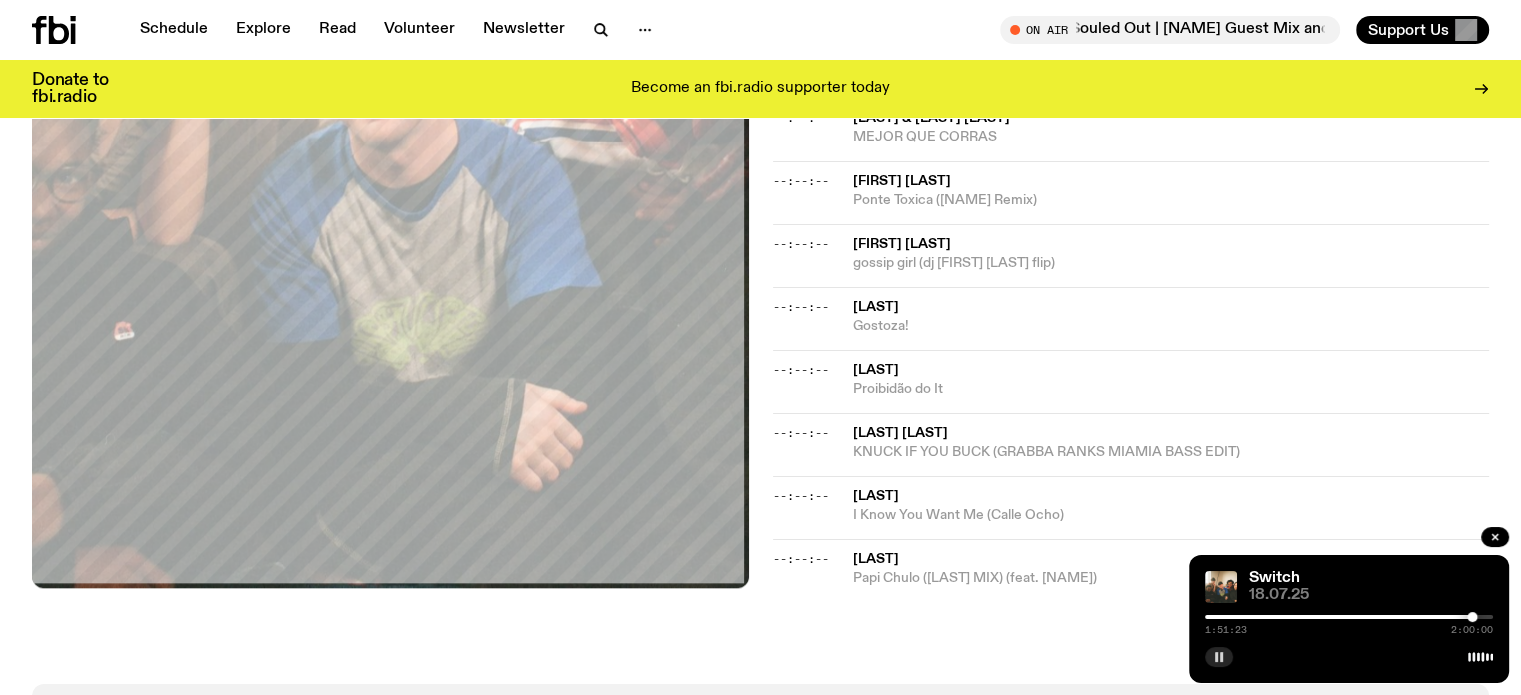 click at bounding box center [1472, 617] 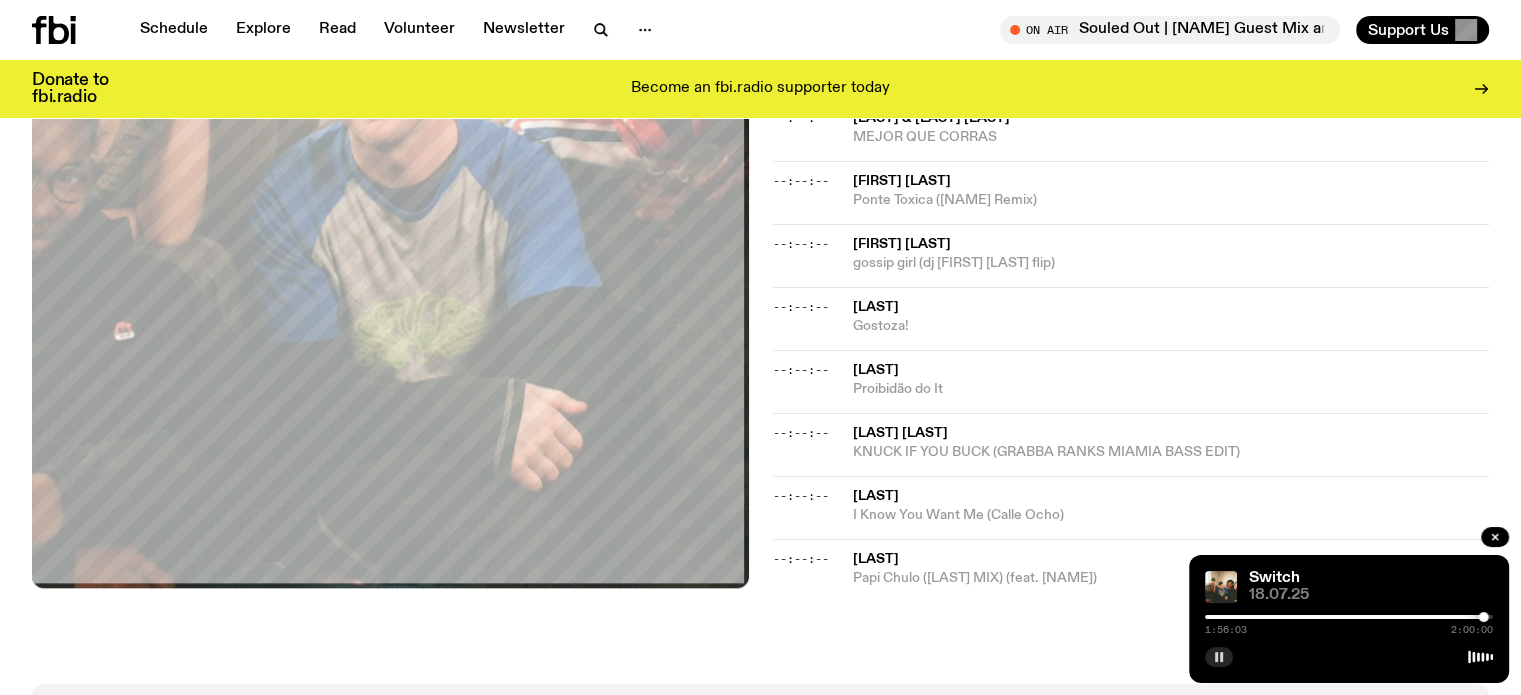 click at bounding box center [1349, 617] 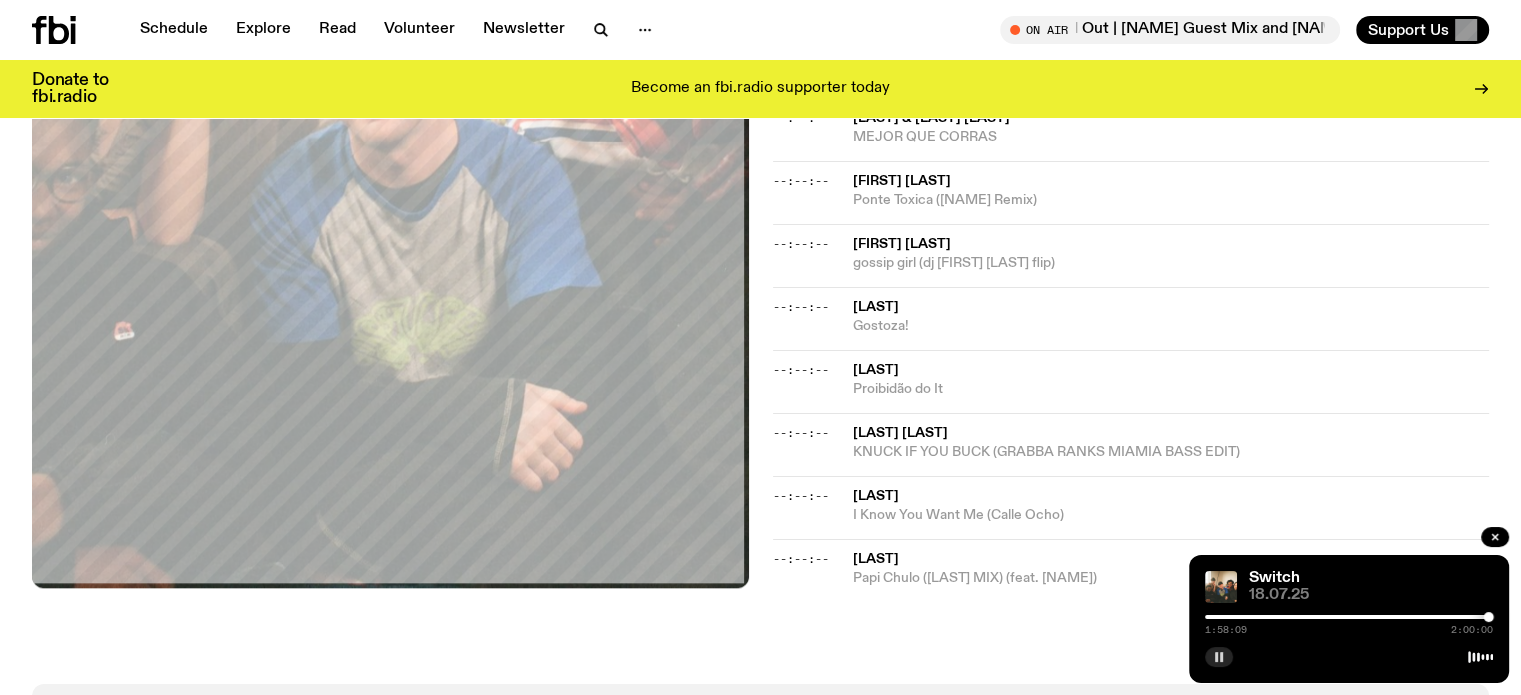 click at bounding box center (1219, 657) 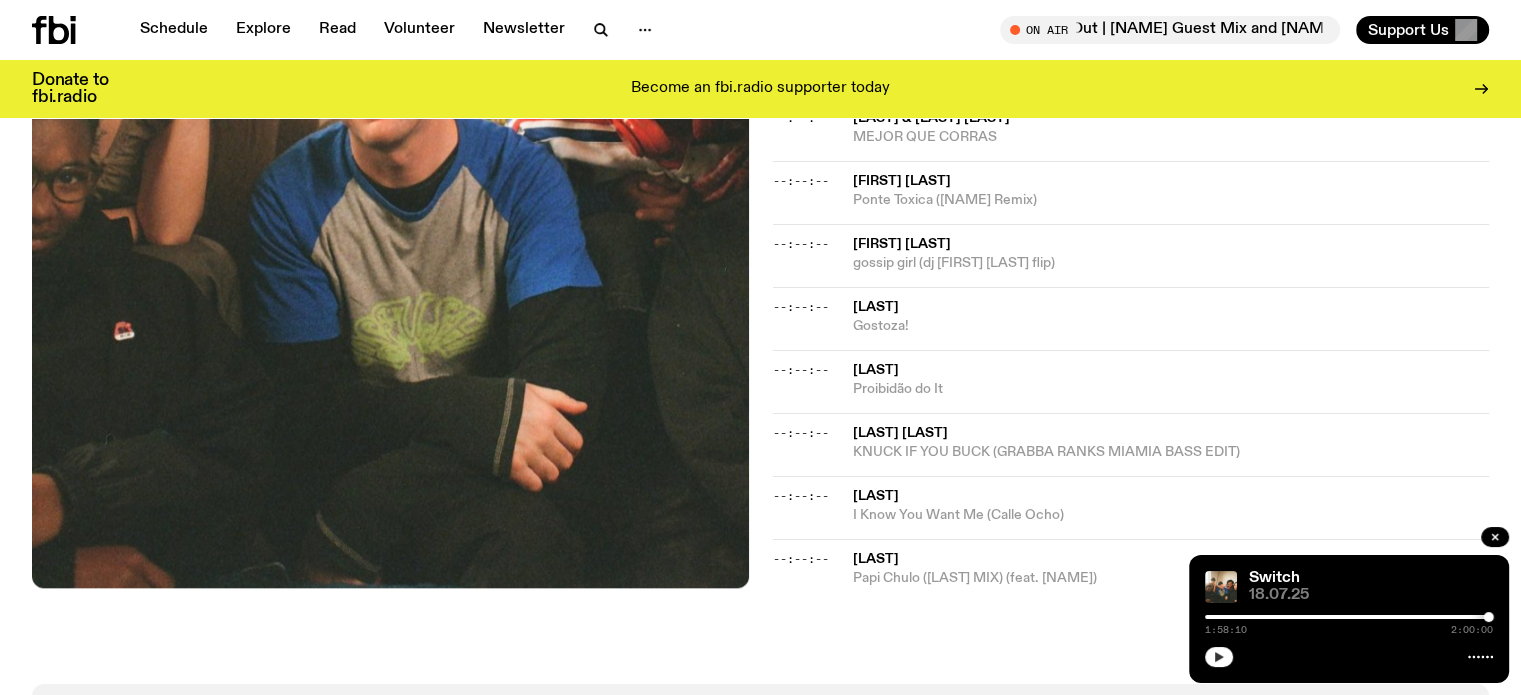 click 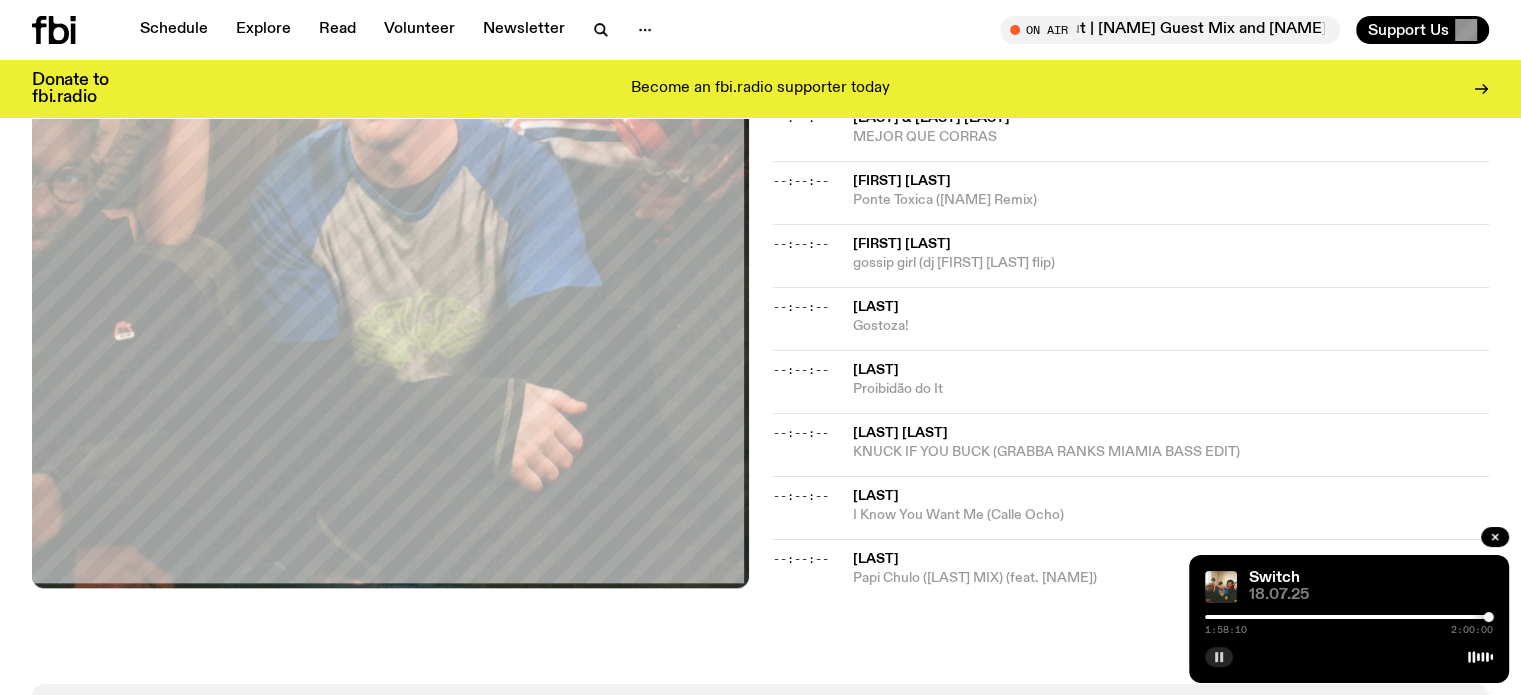 click 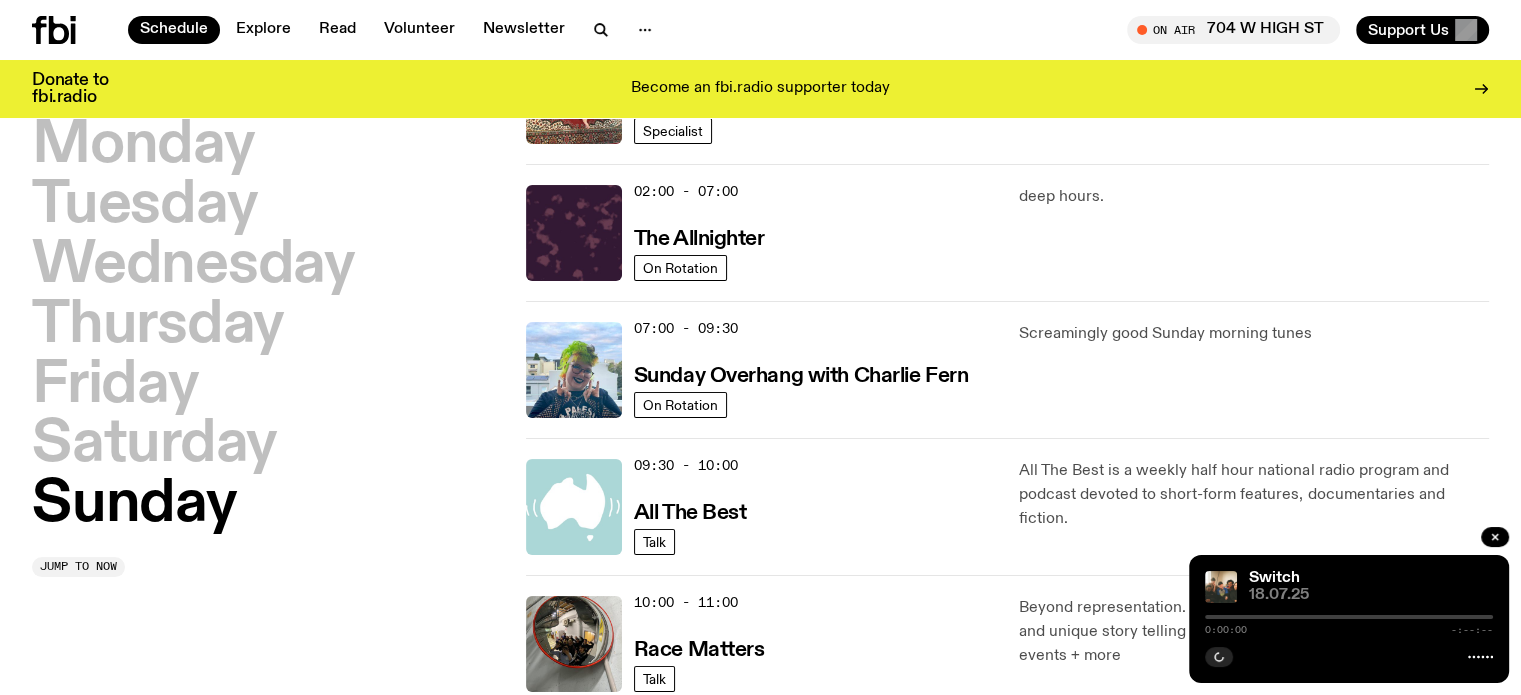 scroll, scrollTop: 193, scrollLeft: 0, axis: vertical 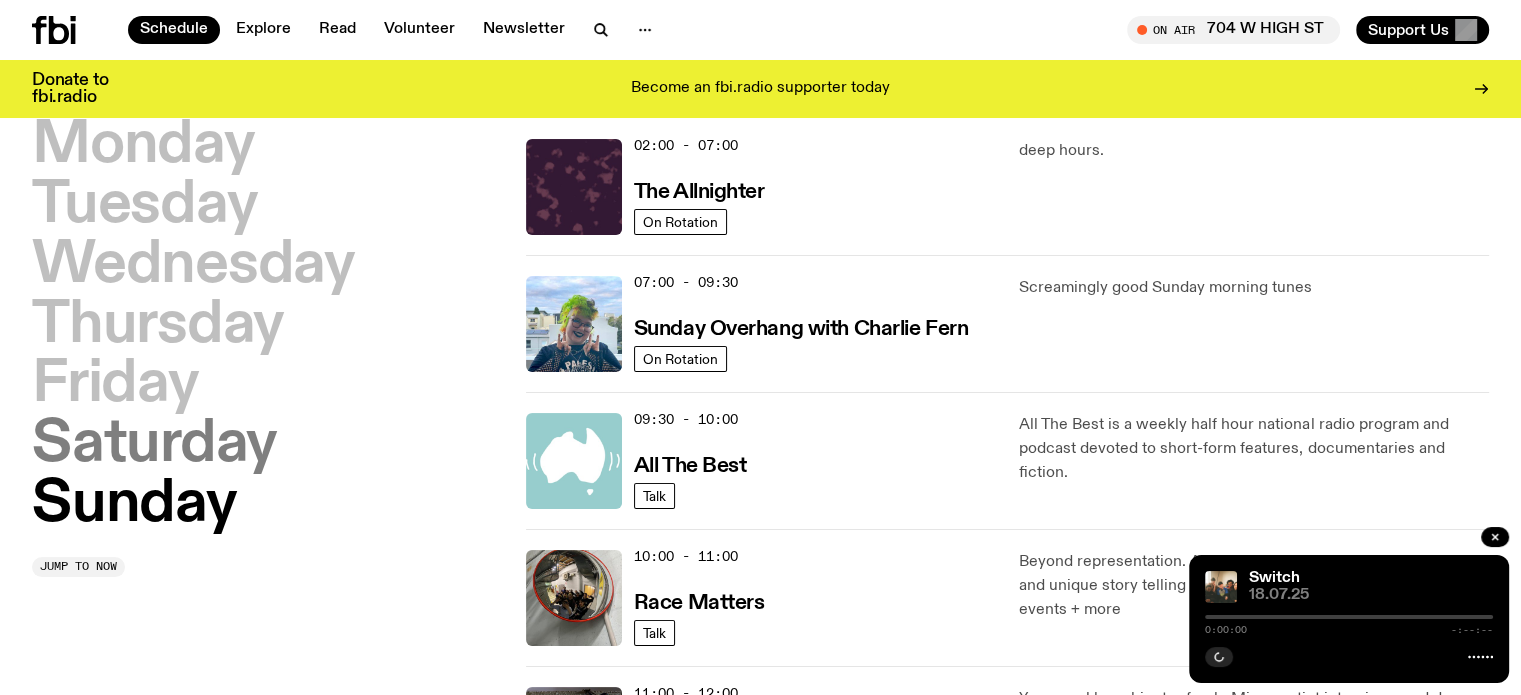 click on "Saturday" at bounding box center (154, 445) 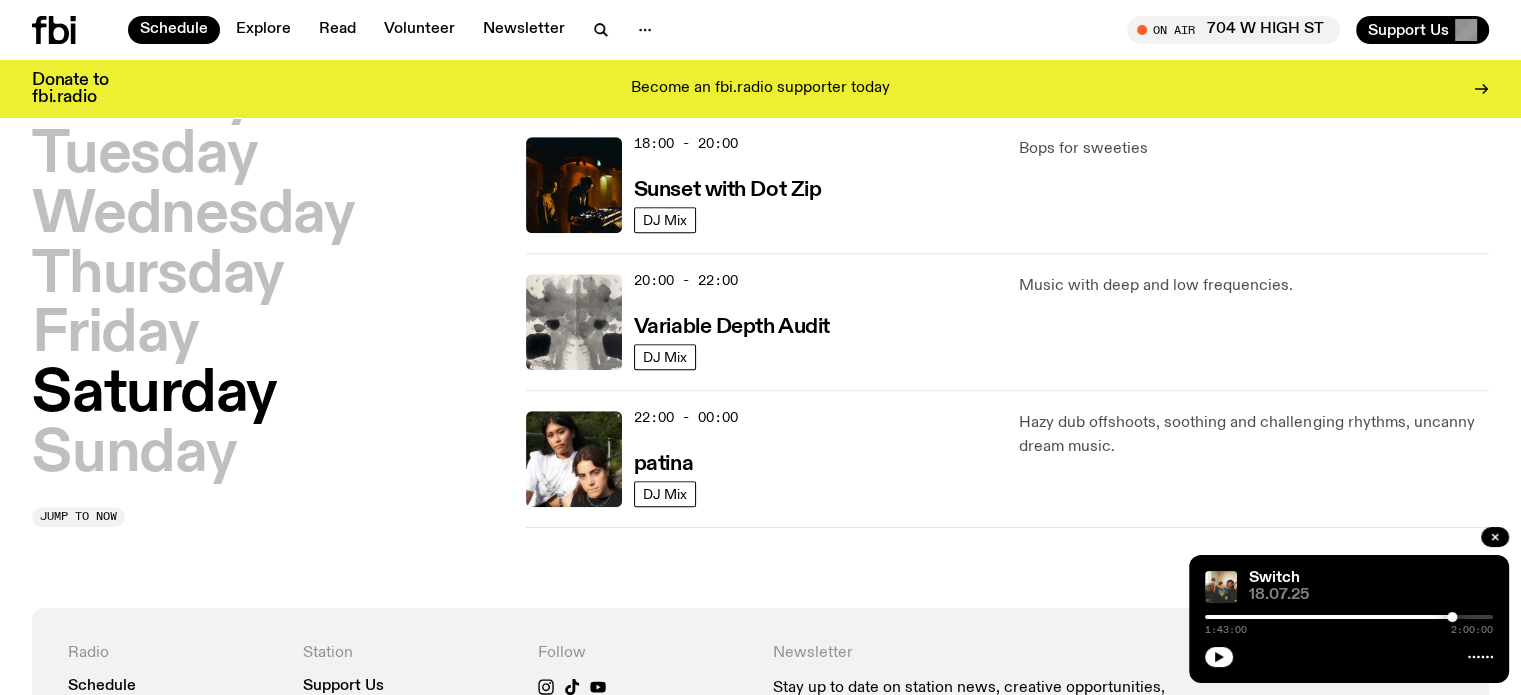 scroll, scrollTop: 1256, scrollLeft: 0, axis: vertical 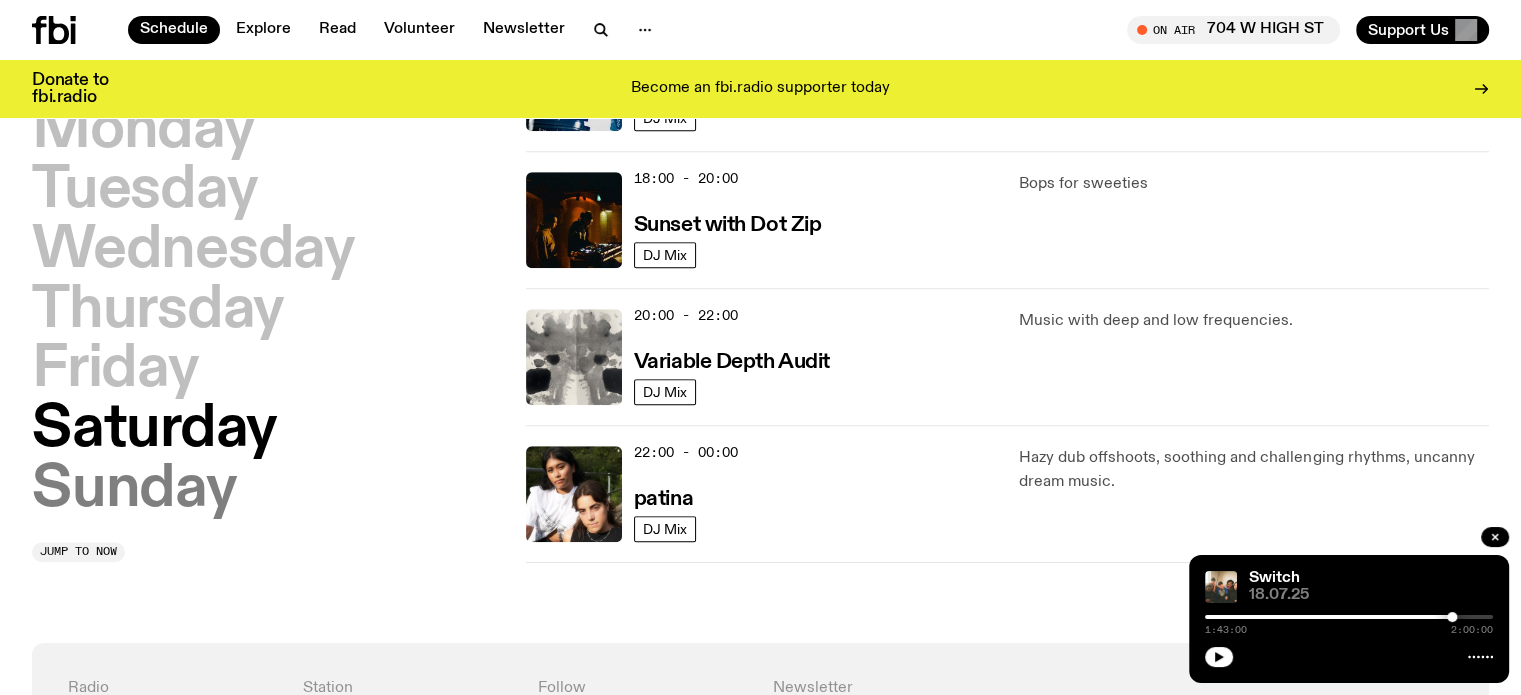 click on "Sunday" at bounding box center (134, 490) 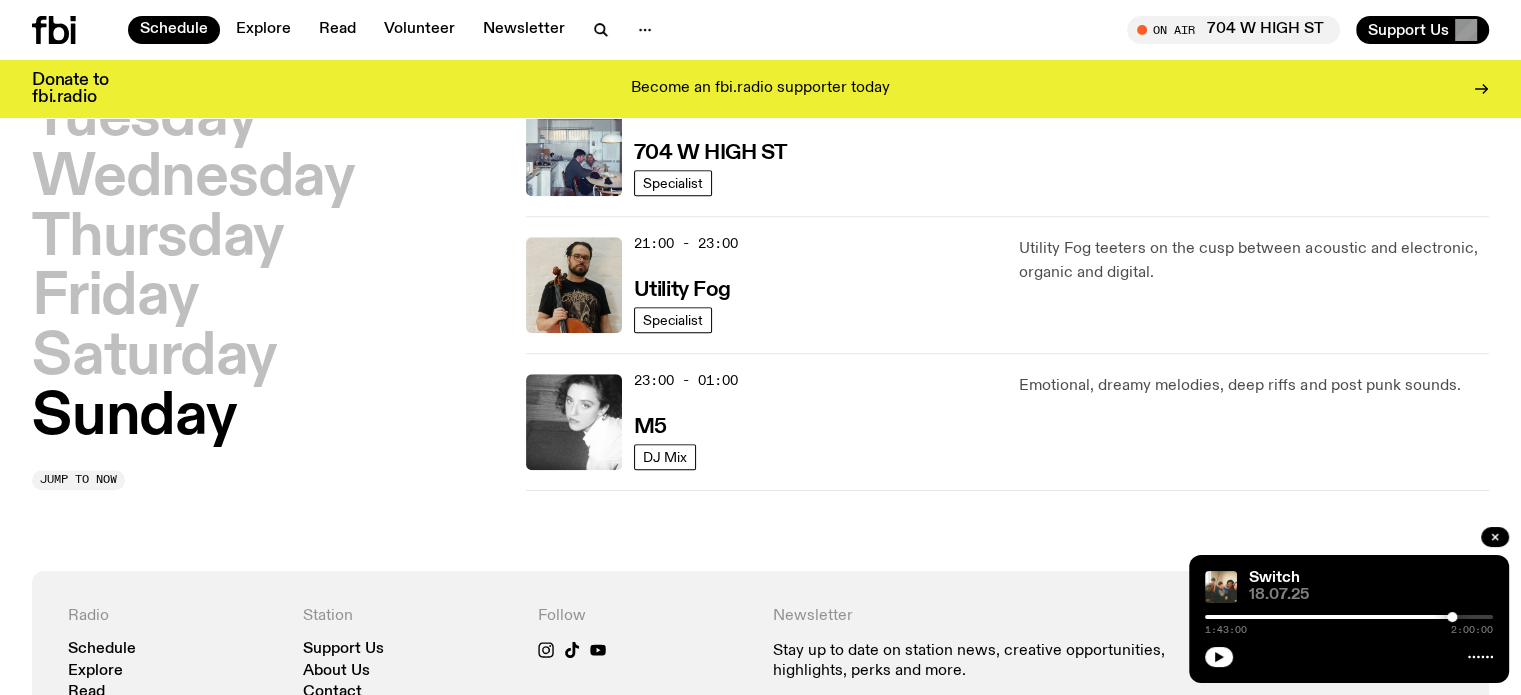 scroll, scrollTop: 1165, scrollLeft: 0, axis: vertical 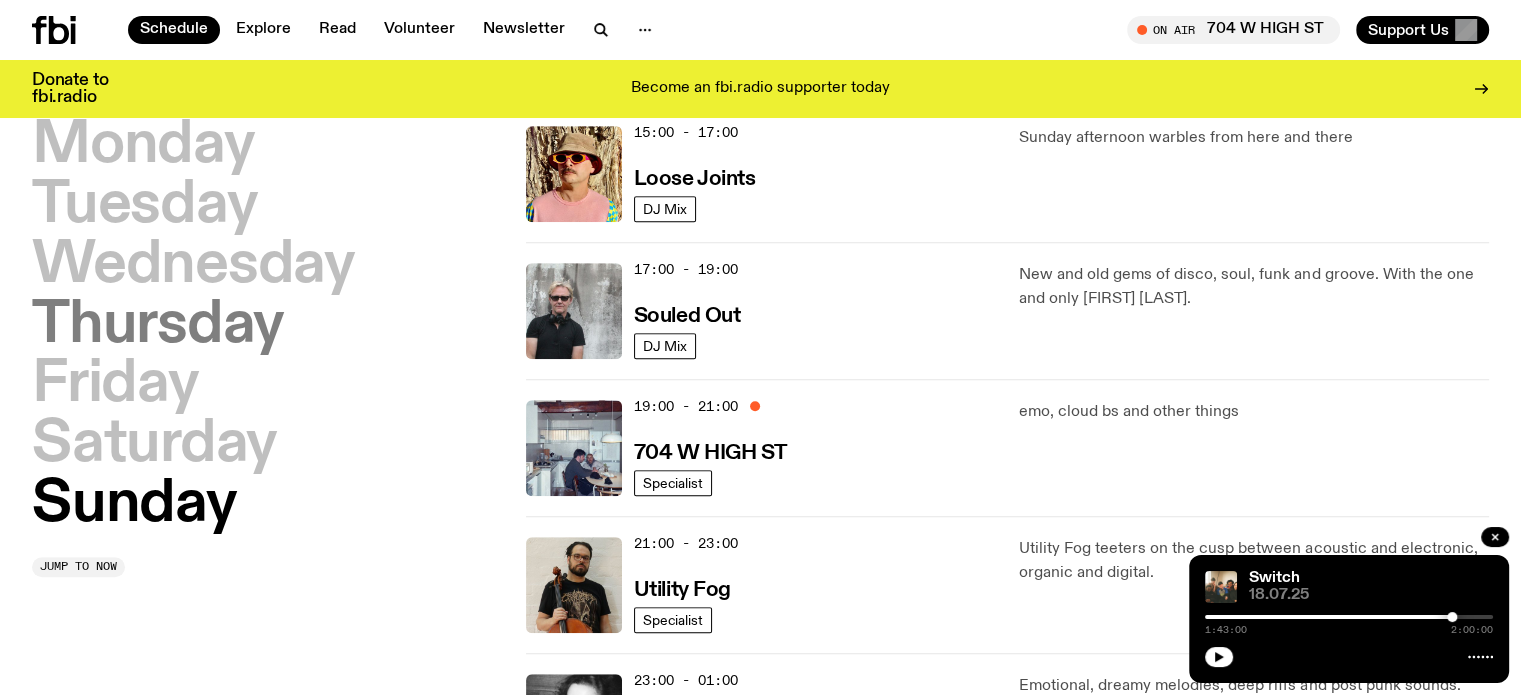 click on "Thursday" at bounding box center (158, 326) 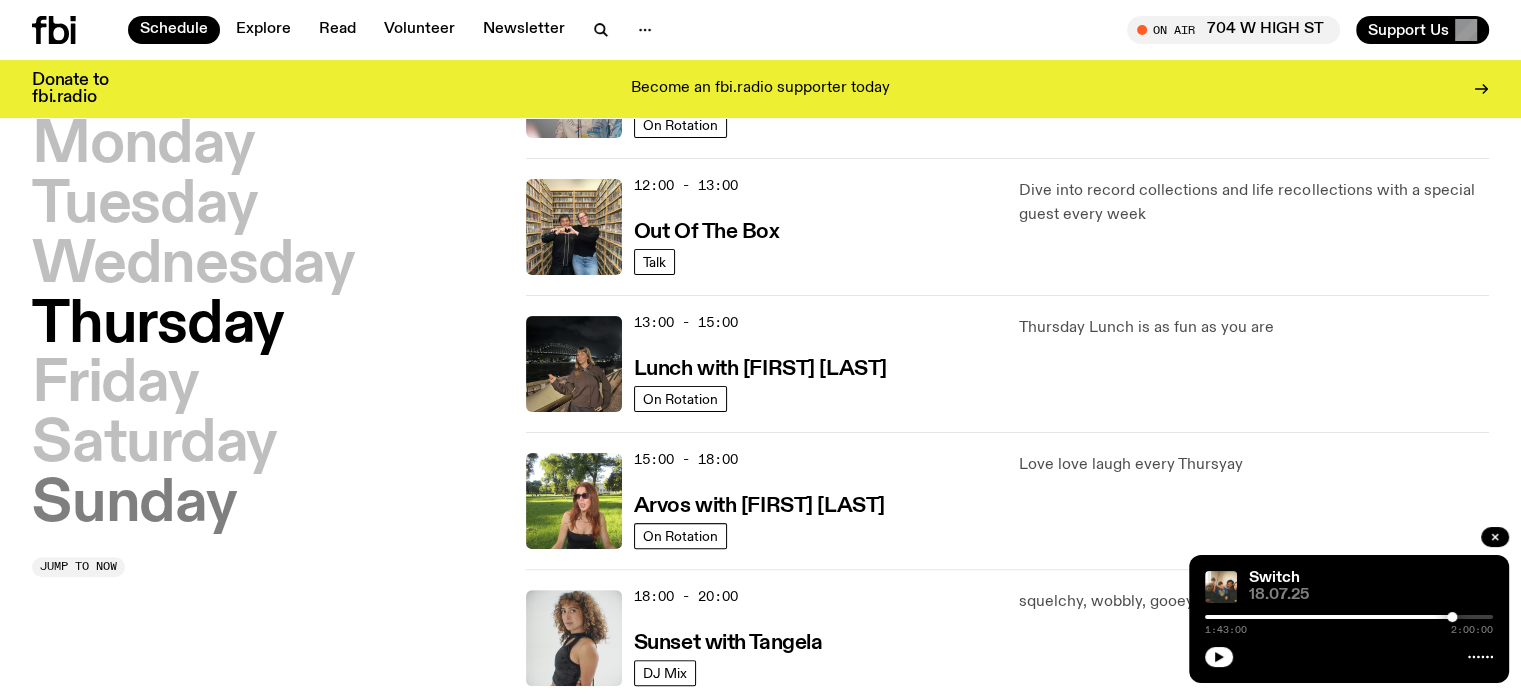 scroll, scrollTop: 355, scrollLeft: 0, axis: vertical 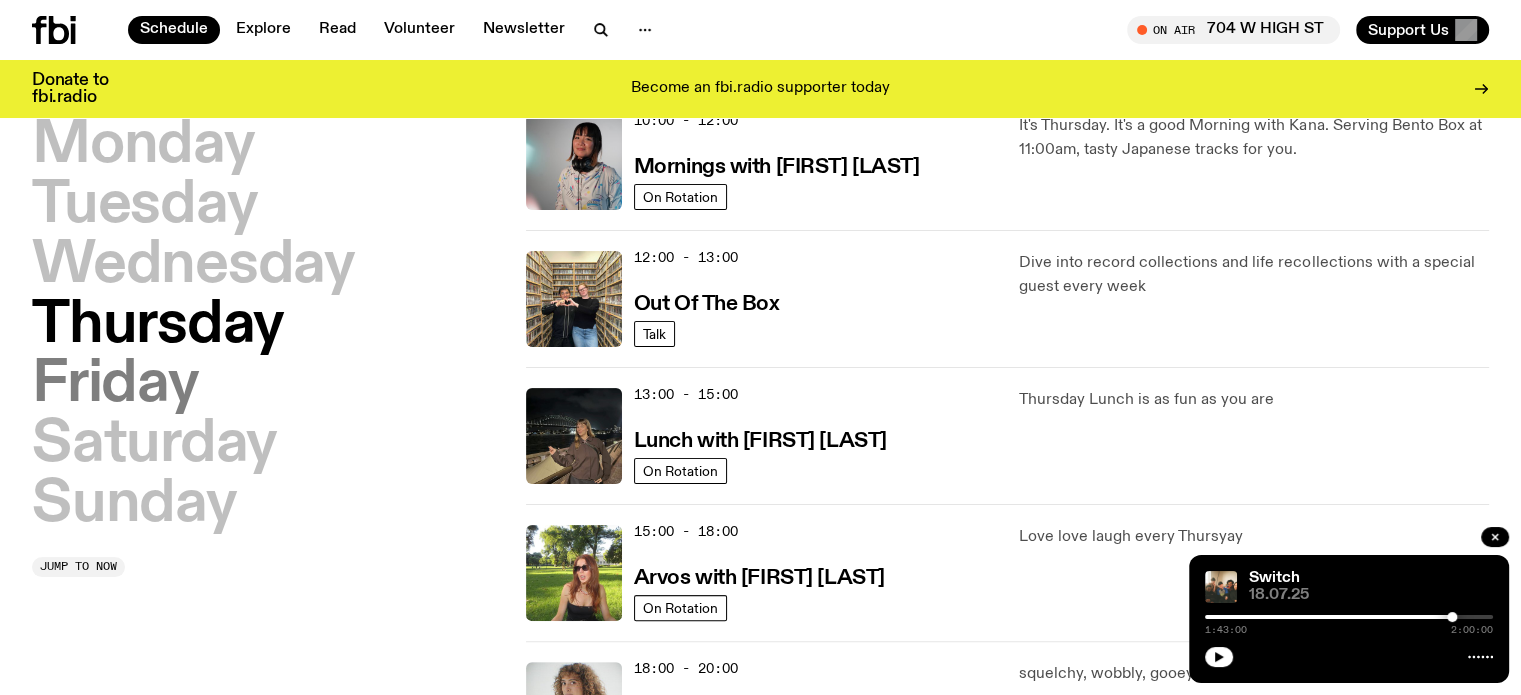 click on "Friday" at bounding box center [115, 385] 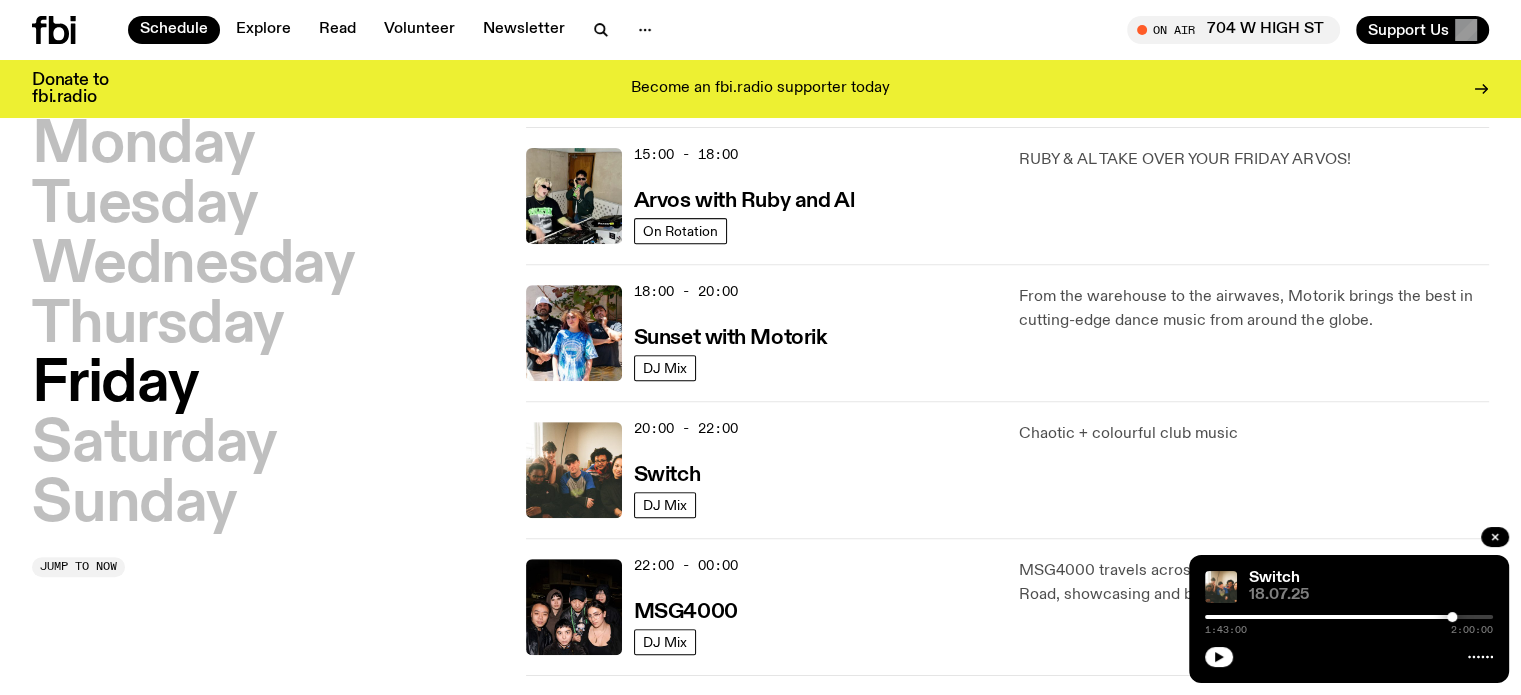 scroll, scrollTop: 956, scrollLeft: 0, axis: vertical 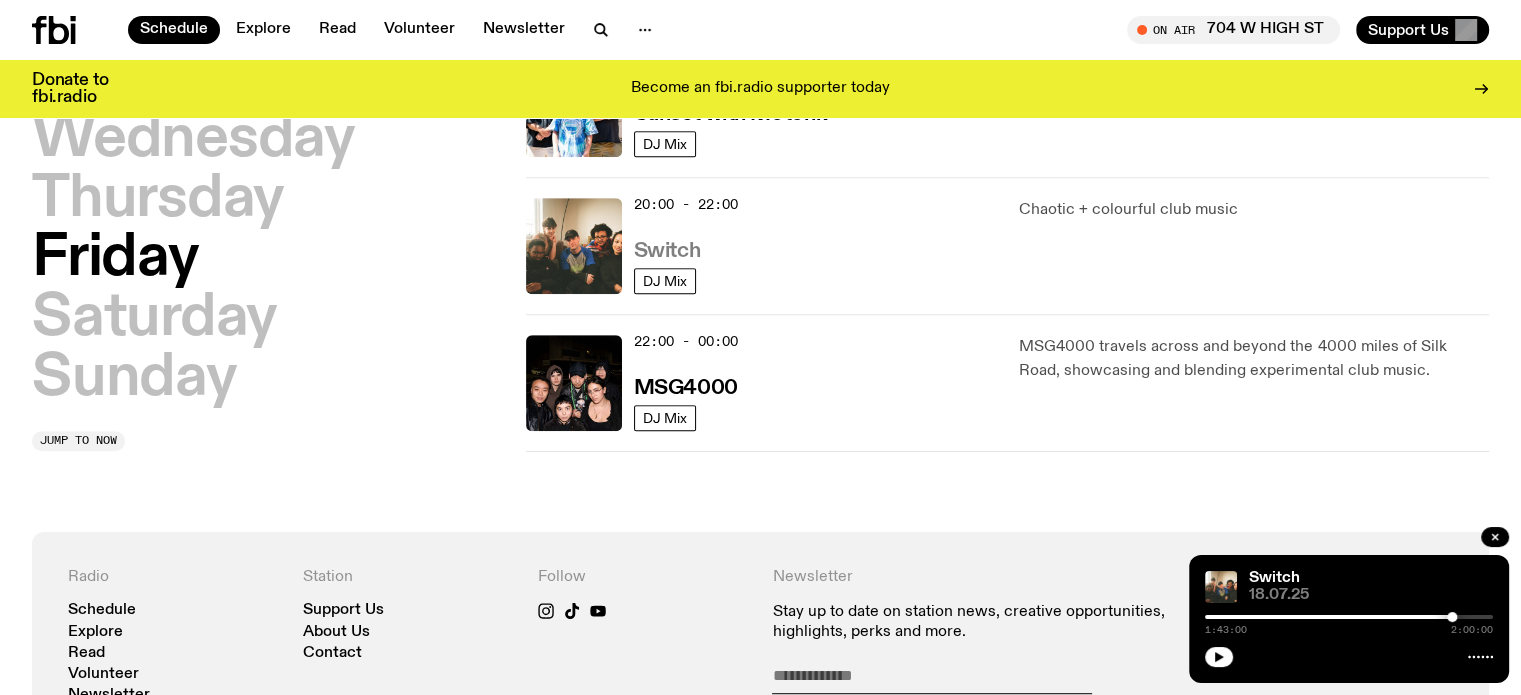 click on "Switch" at bounding box center [667, 251] 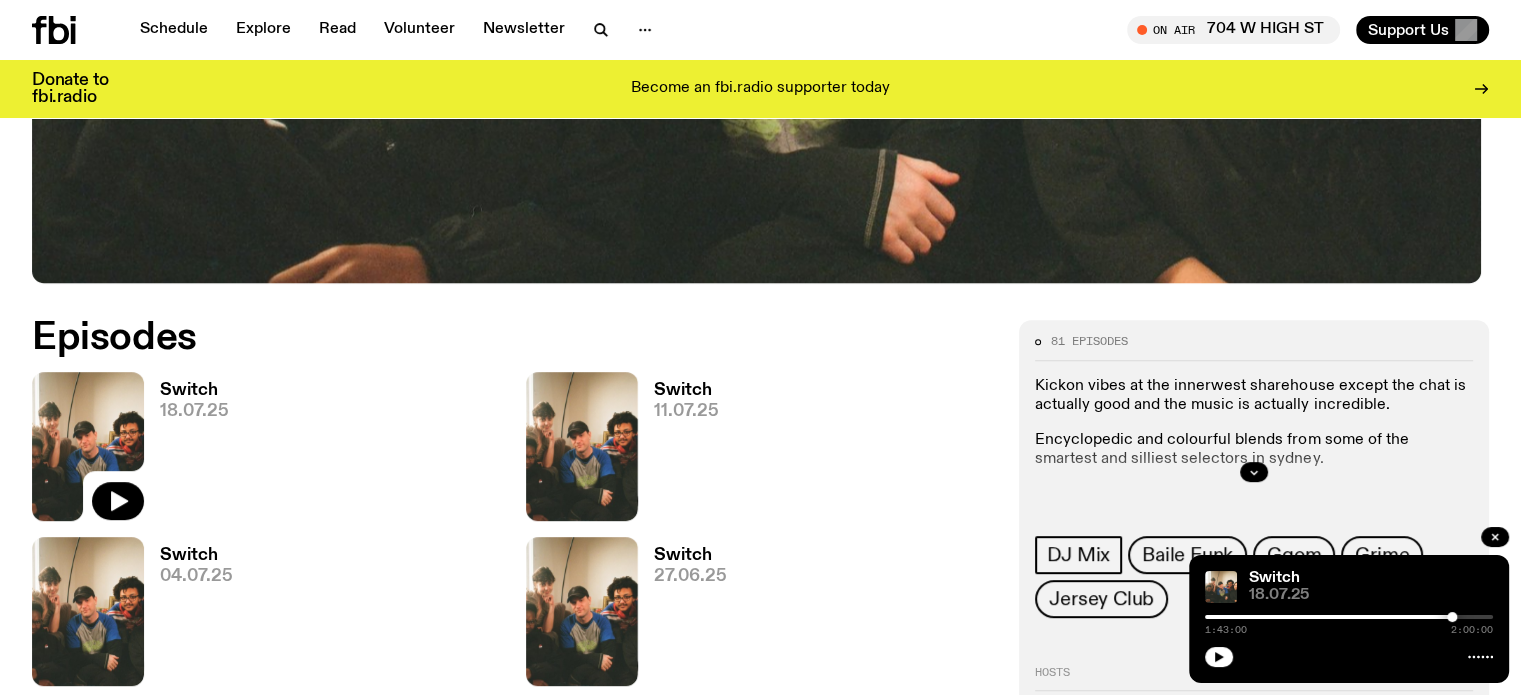 scroll, scrollTop: 985, scrollLeft: 0, axis: vertical 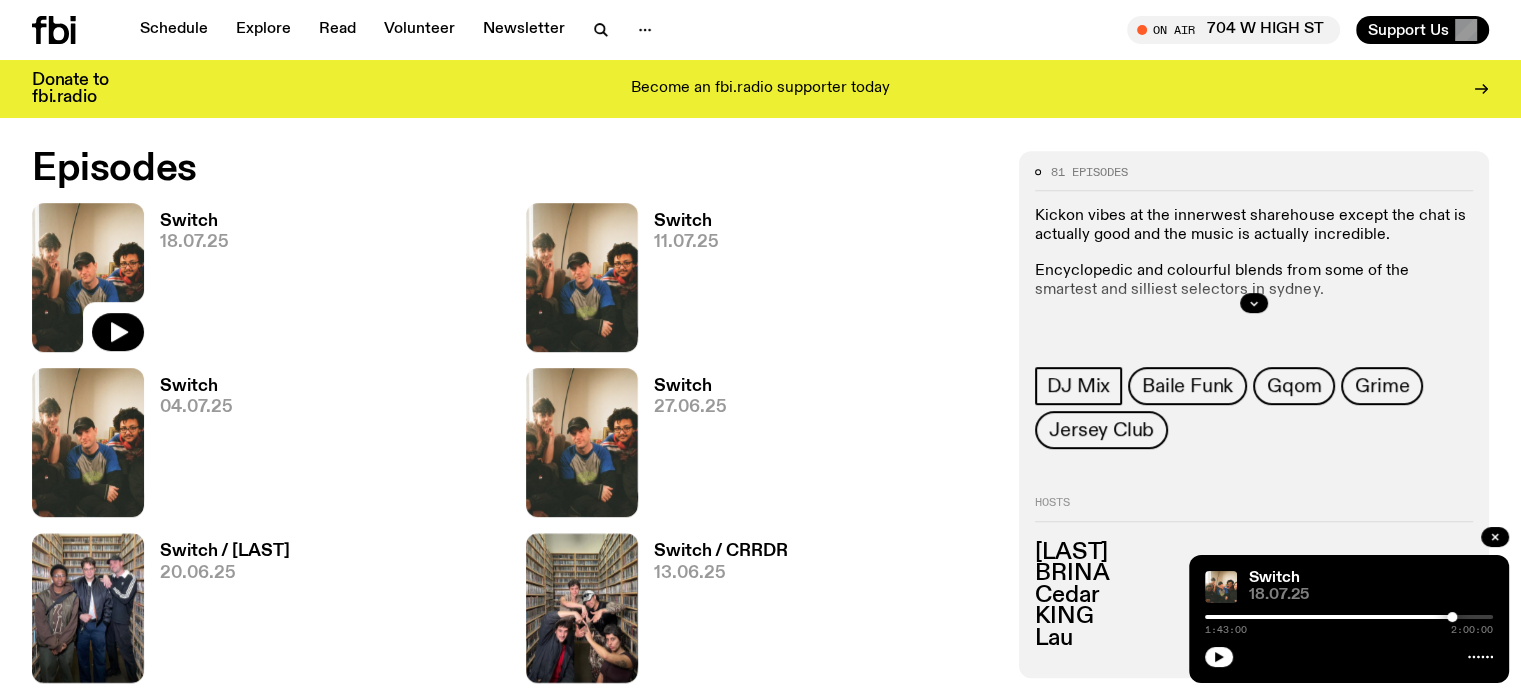 click on "Switch 11.07.25" at bounding box center [678, 277] 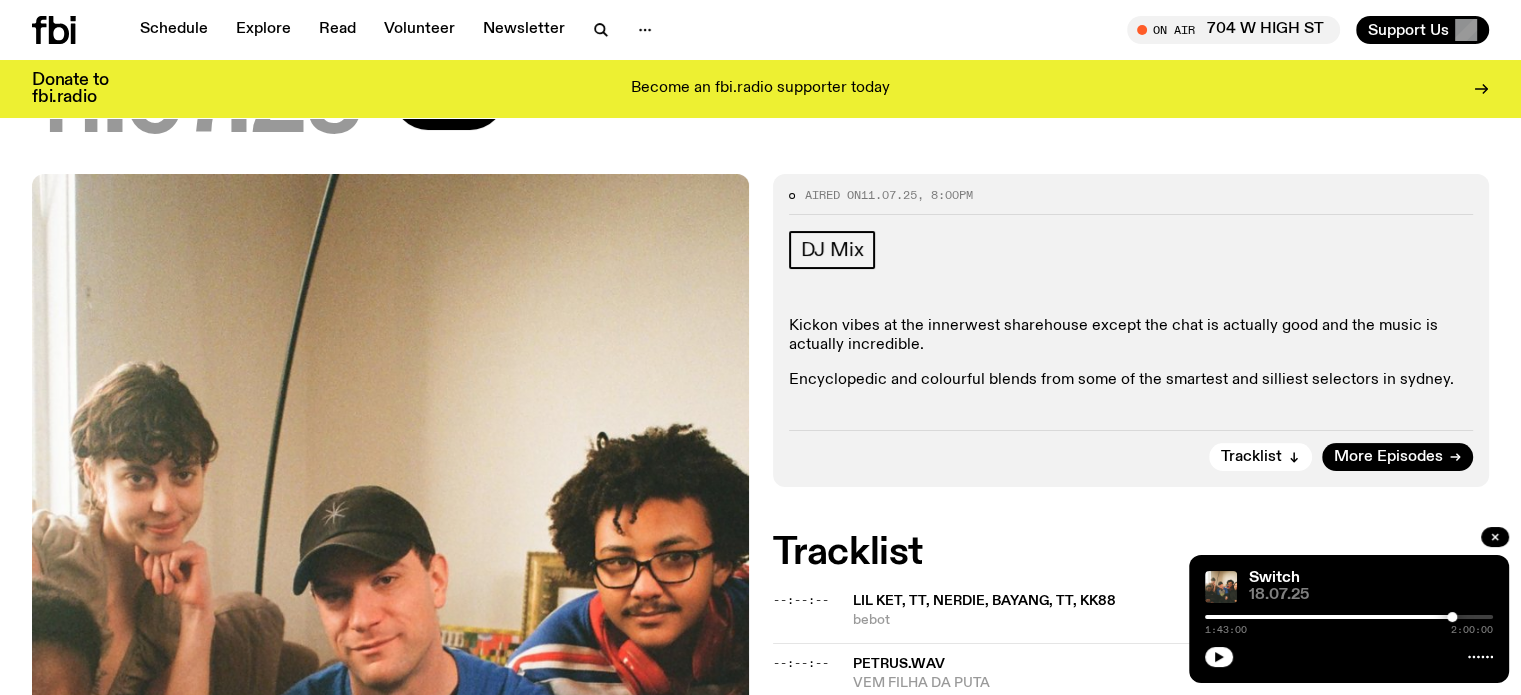 scroll, scrollTop: 0, scrollLeft: 0, axis: both 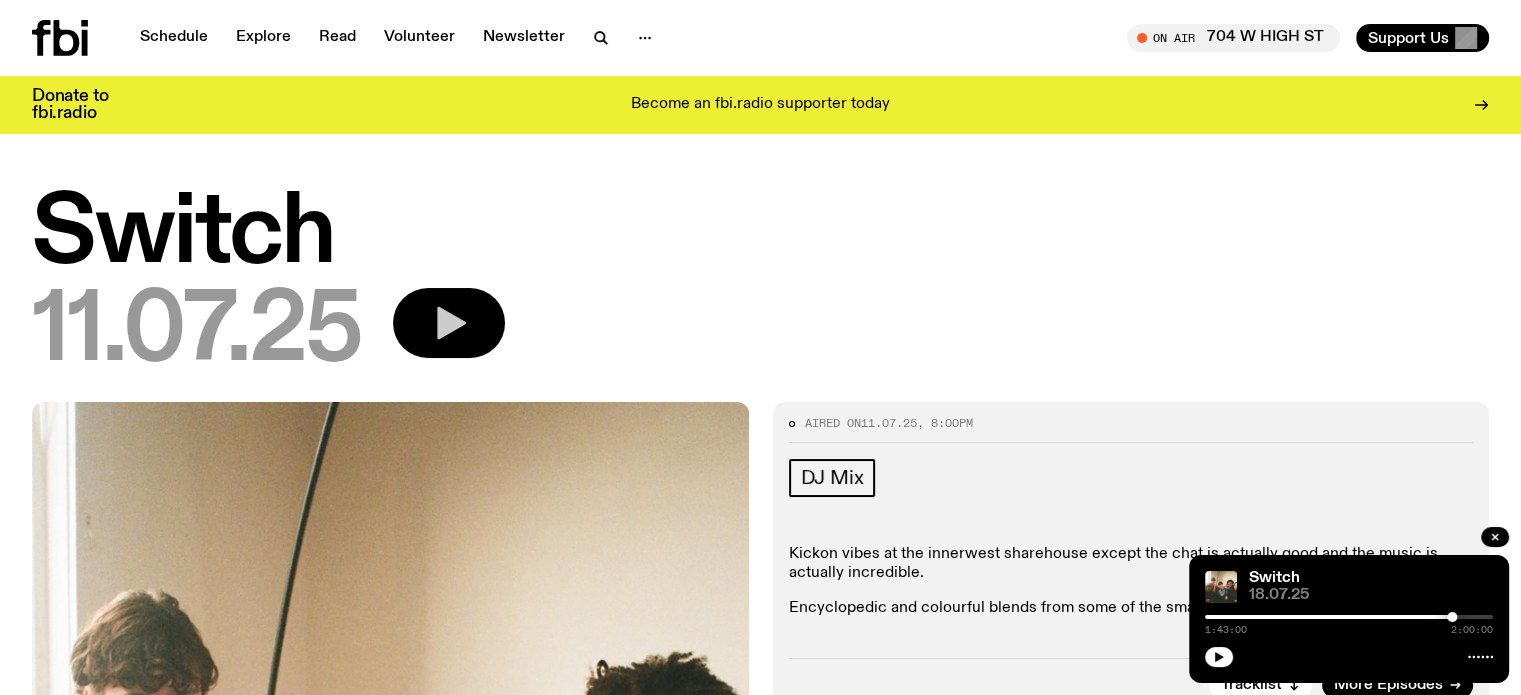 click 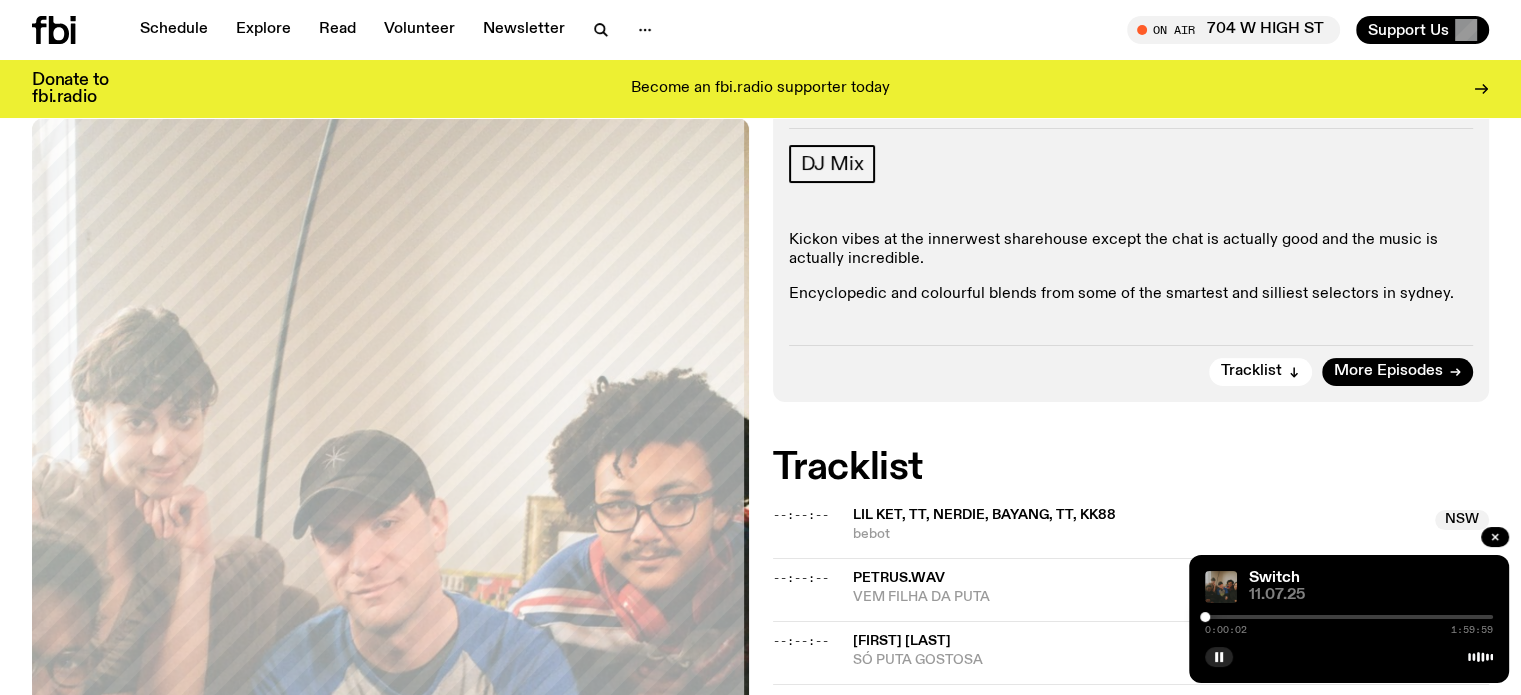 scroll, scrollTop: 388, scrollLeft: 0, axis: vertical 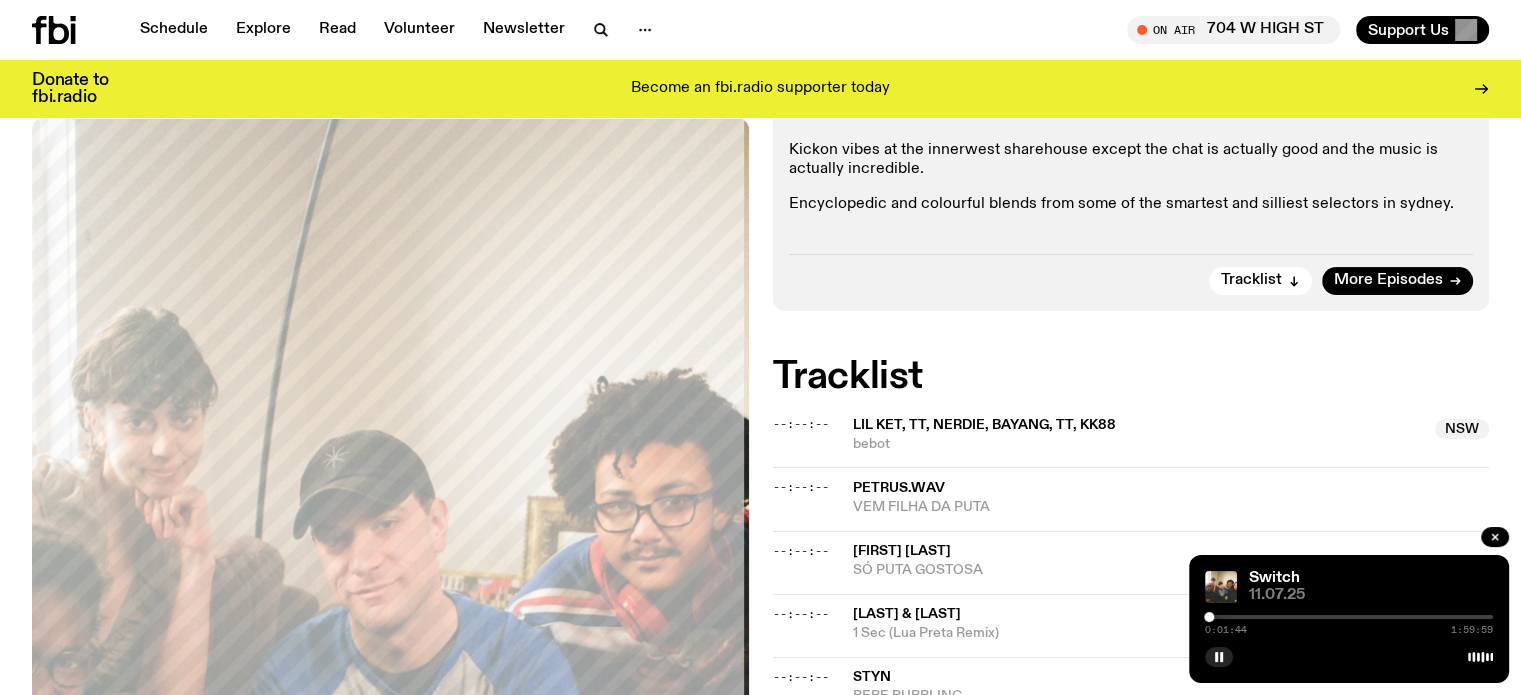 click at bounding box center [1209, 617] 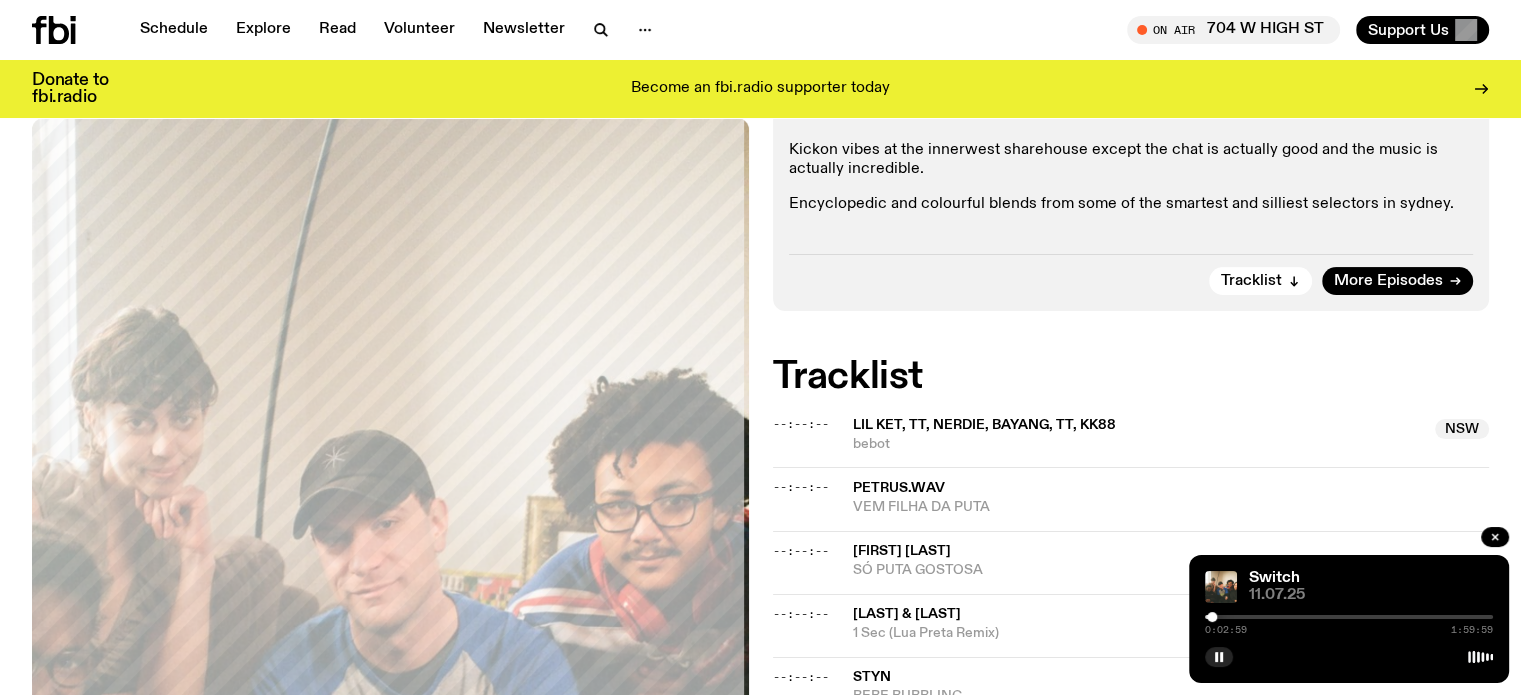 click at bounding box center [1212, 617] 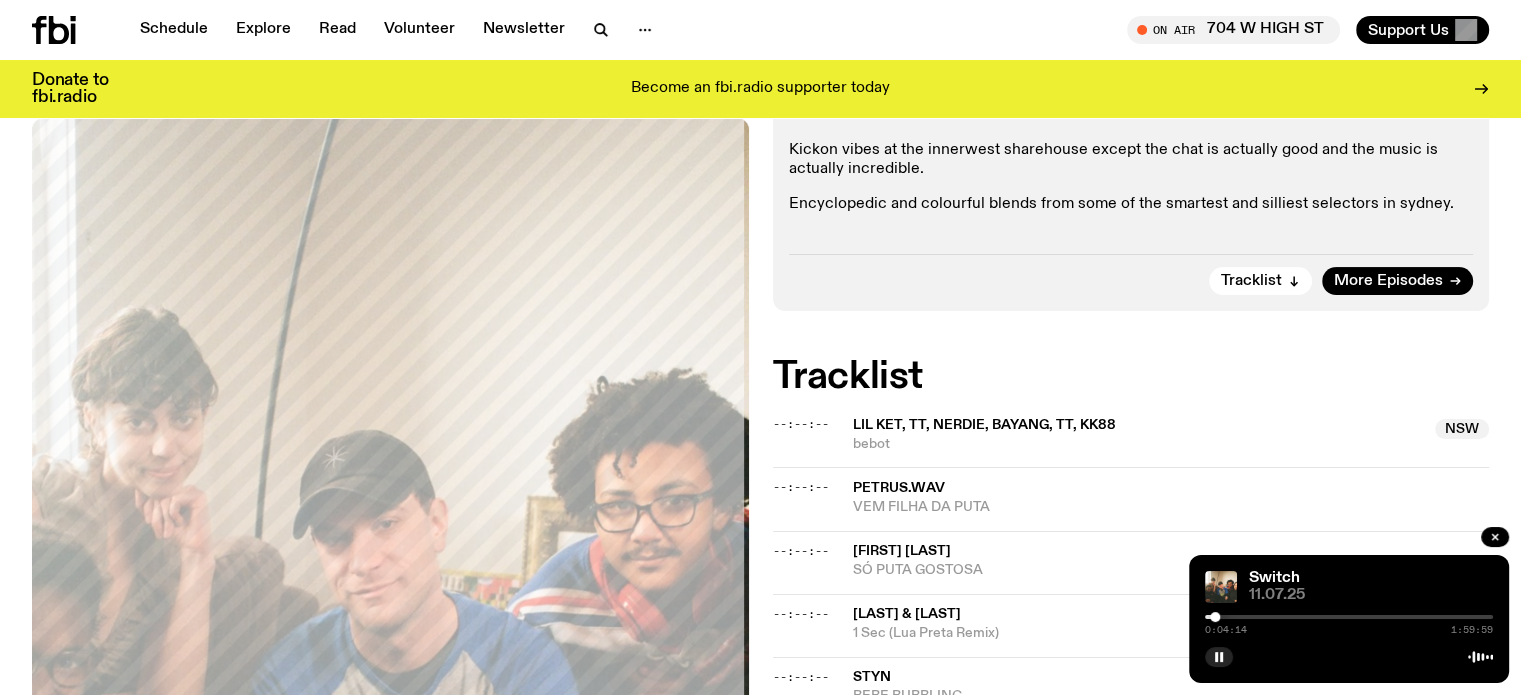 click at bounding box center (1215, 617) 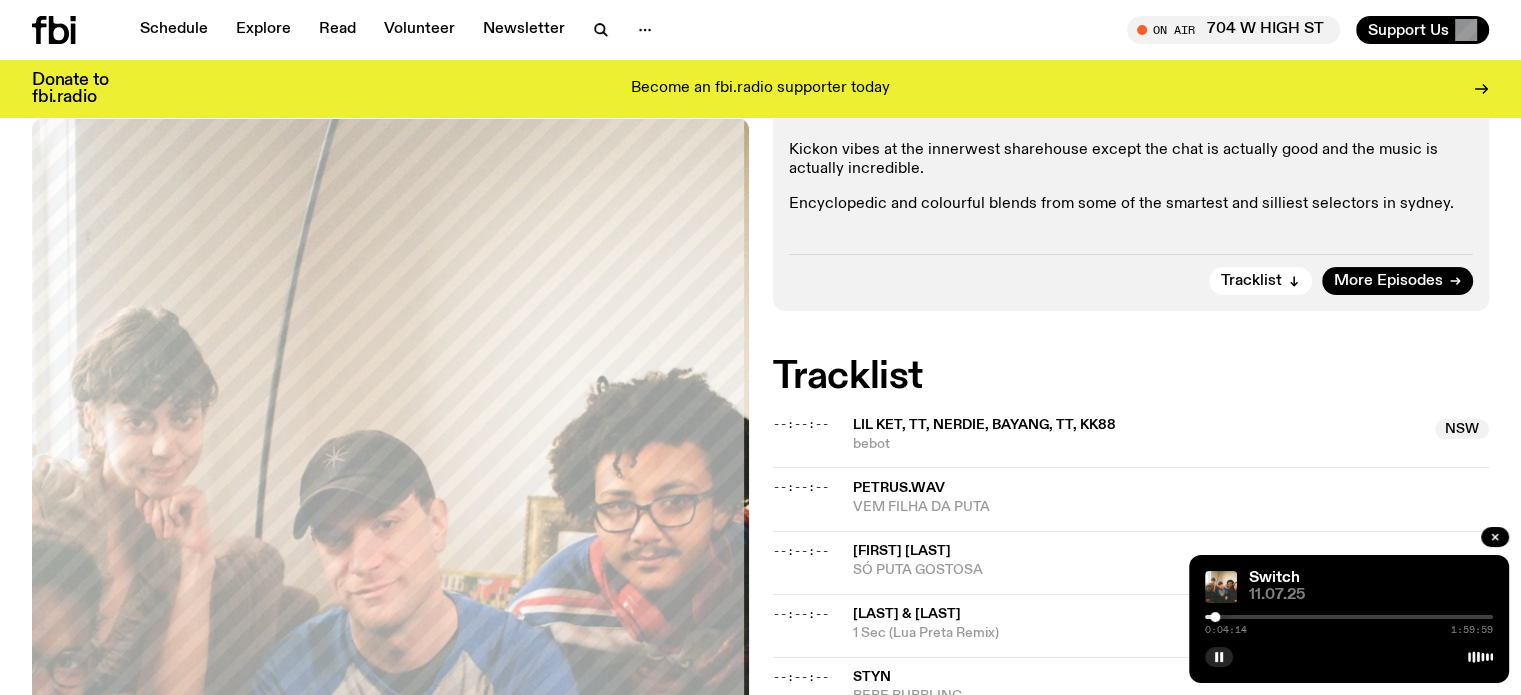 click at bounding box center (1215, 617) 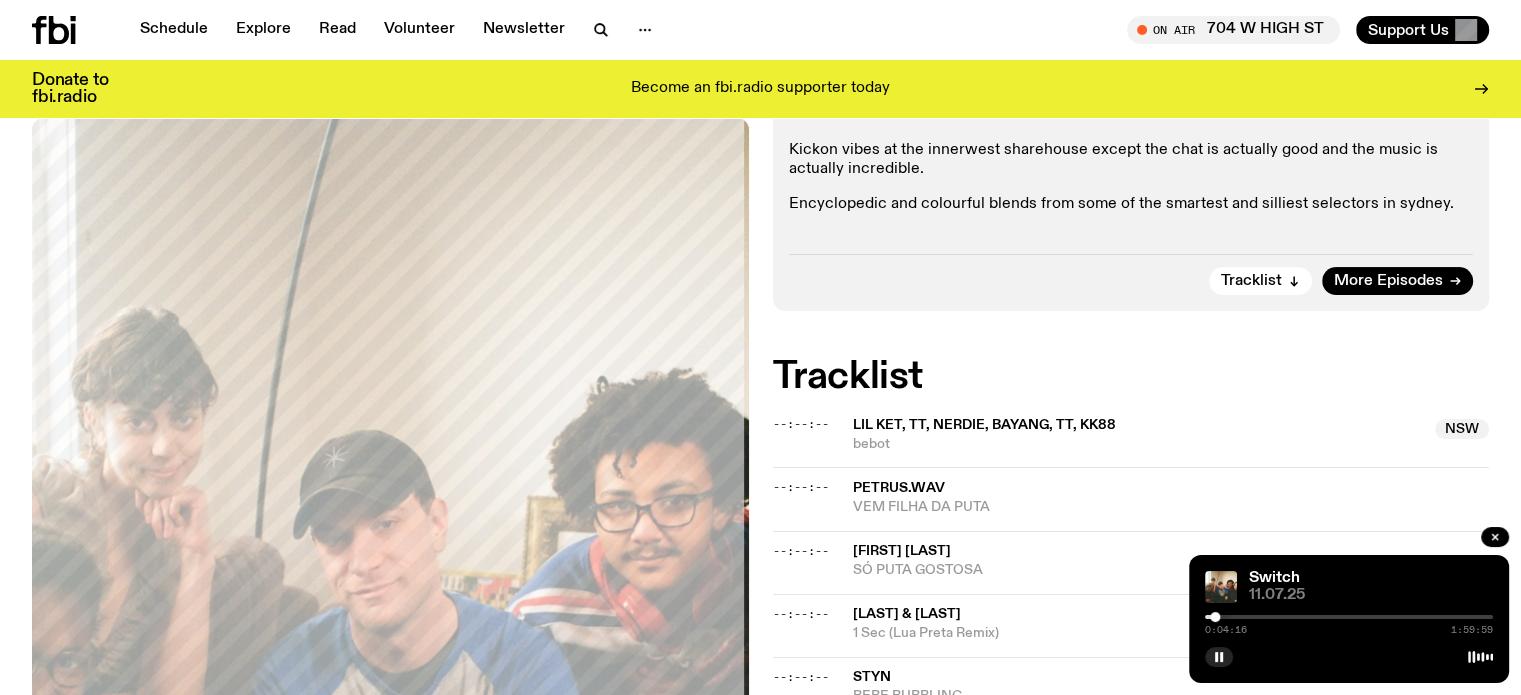 click at bounding box center (1349, 617) 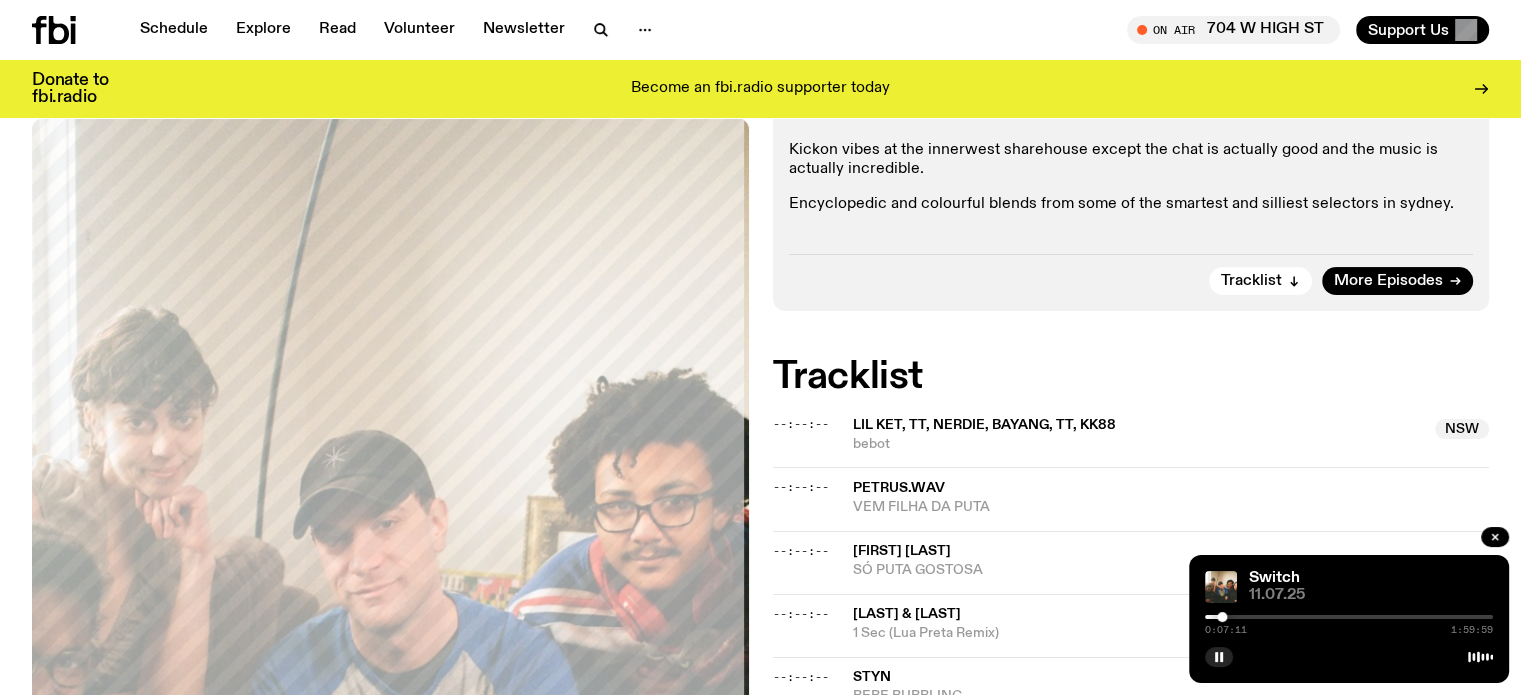 click at bounding box center (1349, 617) 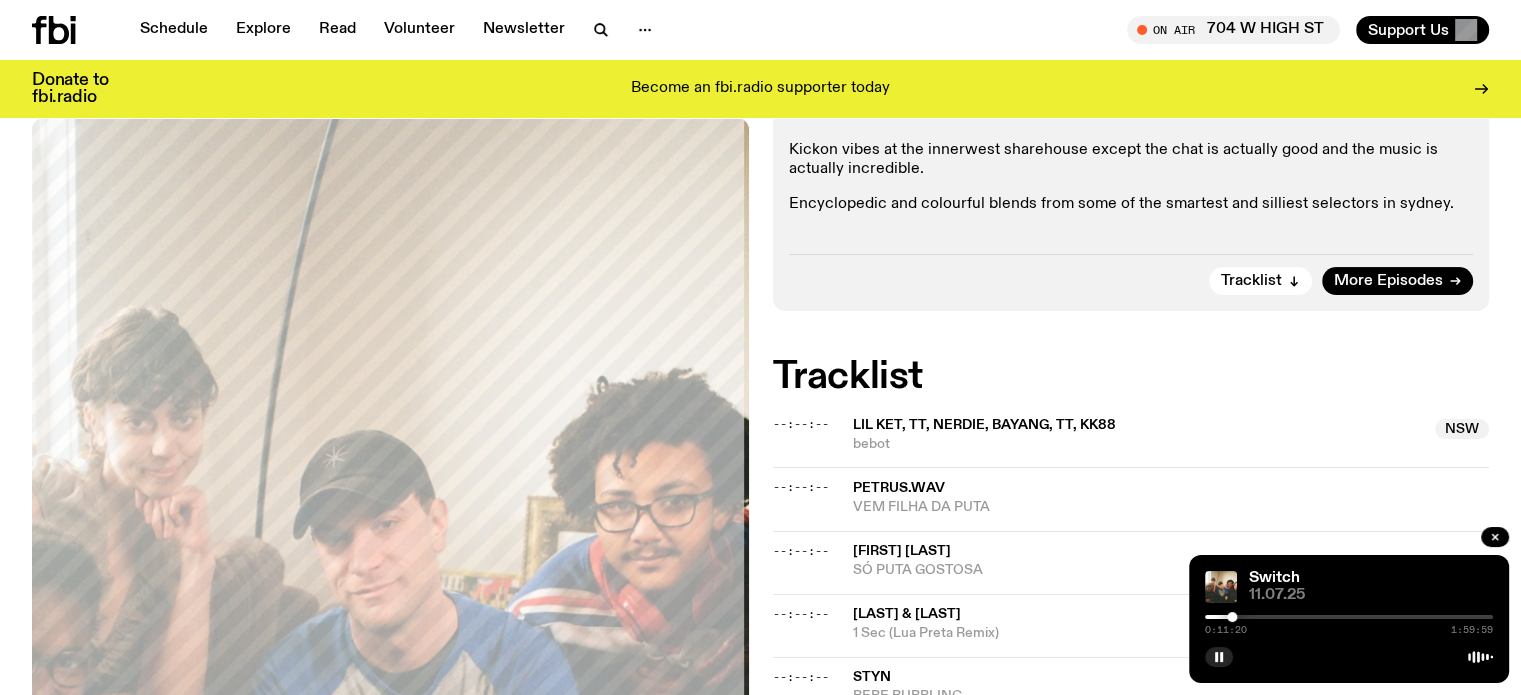 click on "0:11:20 1:59:59" at bounding box center (1349, 623) 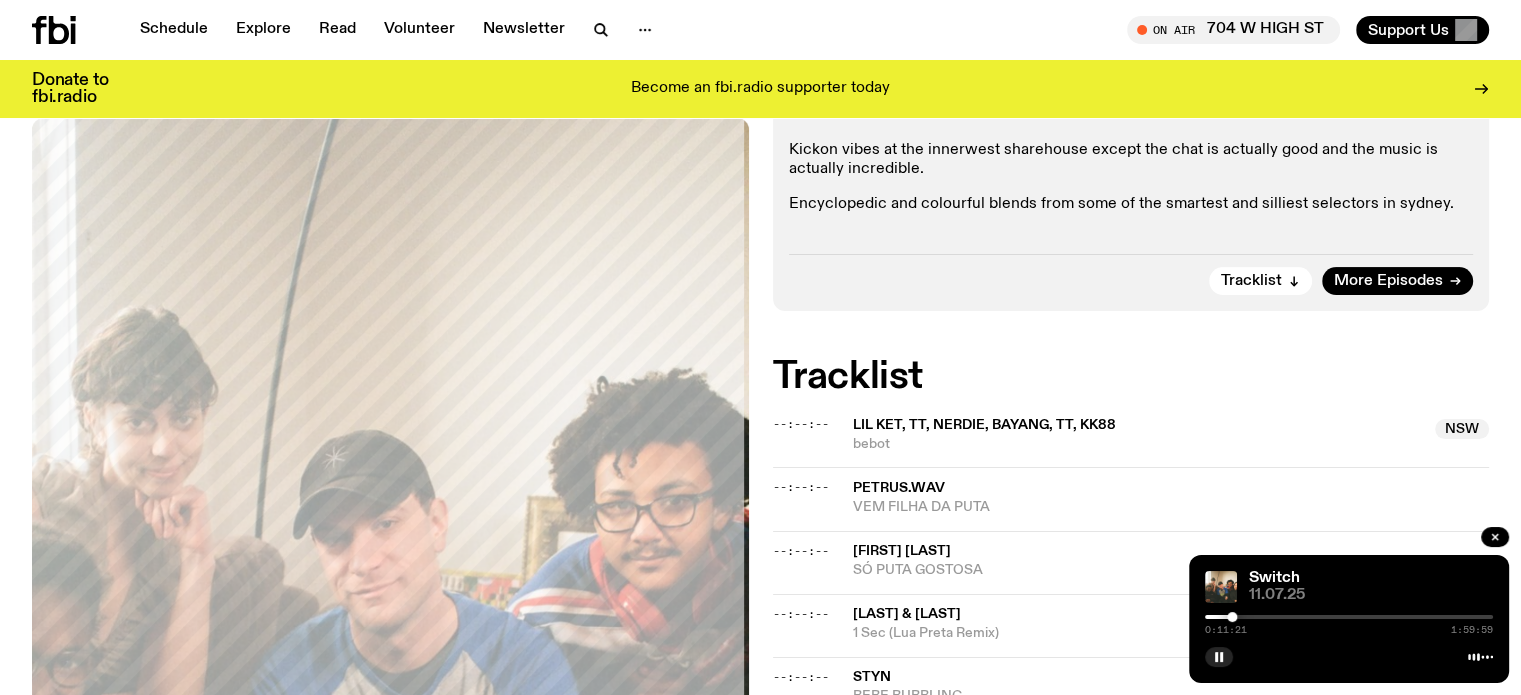 click at bounding box center (1349, 617) 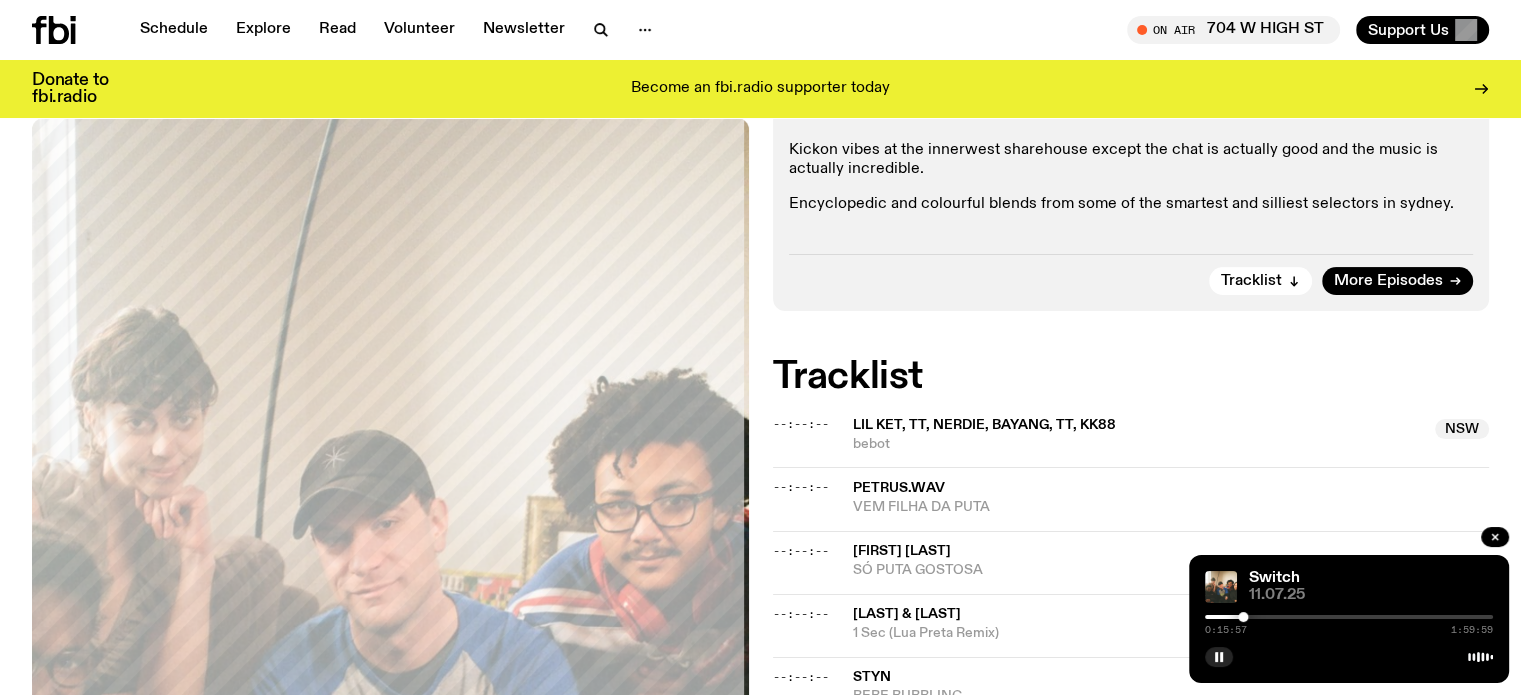 click at bounding box center (1349, 617) 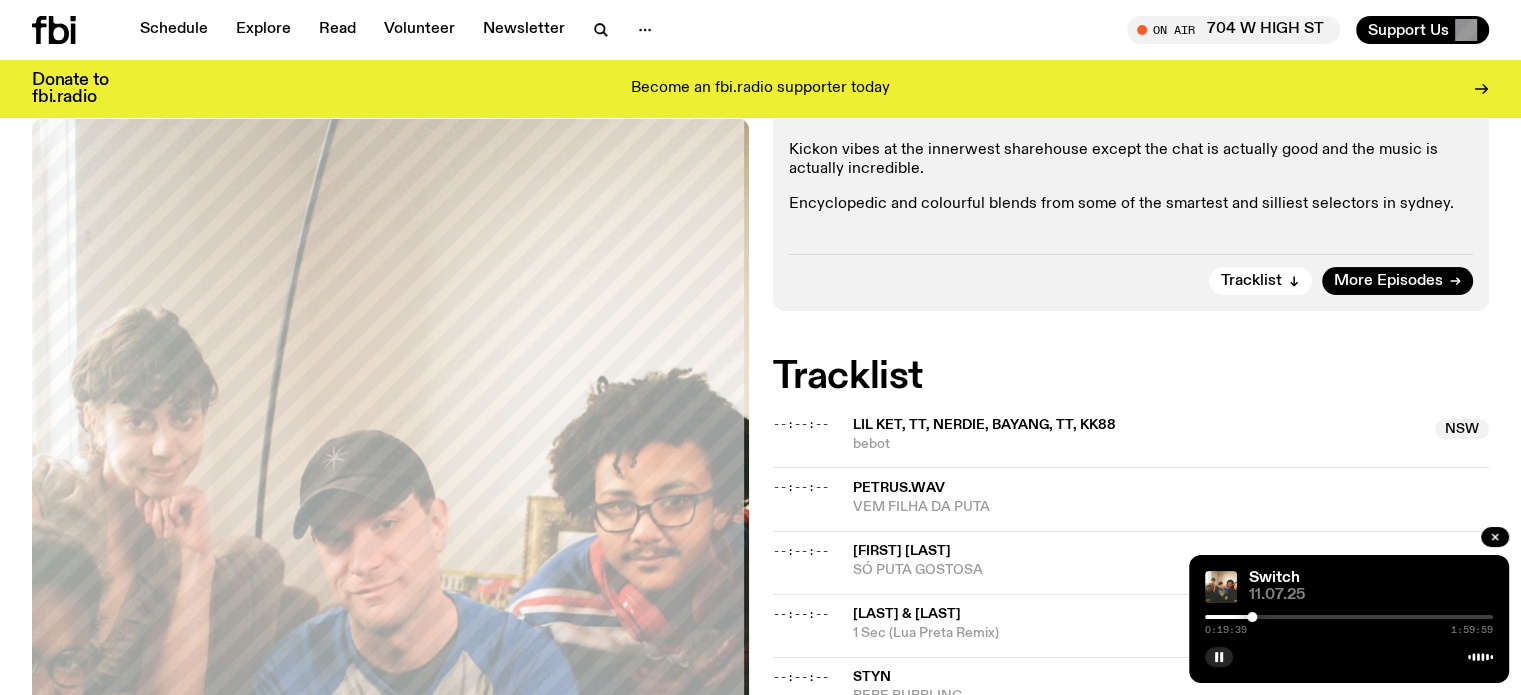 click at bounding box center (1252, 617) 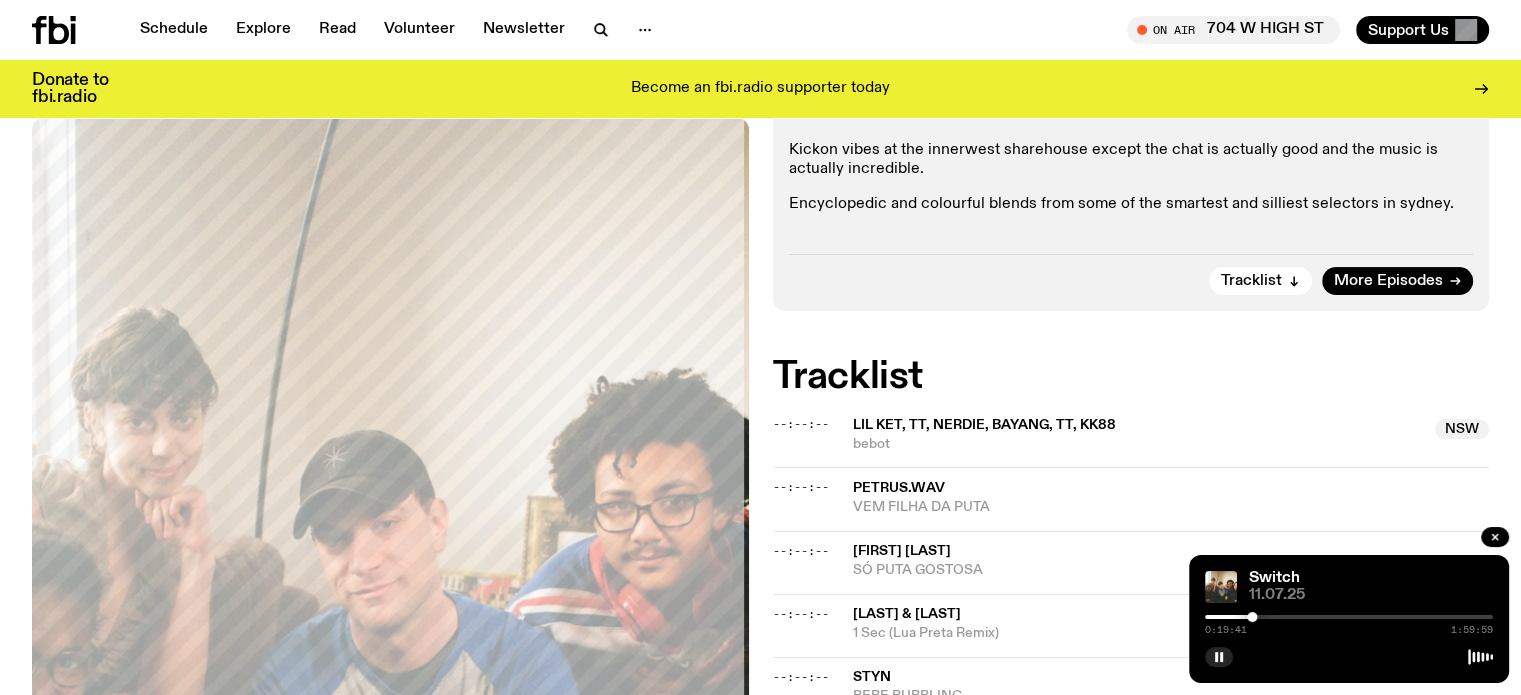 click at bounding box center (1252, 617) 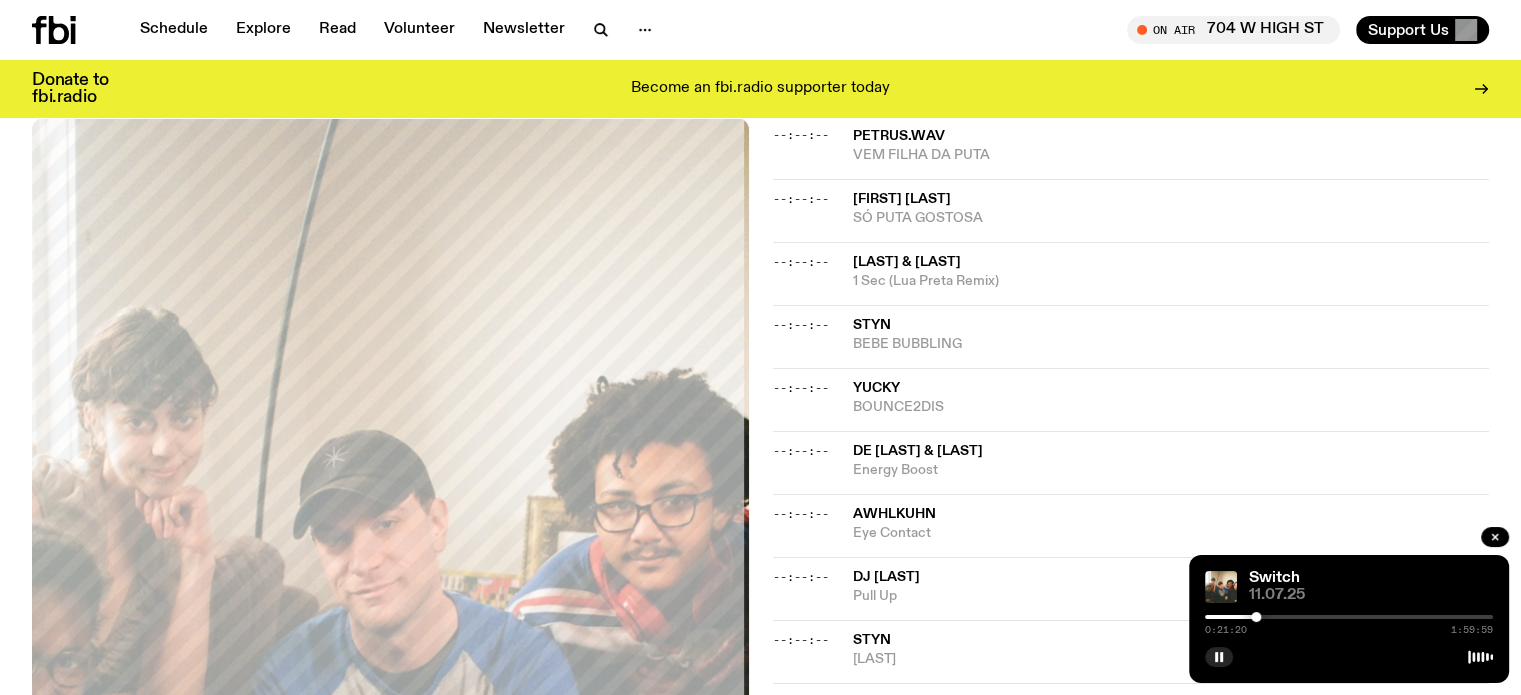 scroll, scrollTop: 888, scrollLeft: 0, axis: vertical 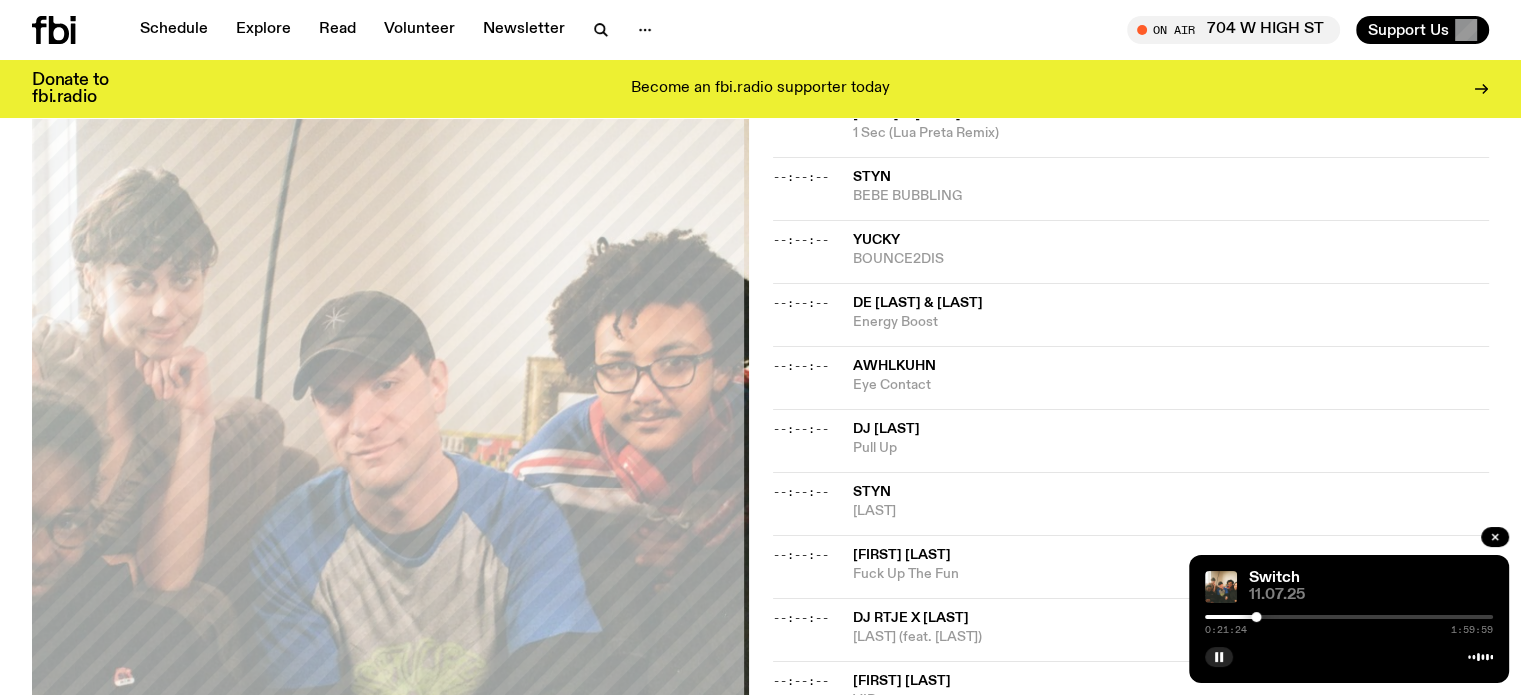 click at bounding box center (1349, 617) 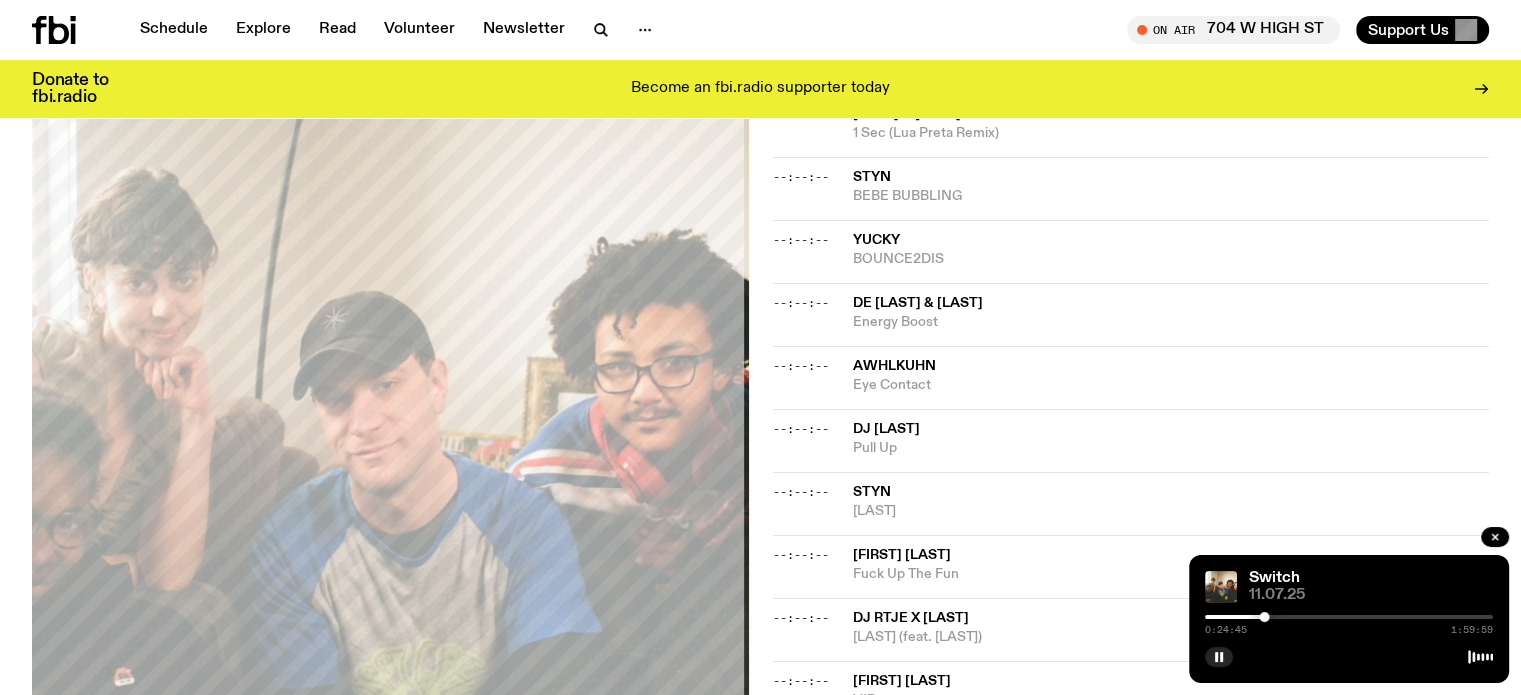 click at bounding box center (1264, 617) 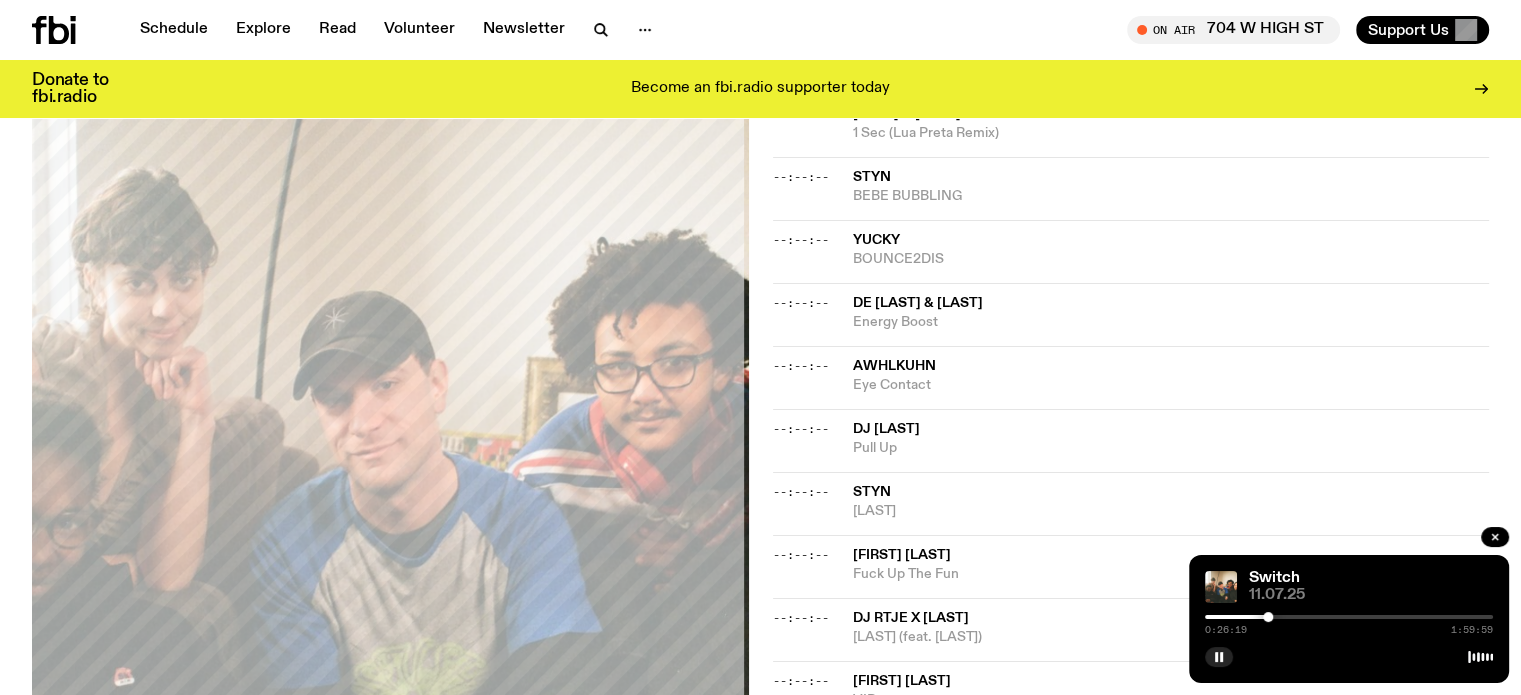 click at bounding box center [1268, 617] 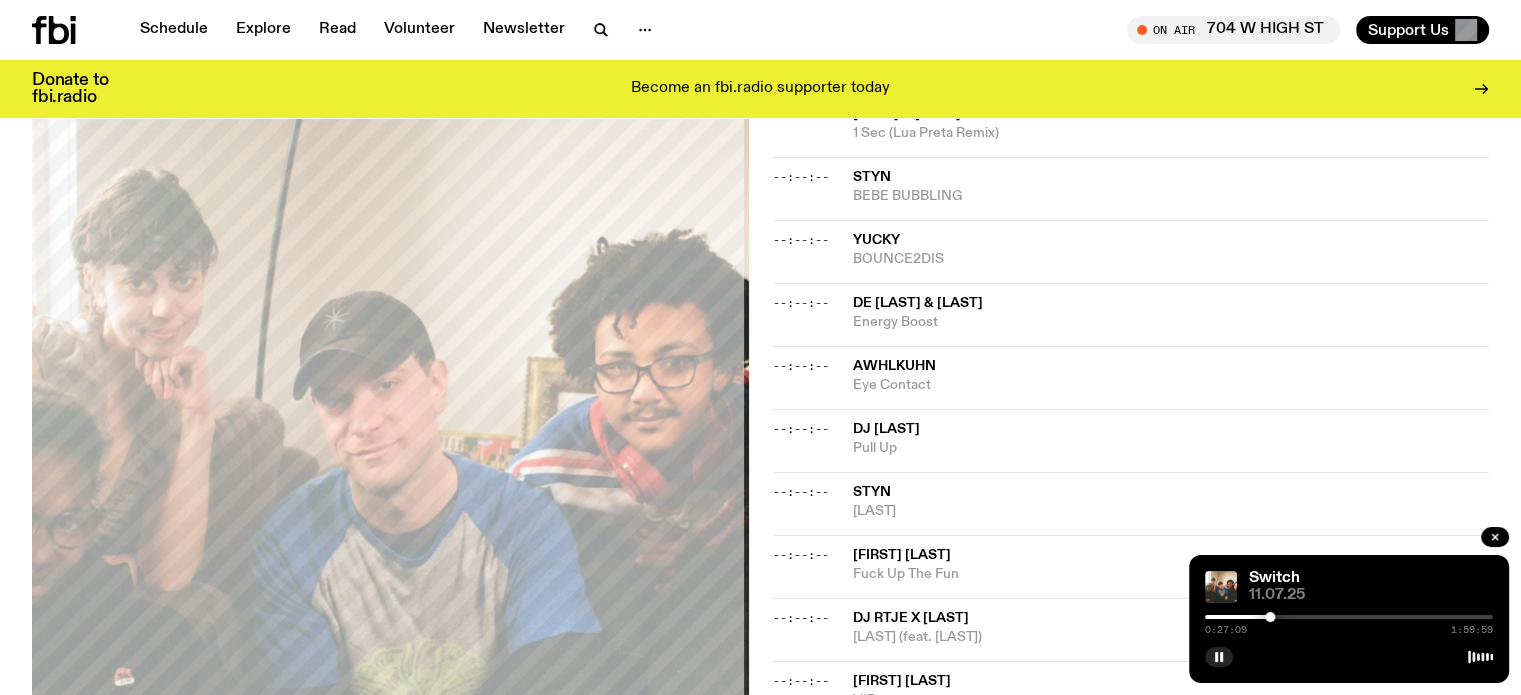 click at bounding box center [1270, 617] 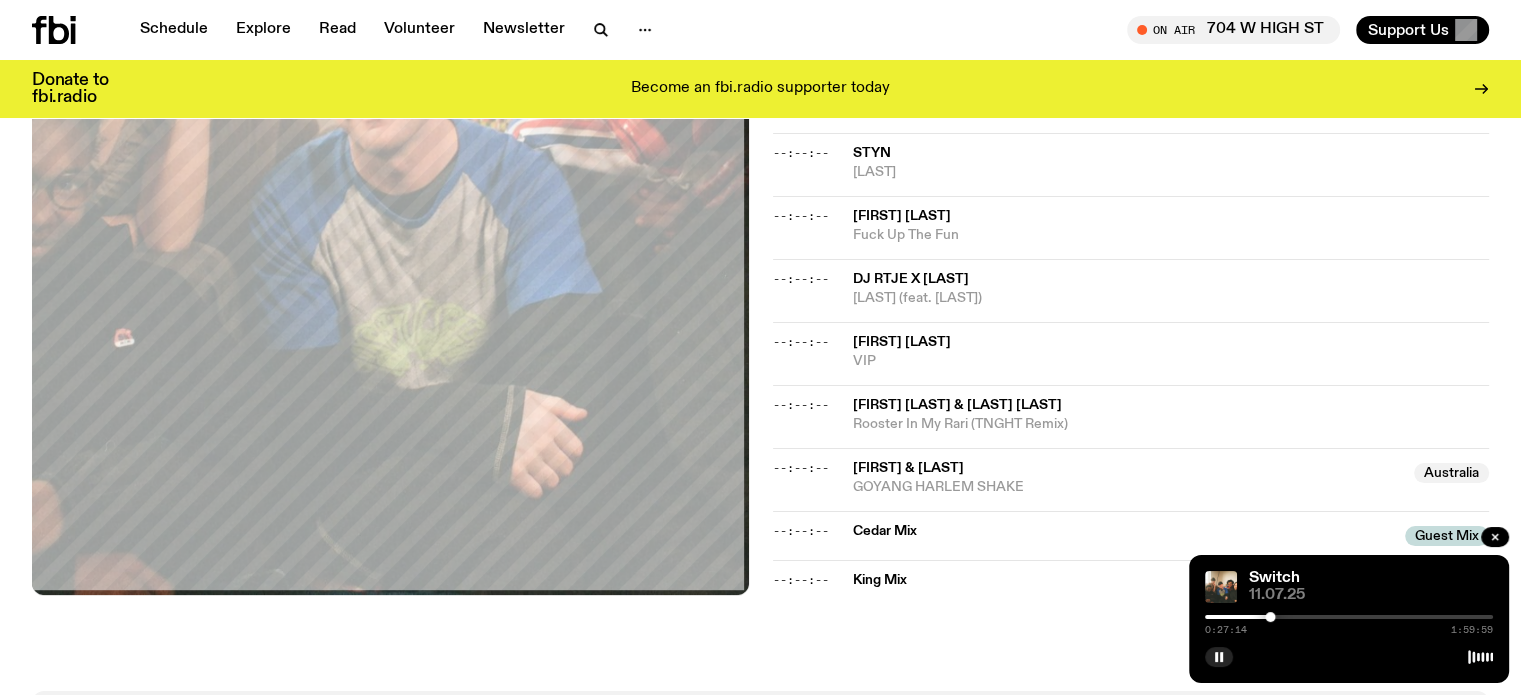 scroll, scrollTop: 888, scrollLeft: 0, axis: vertical 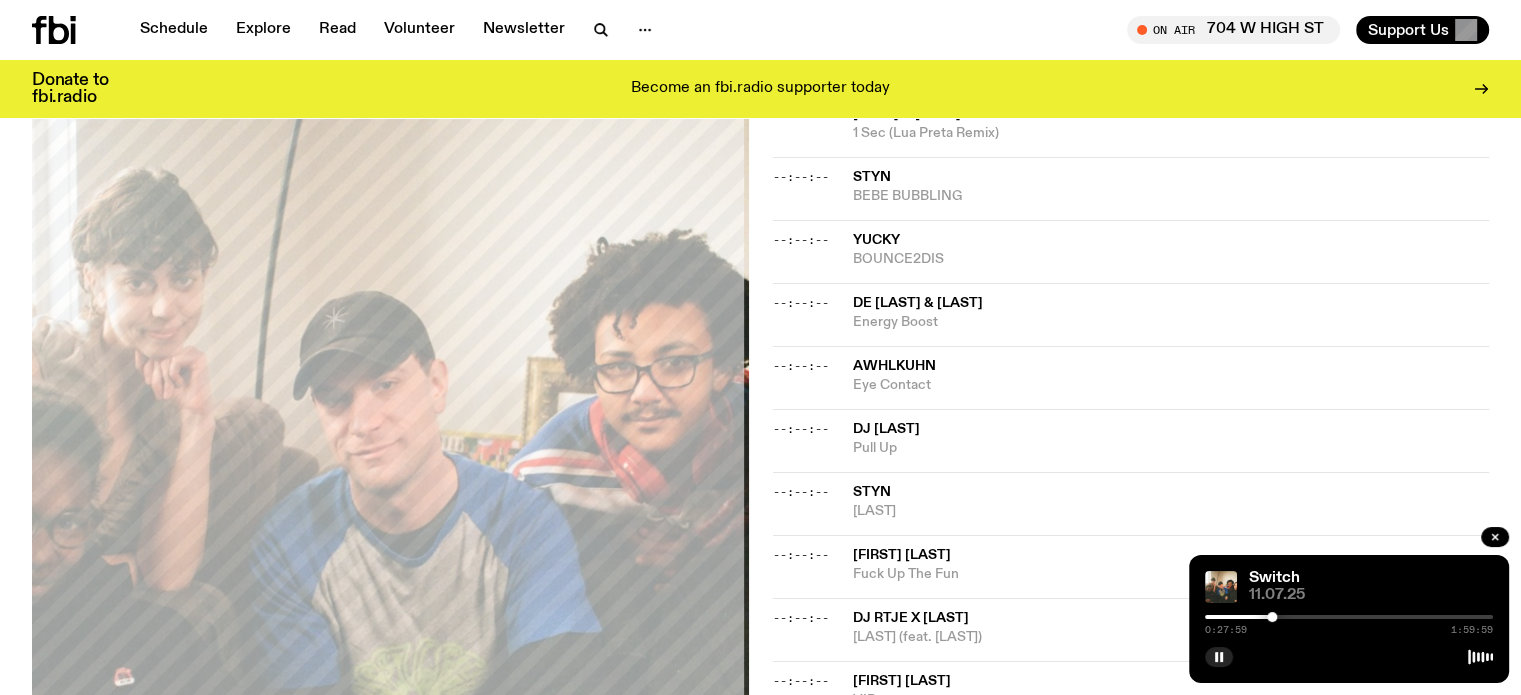 click at bounding box center (1272, 617) 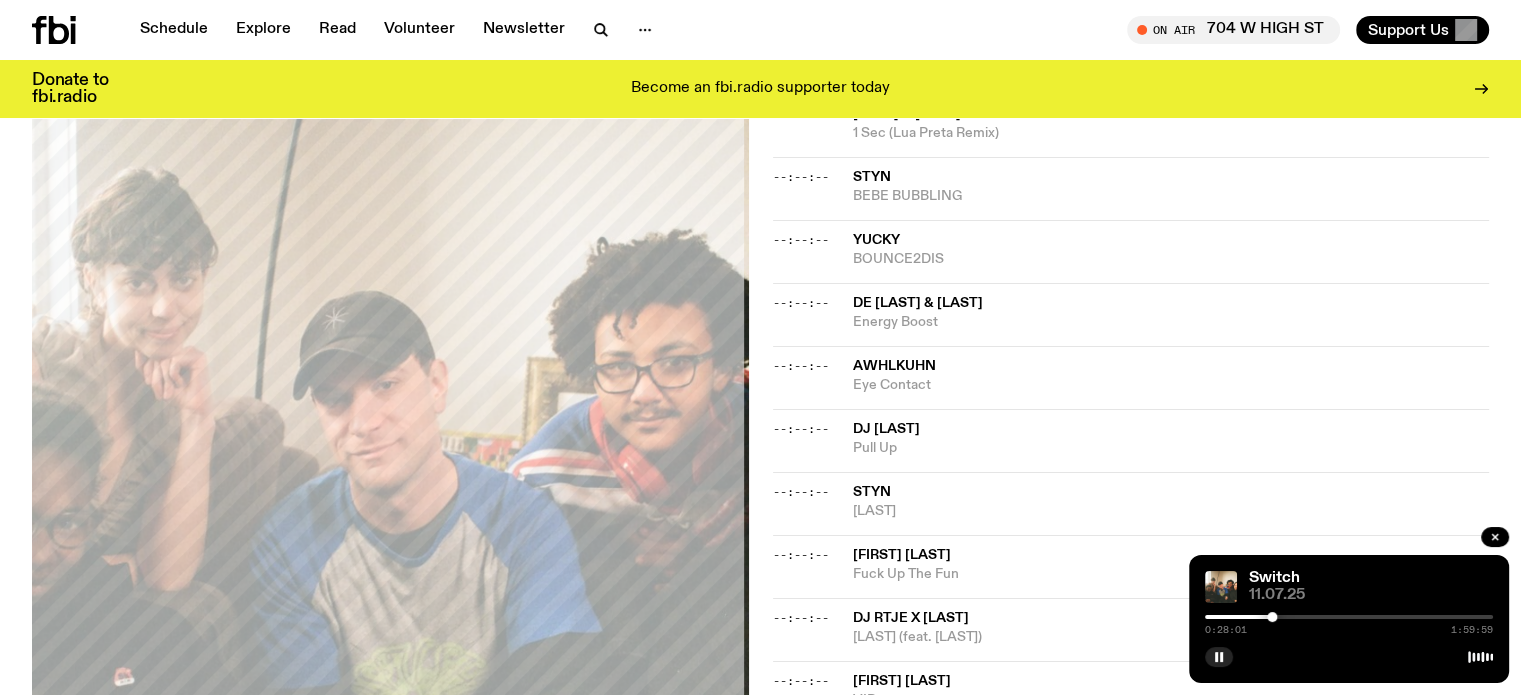 click at bounding box center [1272, 617] 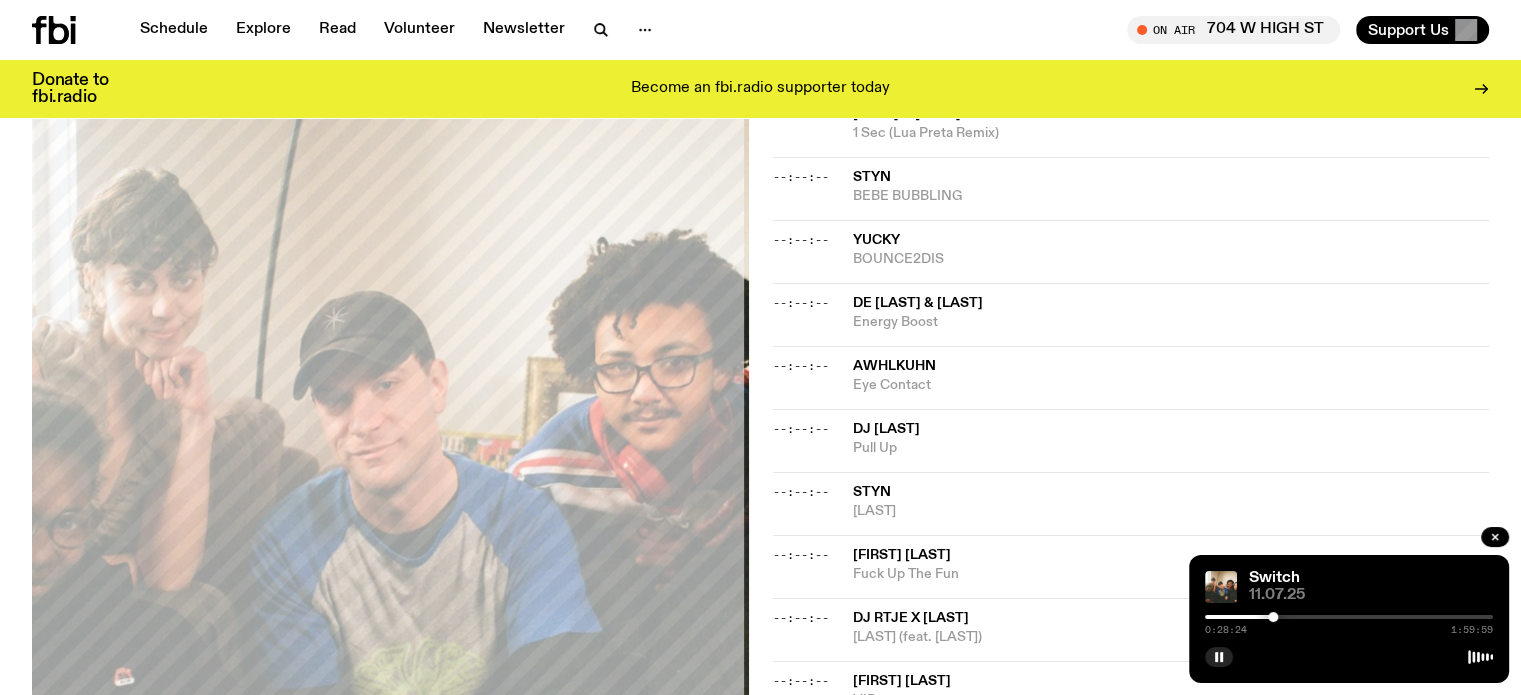 click at bounding box center [1273, 617] 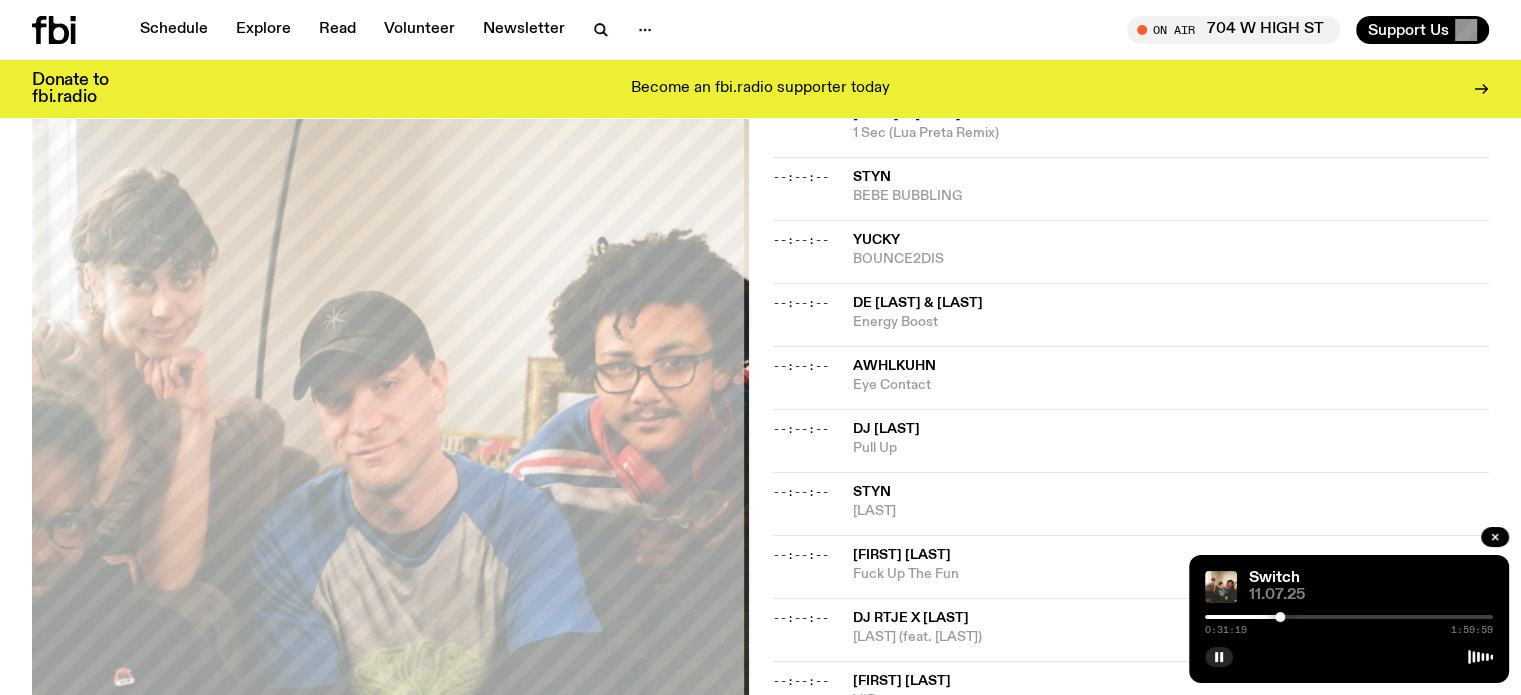 click at bounding box center (1280, 617) 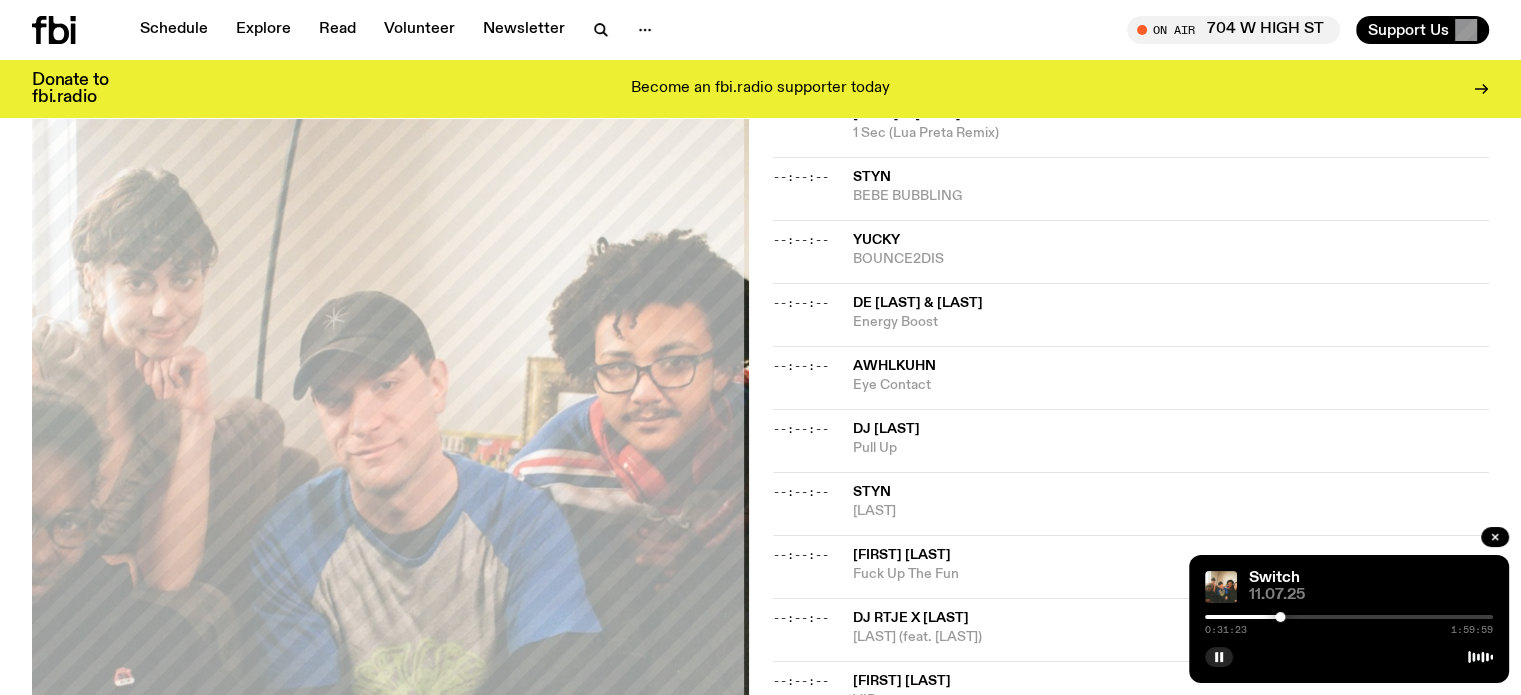 click at bounding box center (1280, 617) 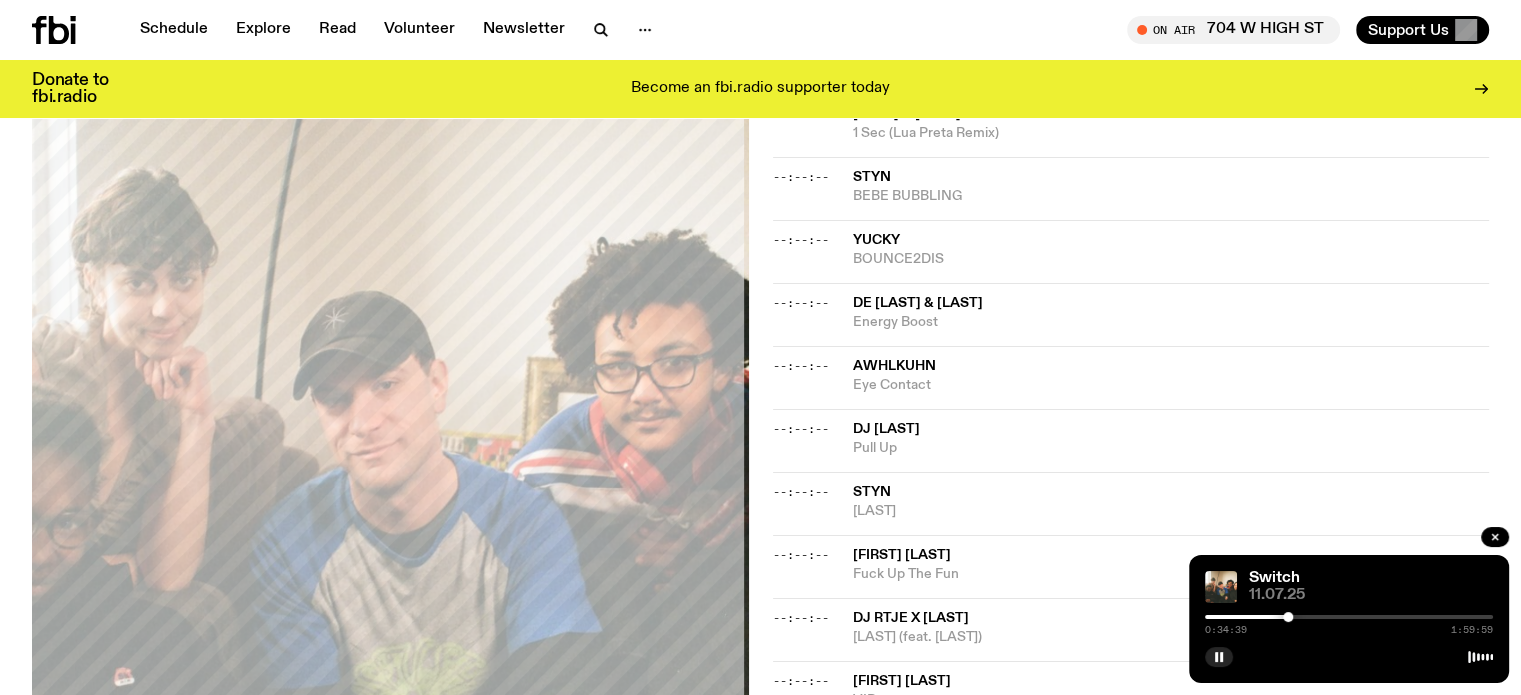 click at bounding box center (1288, 617) 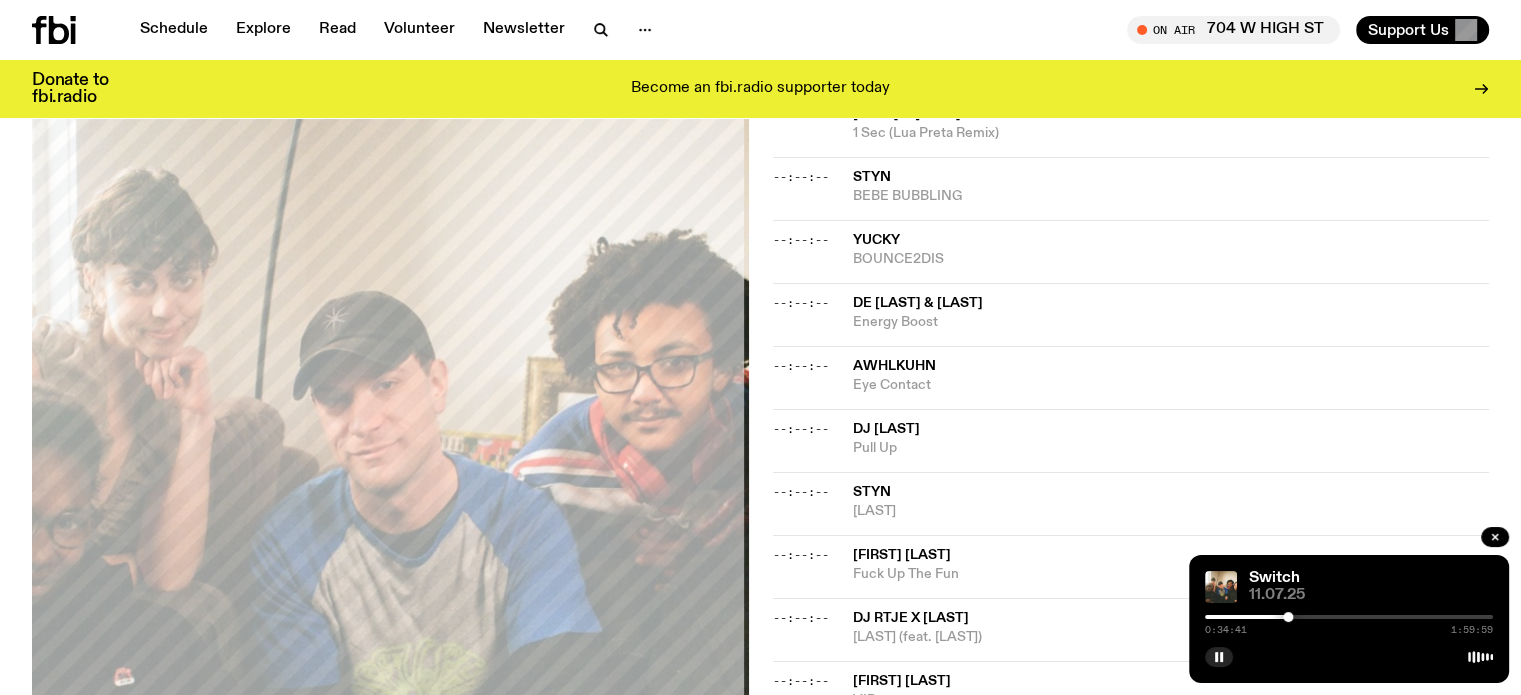 click at bounding box center [1349, 617] 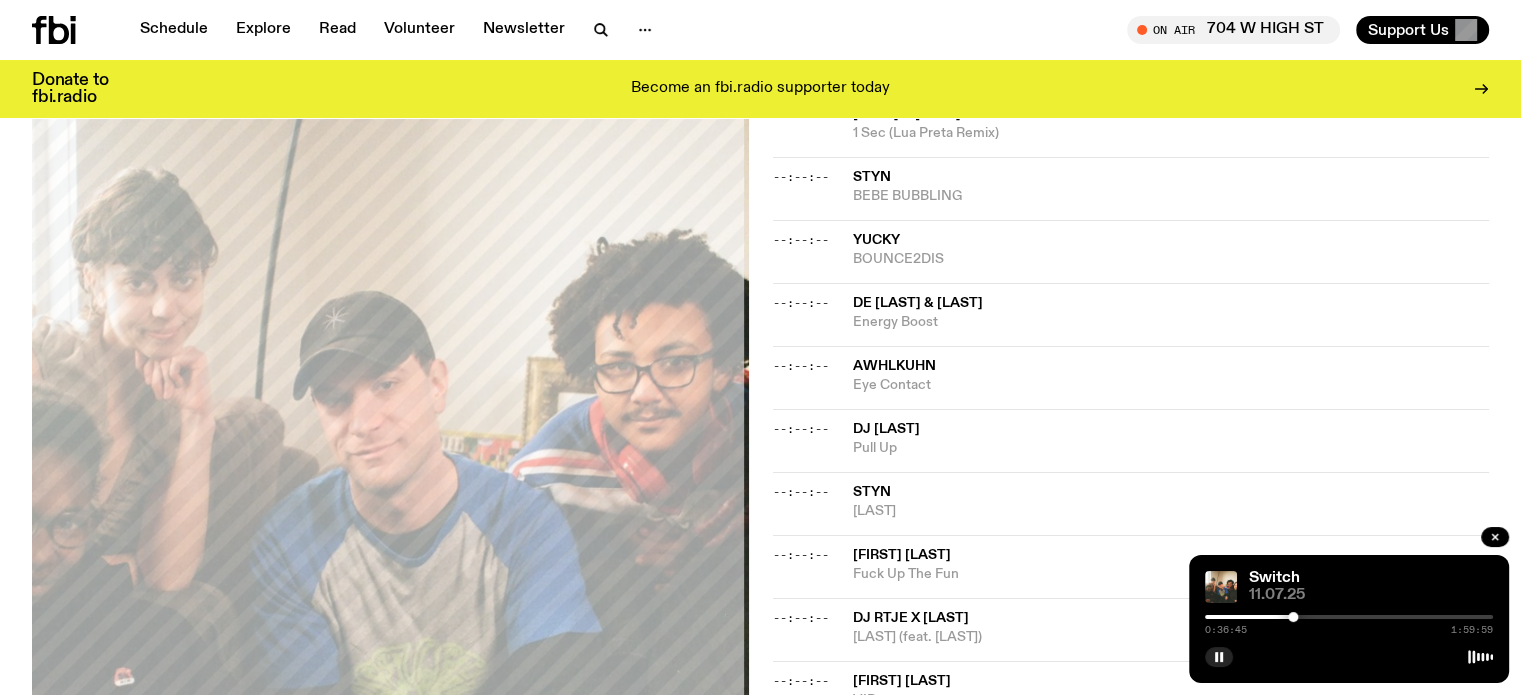 click at bounding box center [1349, 617] 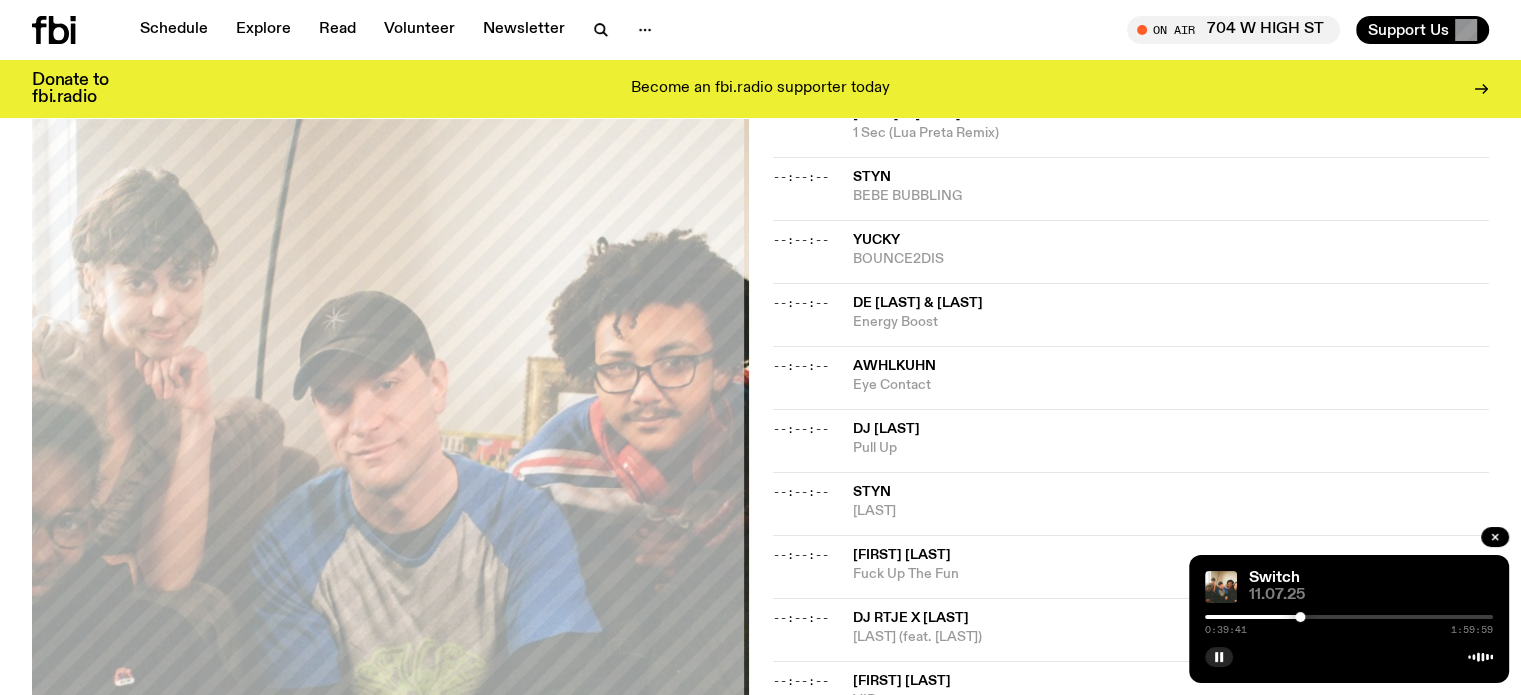 click at bounding box center (1349, 617) 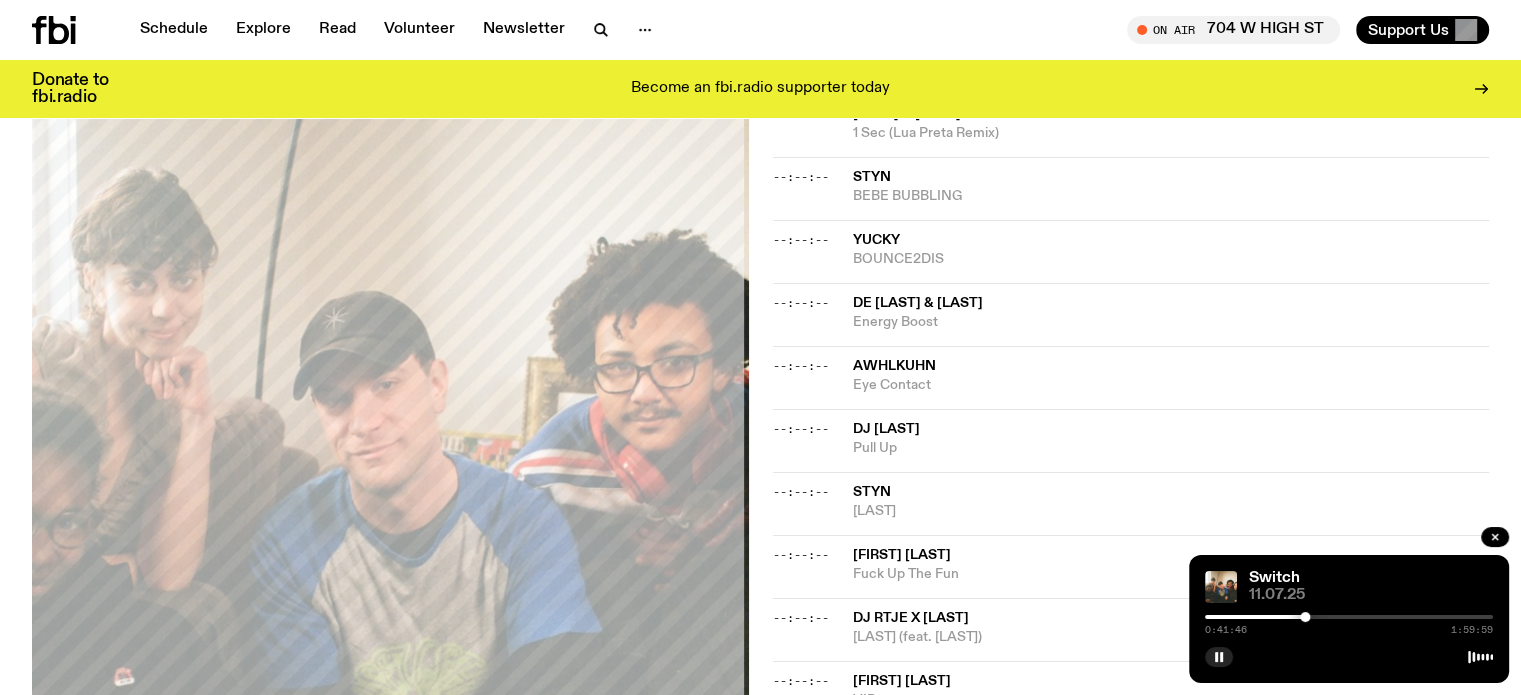click on "0:41:46 1:59:59" at bounding box center [1349, 623] 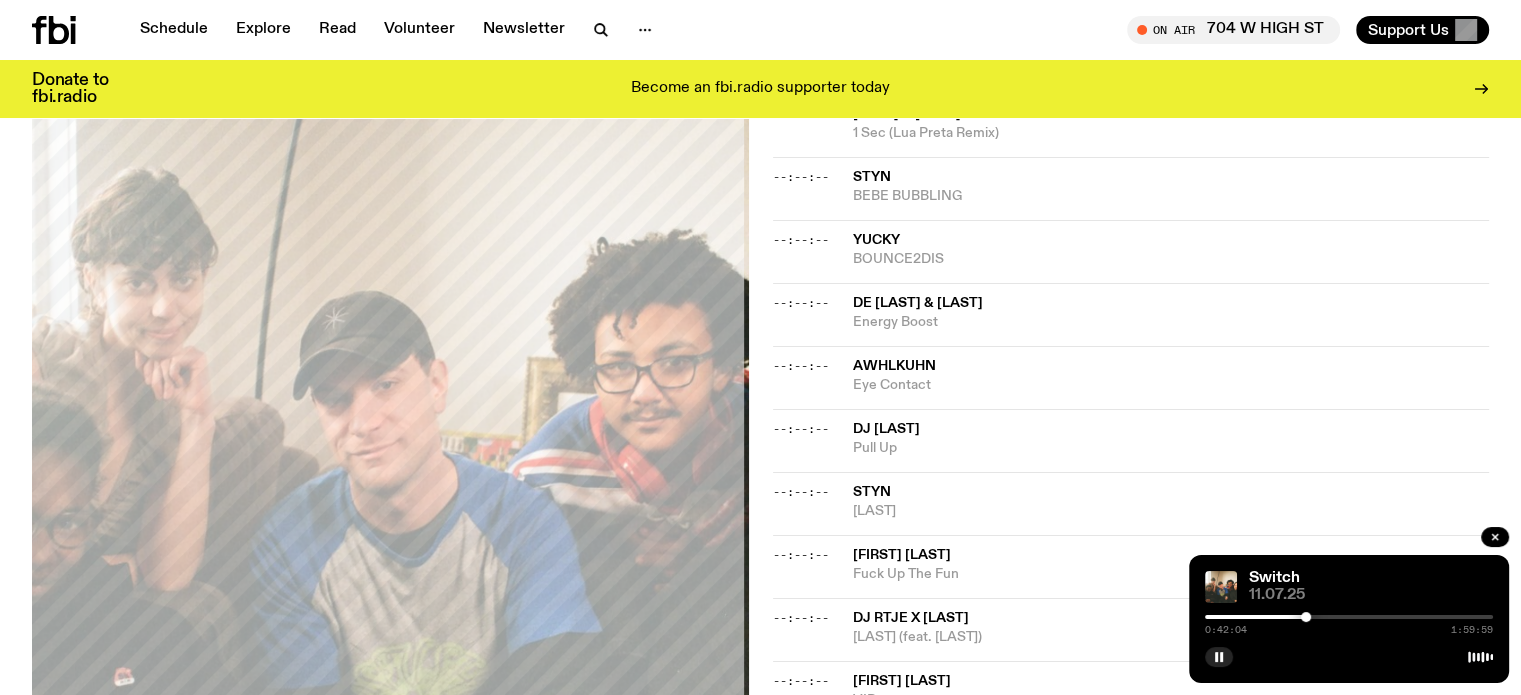 click at bounding box center (1306, 617) 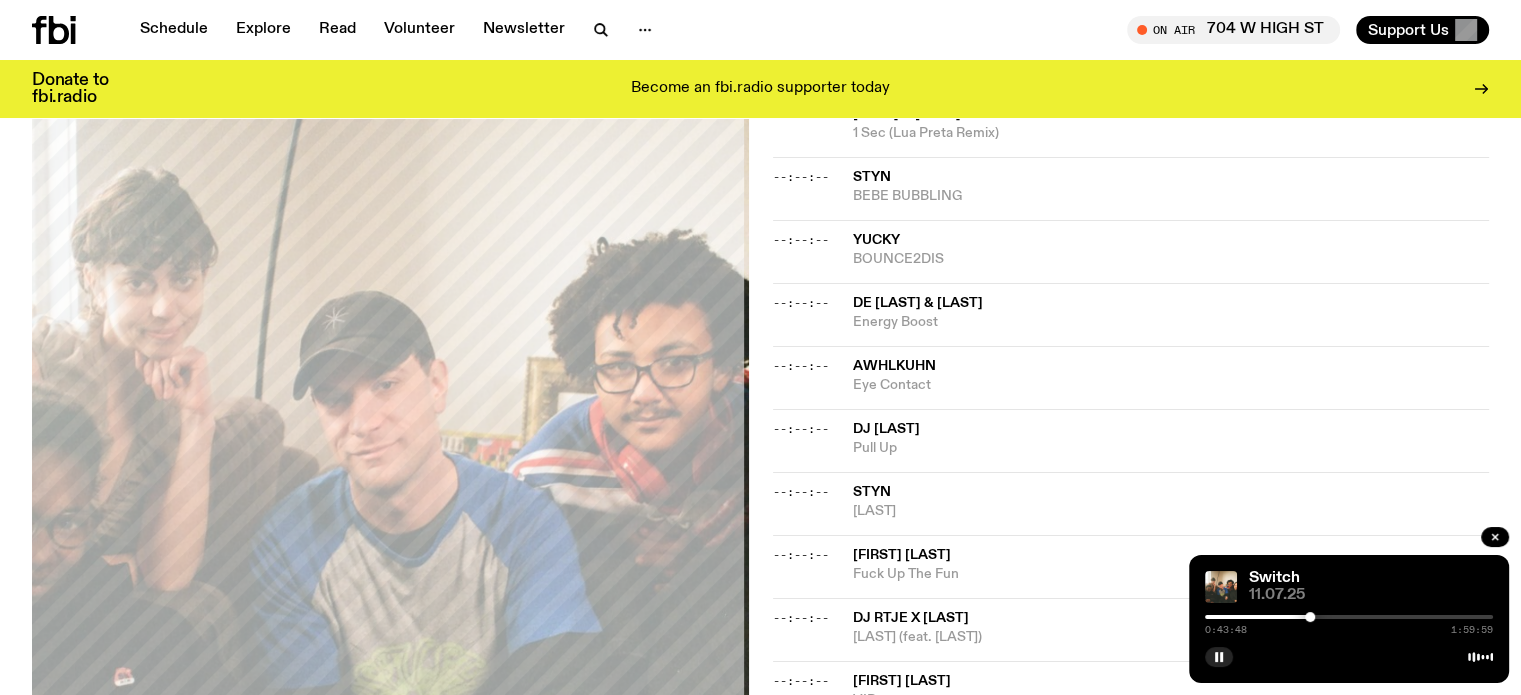 click at bounding box center [1349, 617] 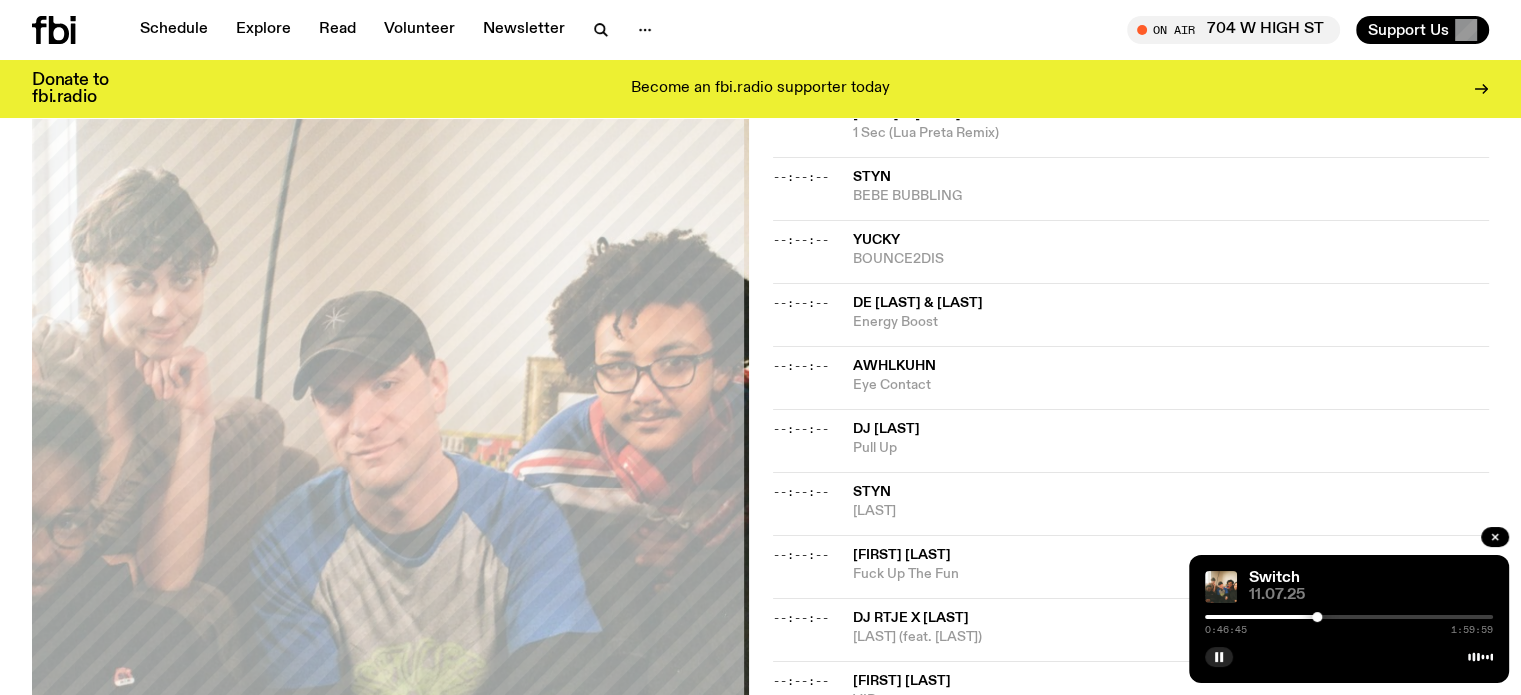 click at bounding box center [1349, 617] 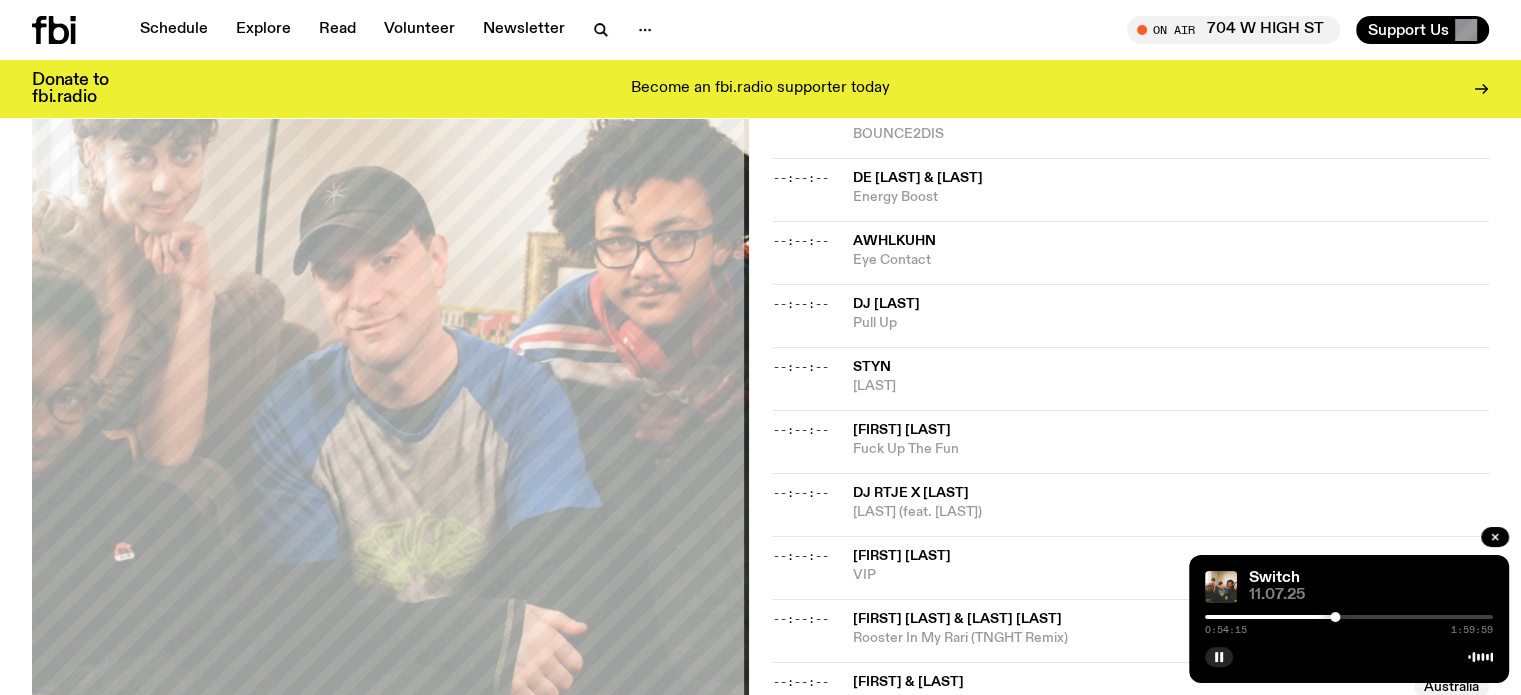 scroll, scrollTop: 1288, scrollLeft: 0, axis: vertical 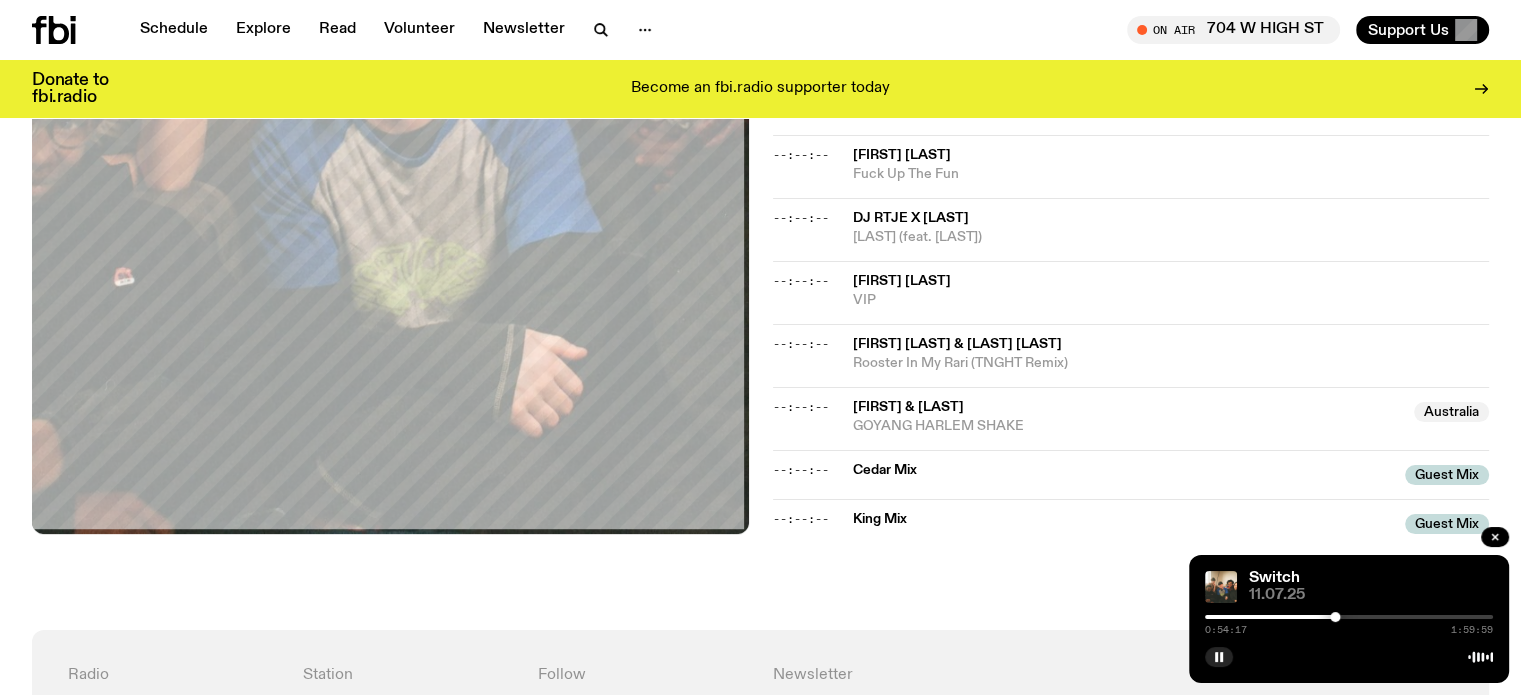 click on "0:54:17 1:59:59" at bounding box center [1349, 623] 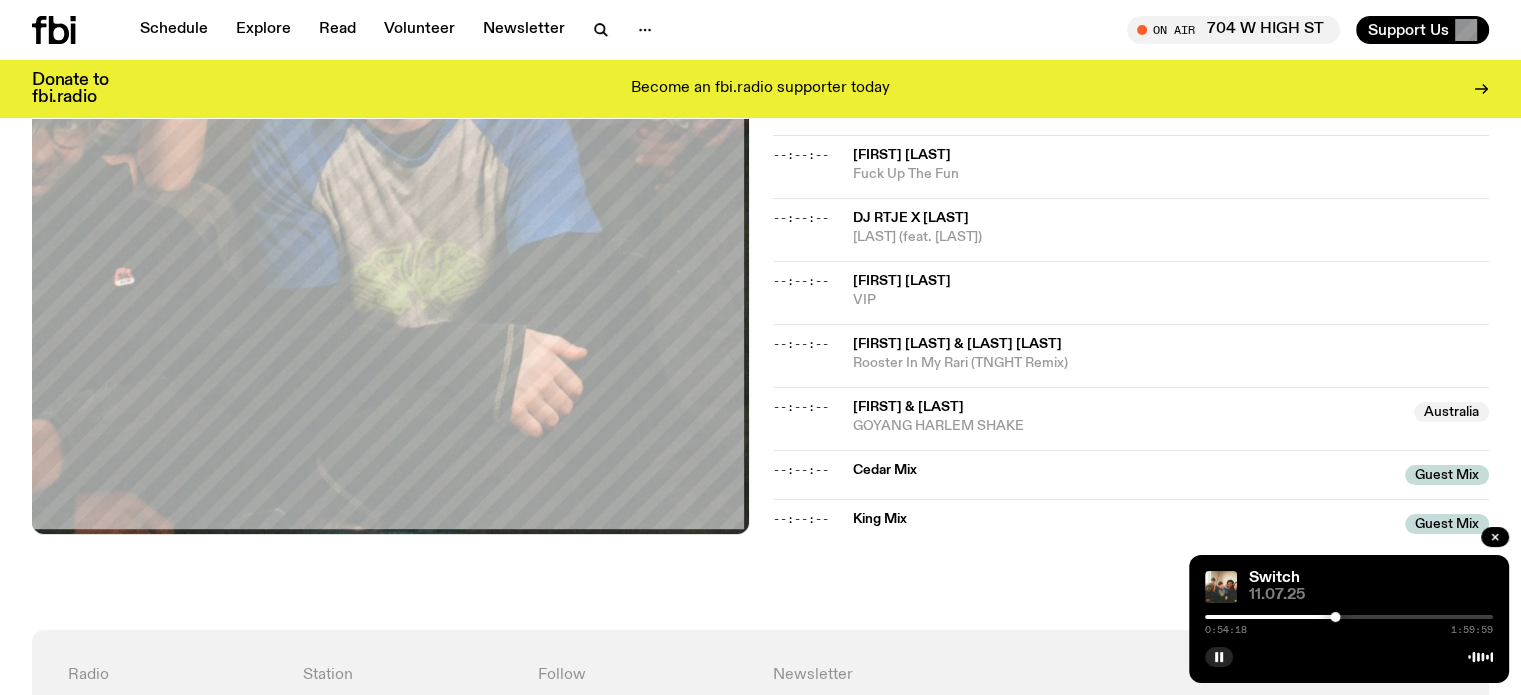 click on "0:54:18 1:59:59" at bounding box center (1349, 623) 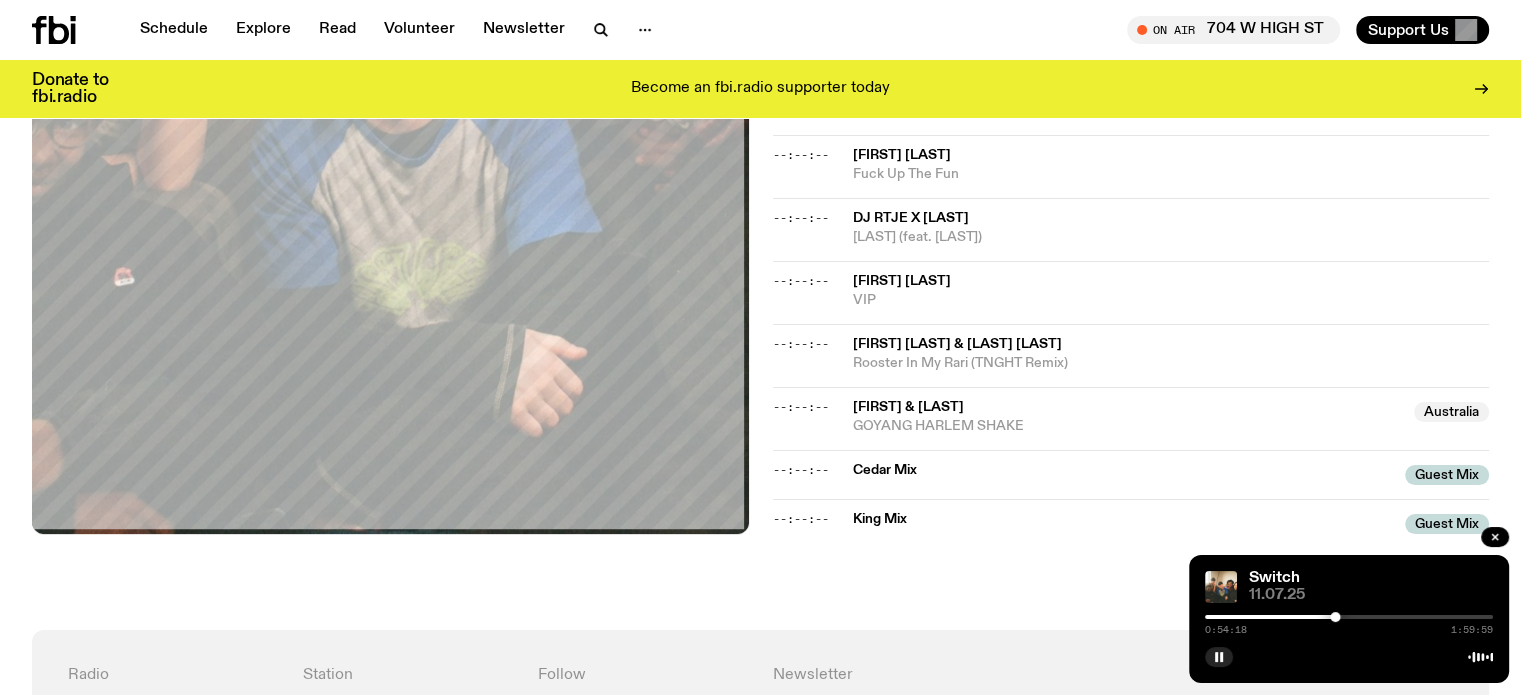 click at bounding box center [1349, 617] 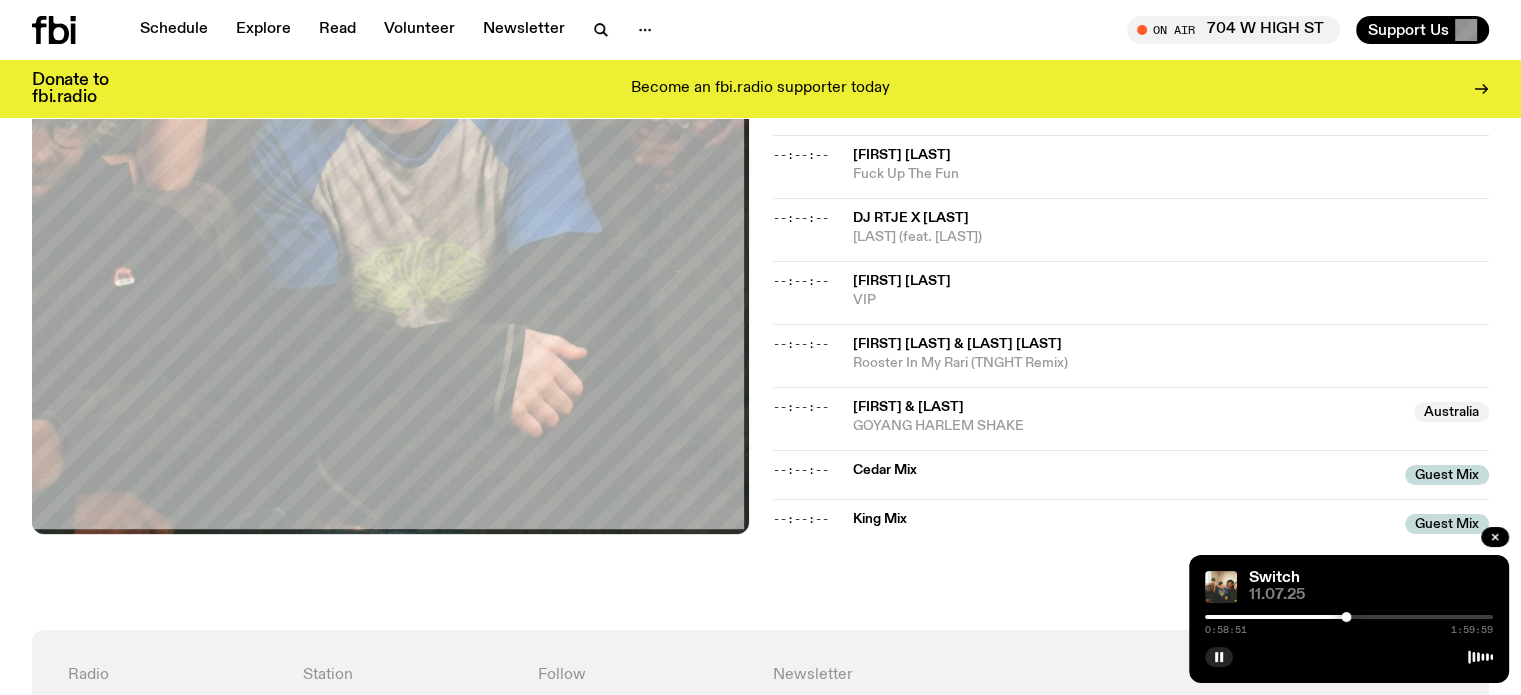 click at bounding box center [1349, 617] 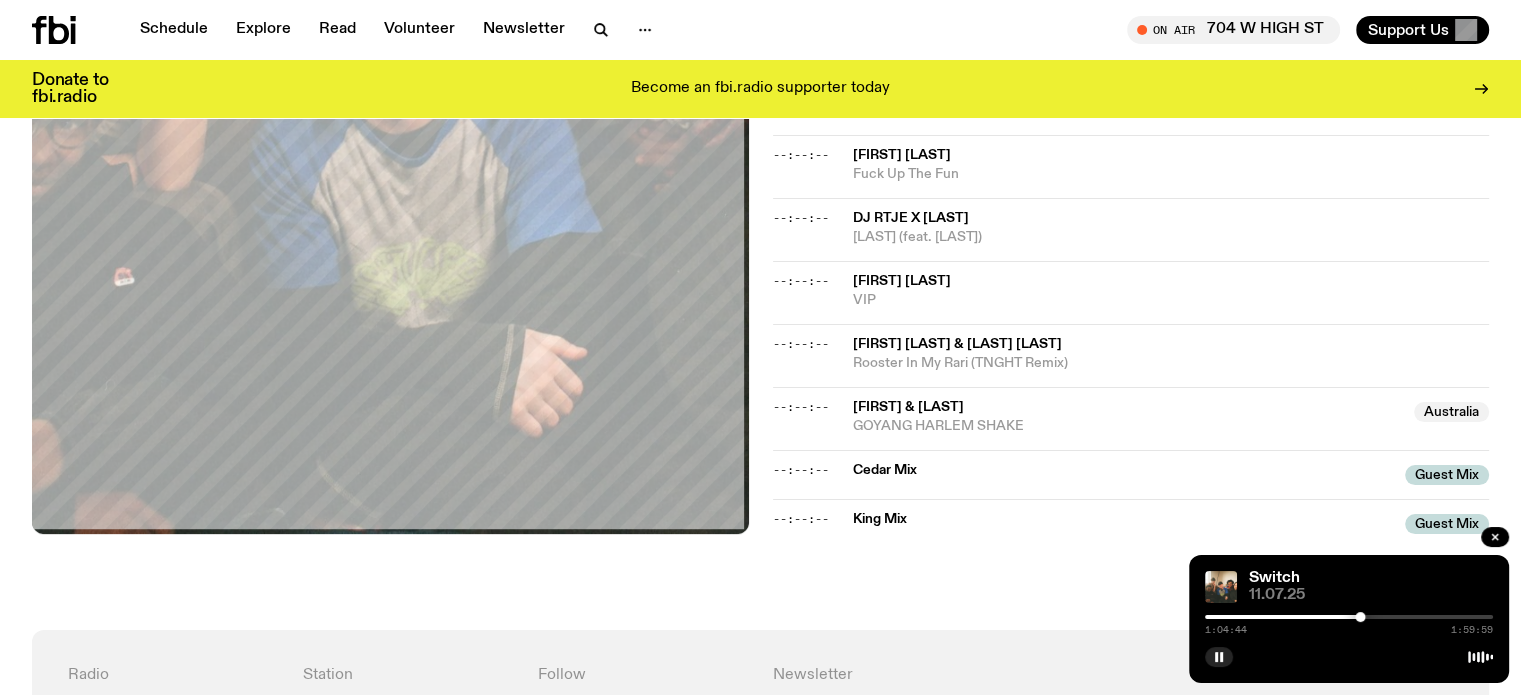 click at bounding box center [1349, 617] 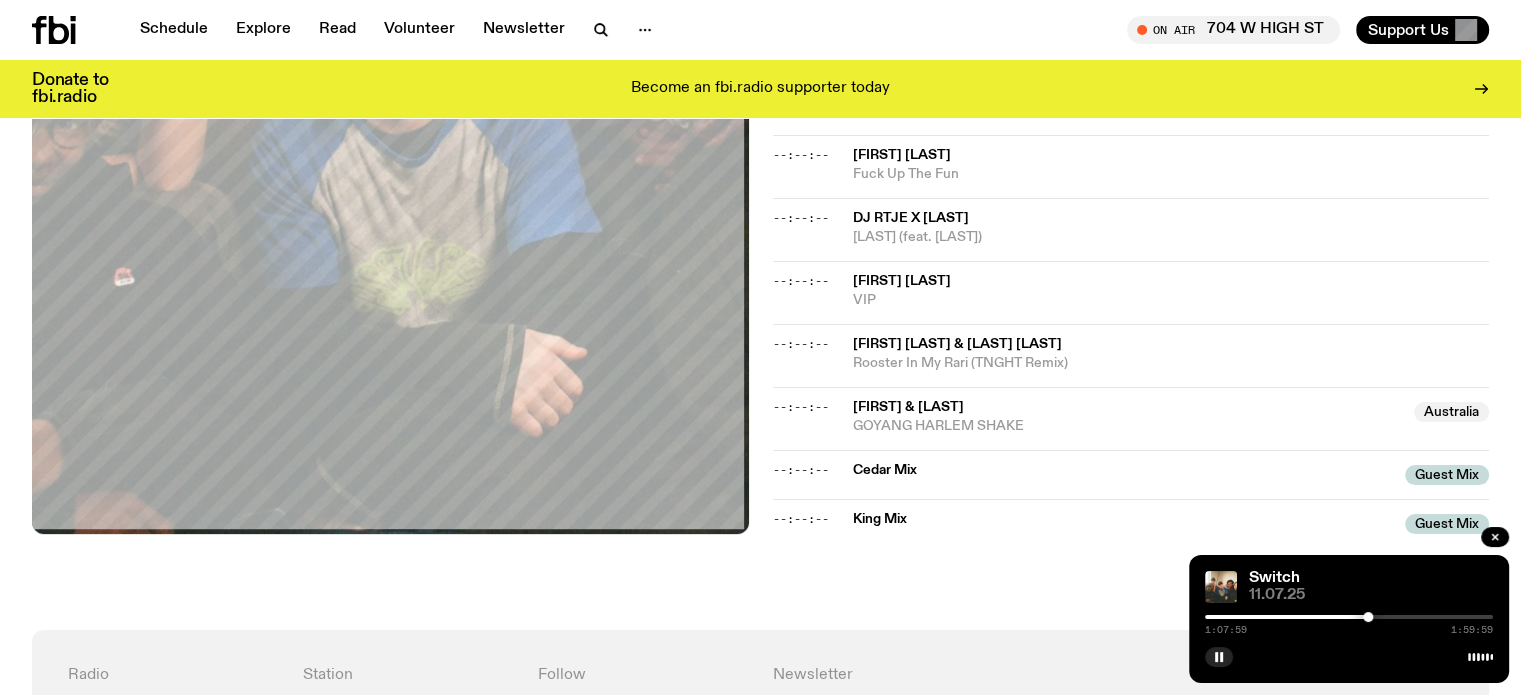 click at bounding box center (1368, 617) 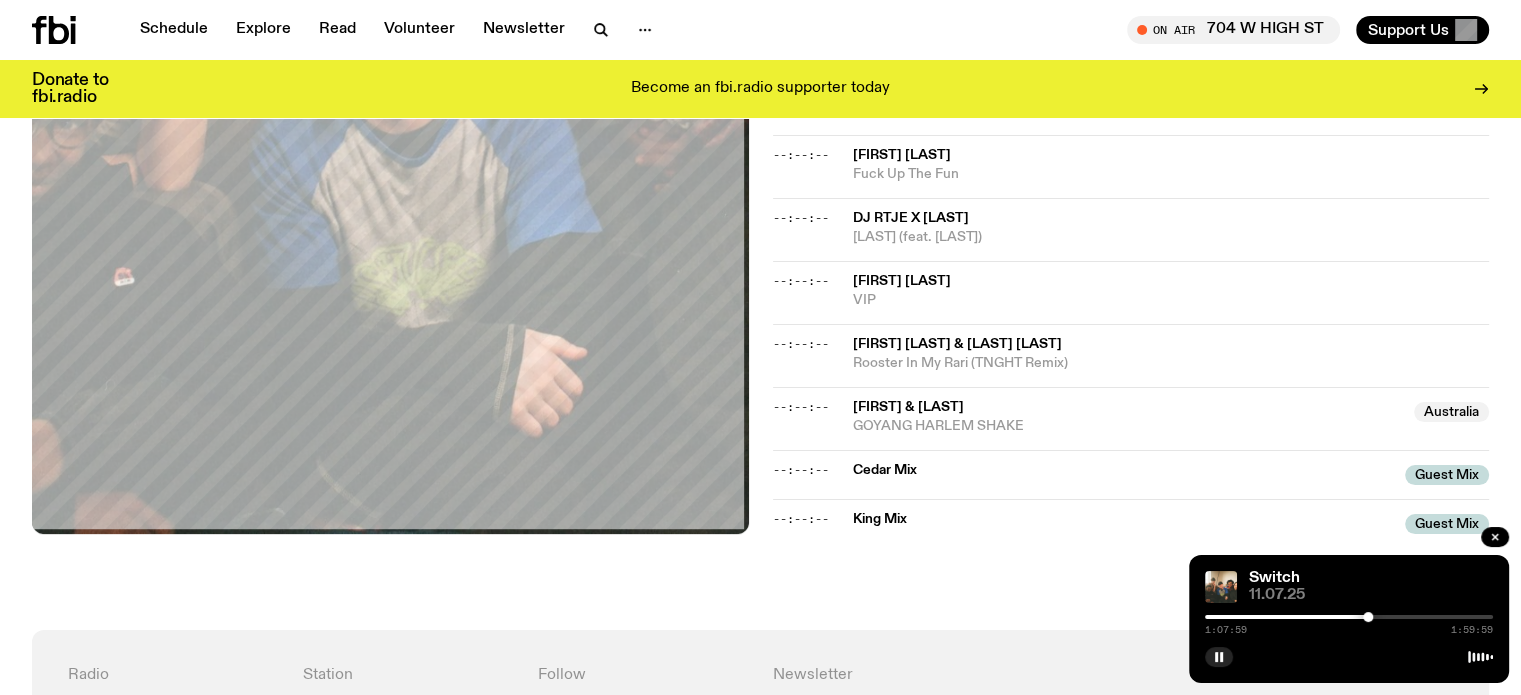 click on "1:07:59 1:59:59" at bounding box center [1349, 623] 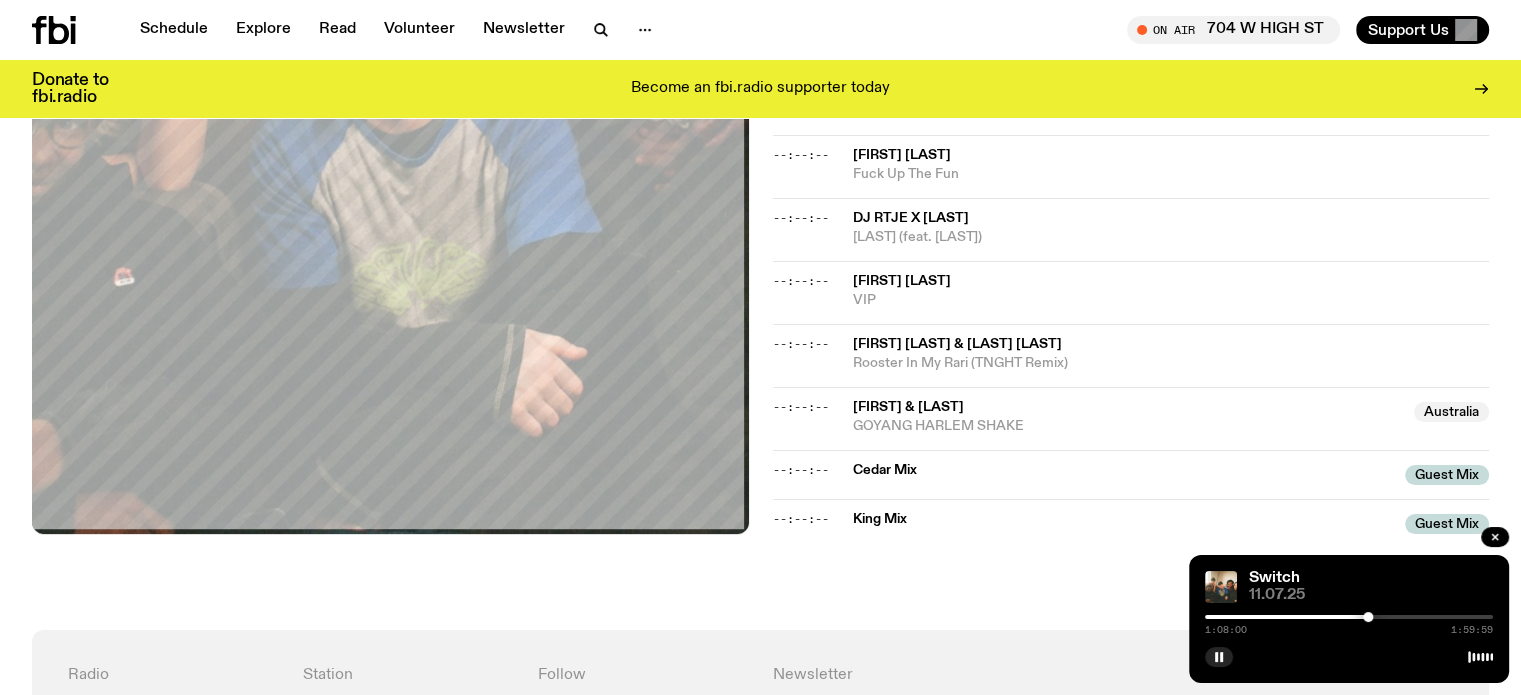 click at bounding box center (1349, 617) 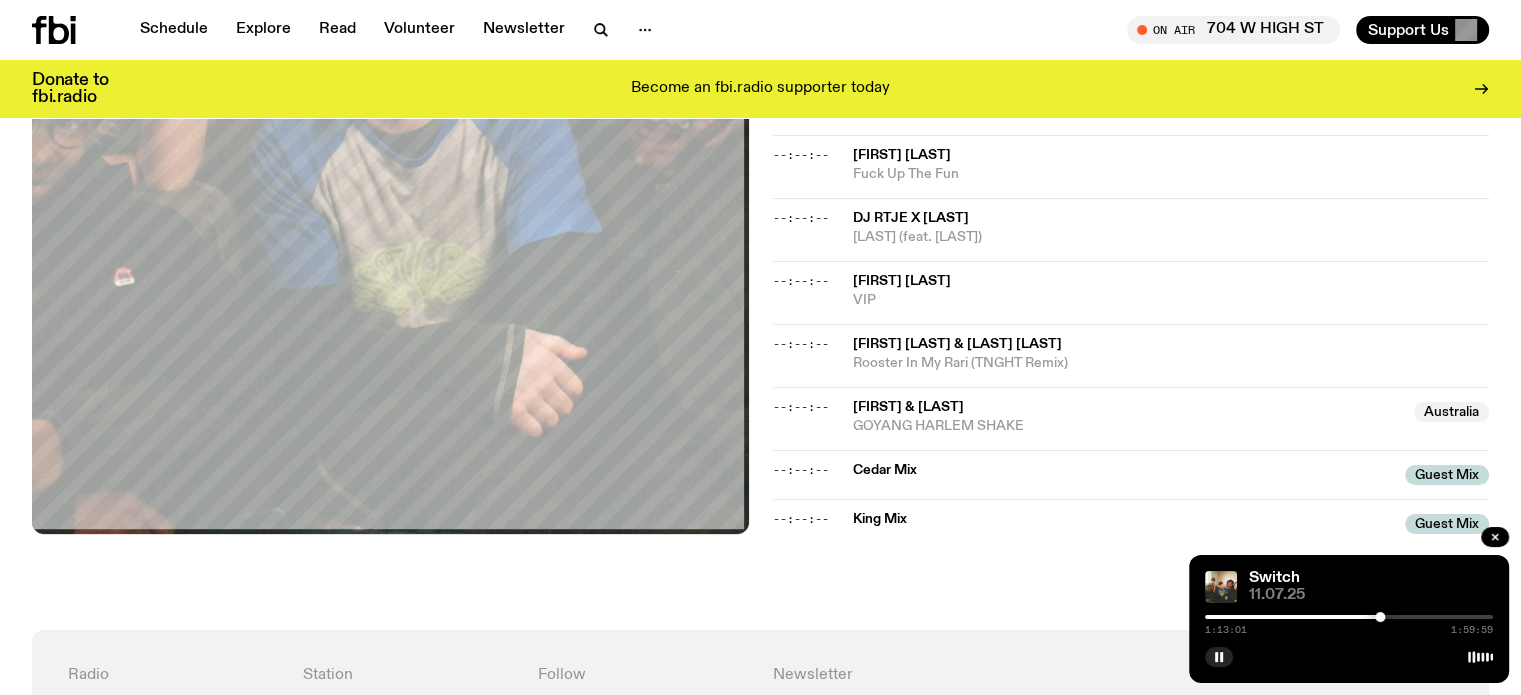 click on "1:13:01 1:59:59" at bounding box center [1349, 623] 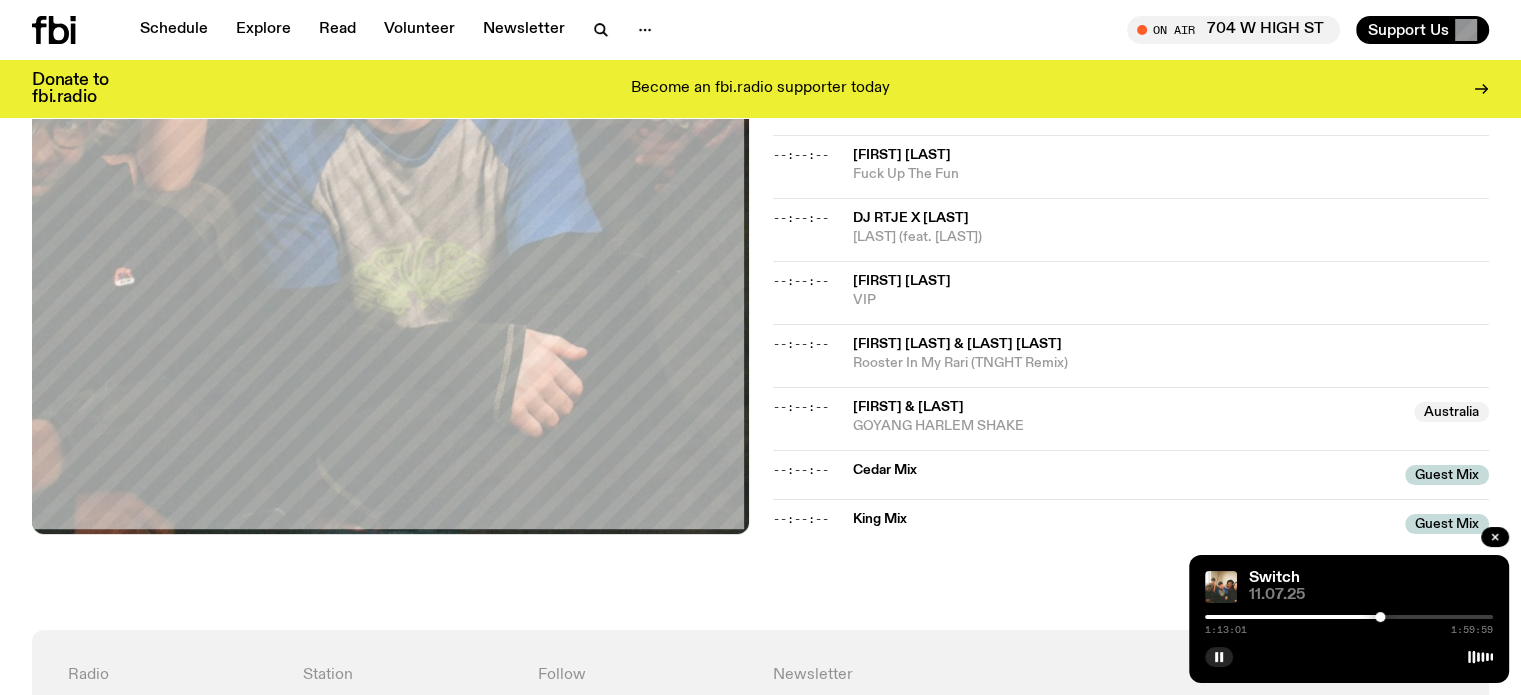 click on "1:13:01 1:59:59" at bounding box center [1349, 623] 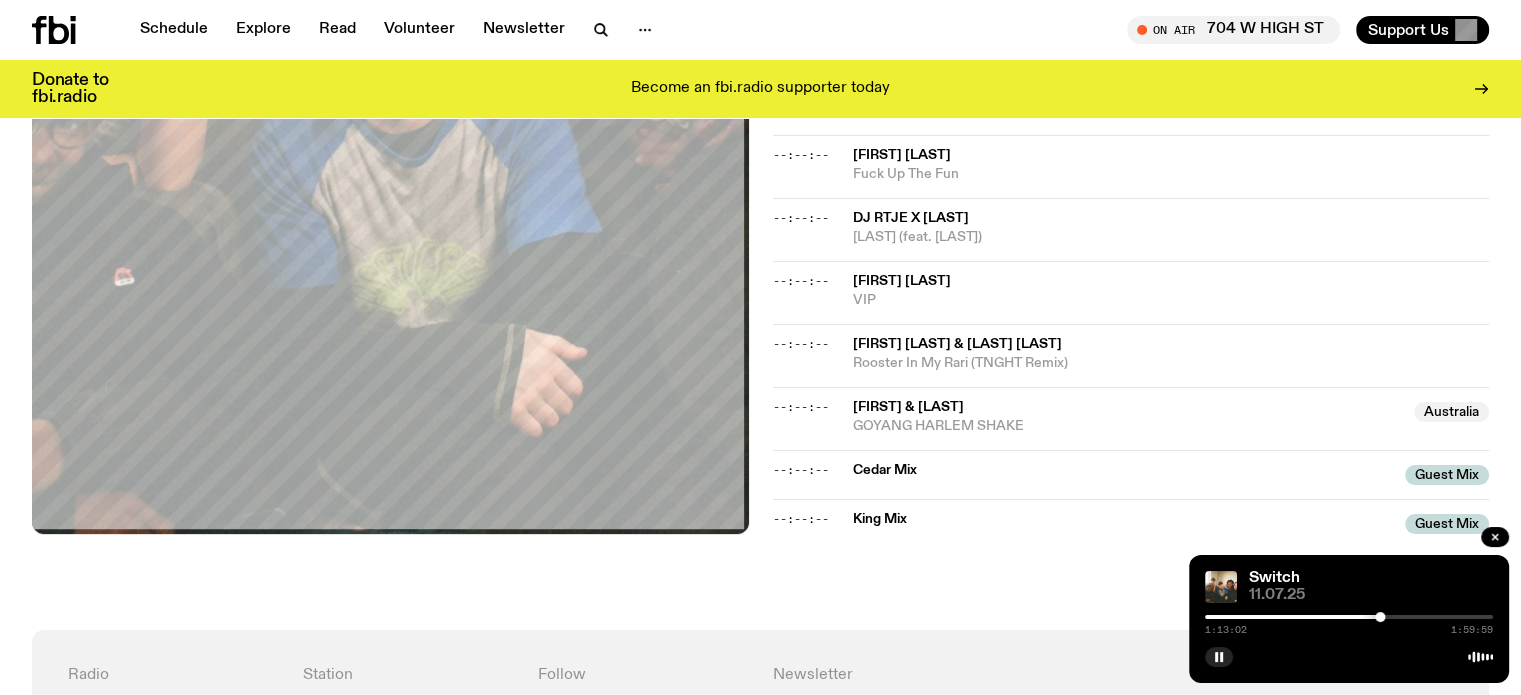 click at bounding box center [1349, 617] 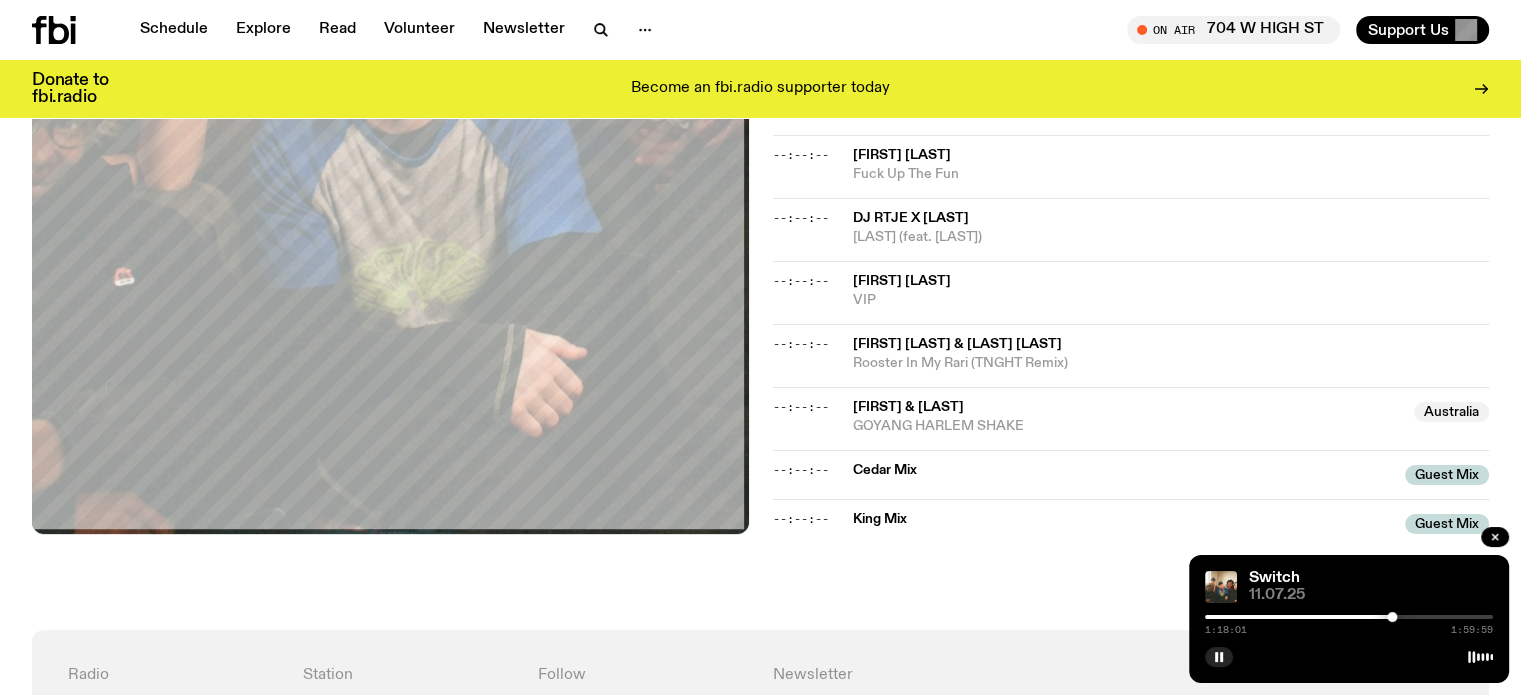 click at bounding box center [1349, 617] 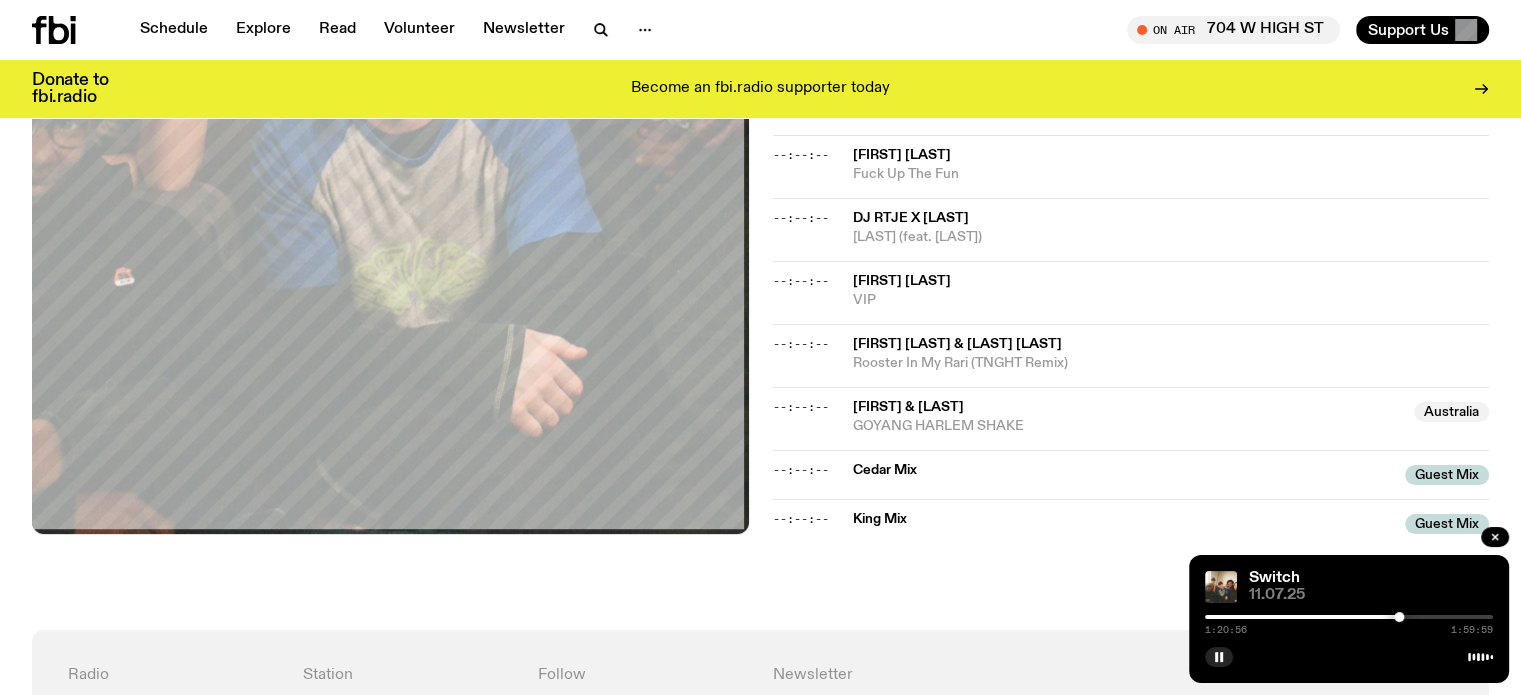 click on "1:20:56 1:59:59" at bounding box center (1349, 623) 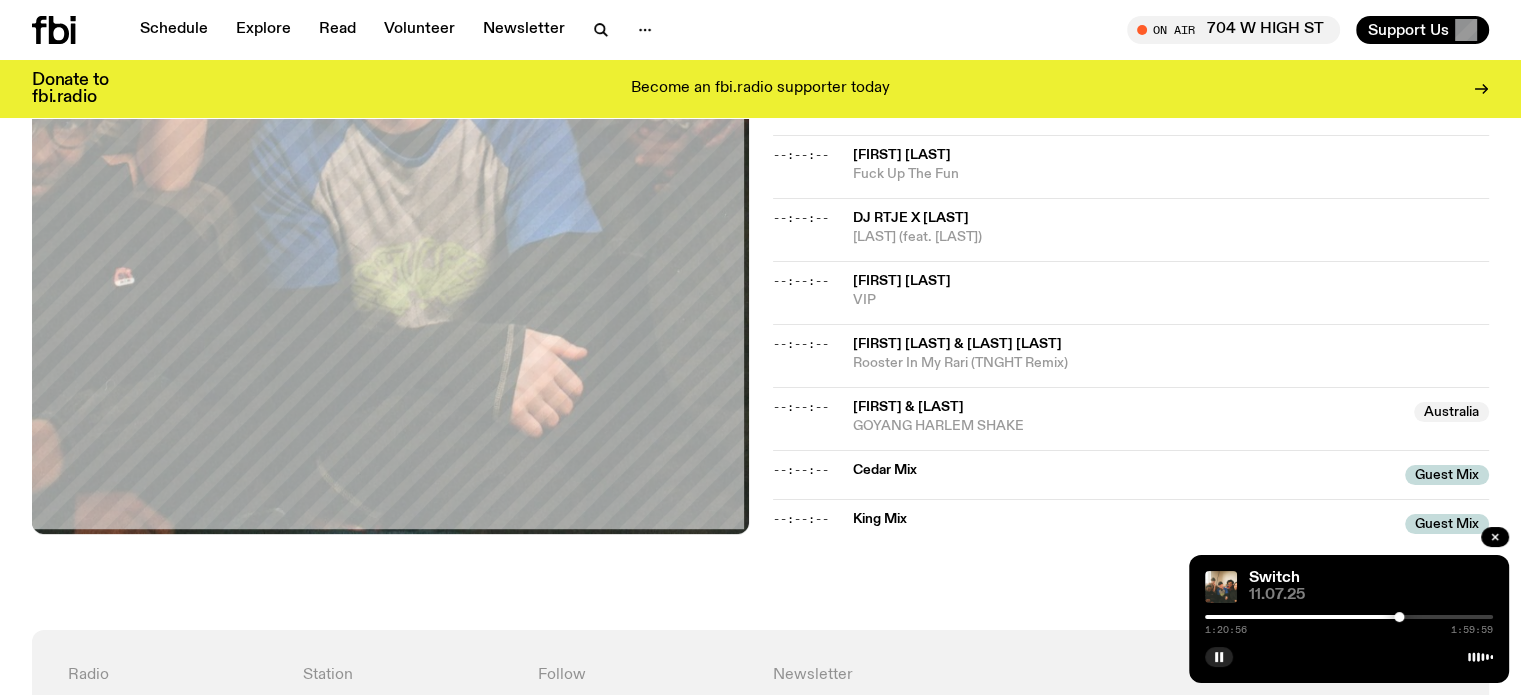 click at bounding box center (1349, 617) 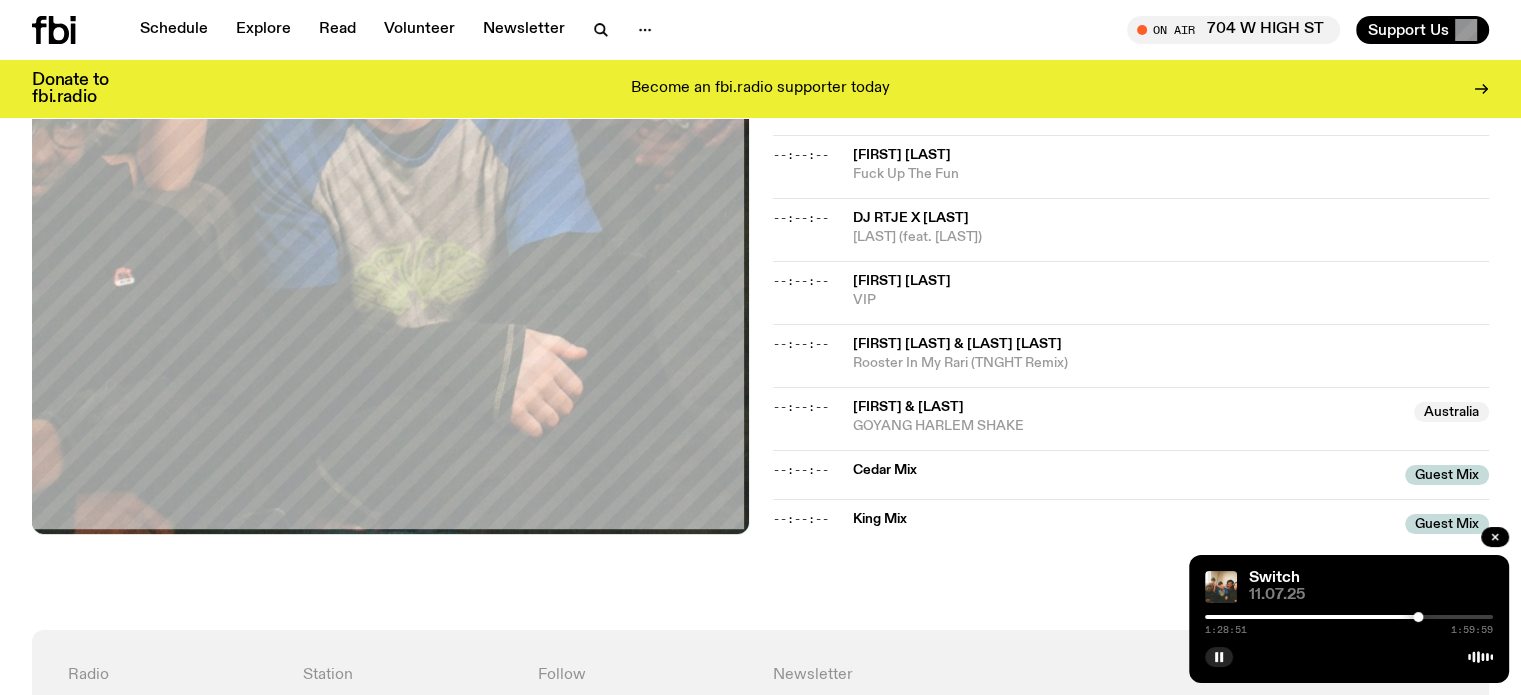 click at bounding box center (1349, 617) 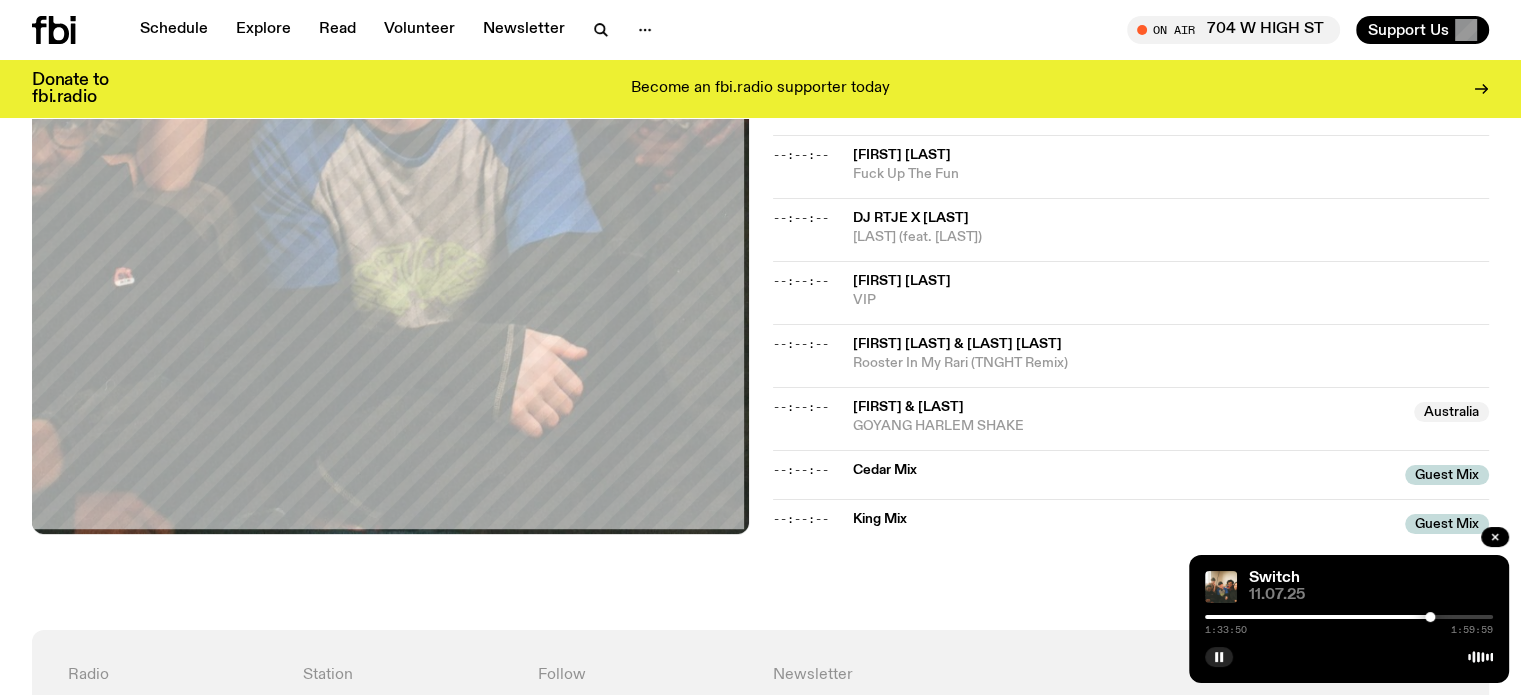 drag, startPoint x: 1440, startPoint y: 617, endPoint x: 1452, endPoint y: 617, distance: 12 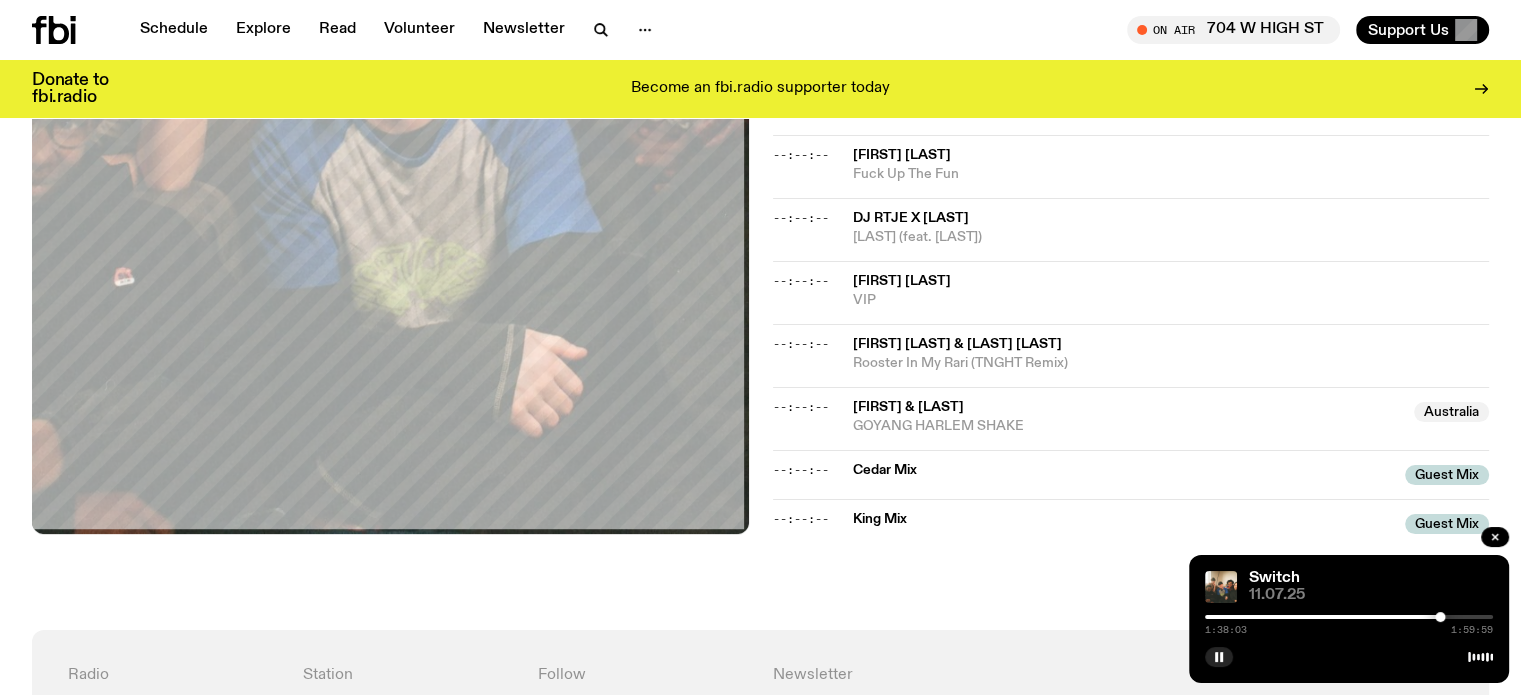 click on "1:38:03 1:59:59" at bounding box center [1349, 623] 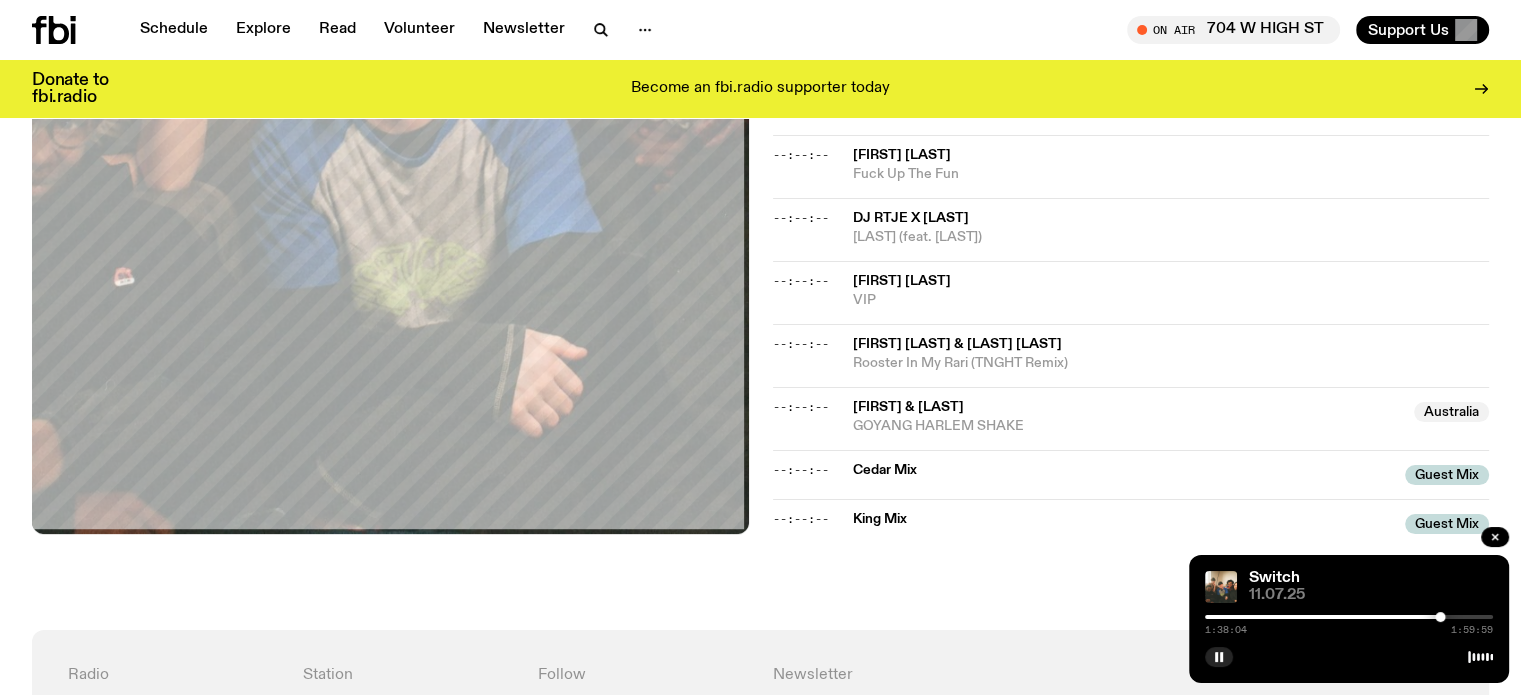 click on "1:38:04 1:59:59" at bounding box center (1349, 623) 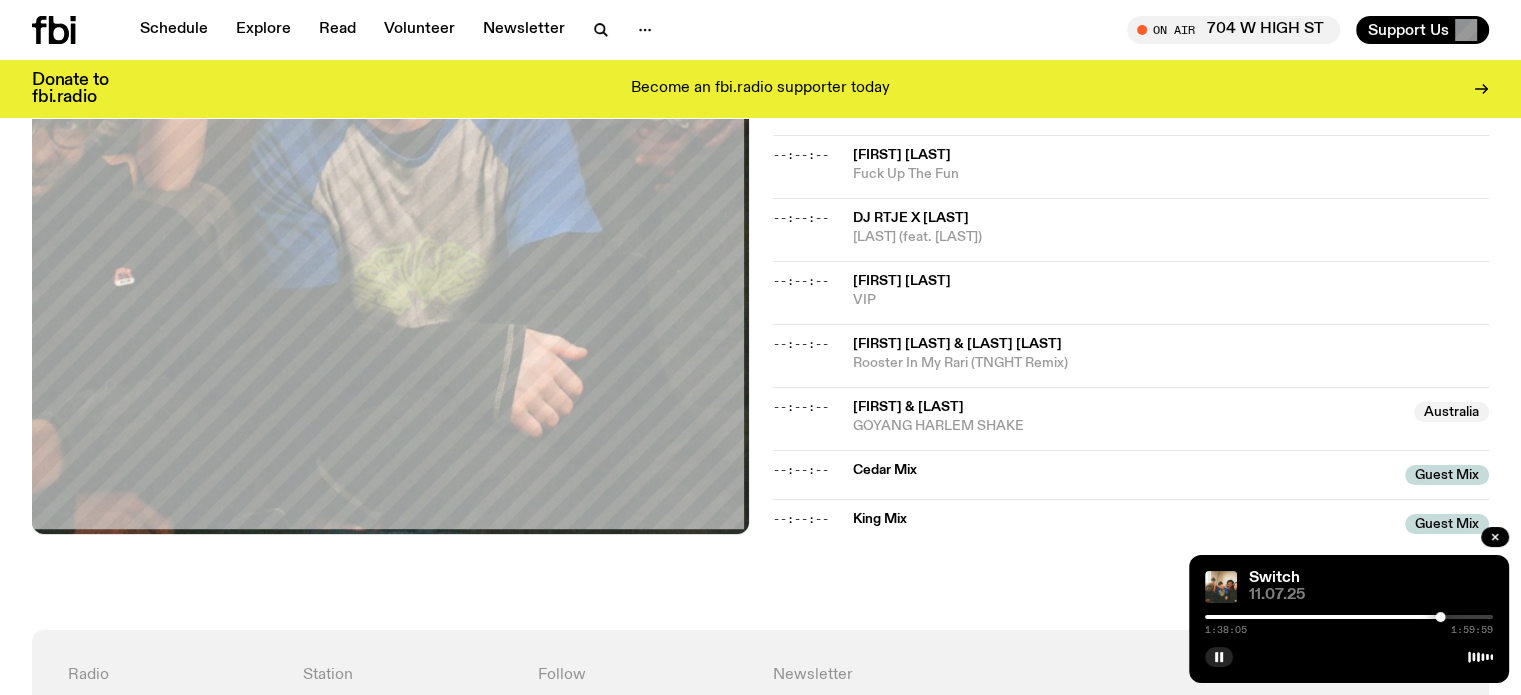 click on "1:59:59" at bounding box center (1472, 630) 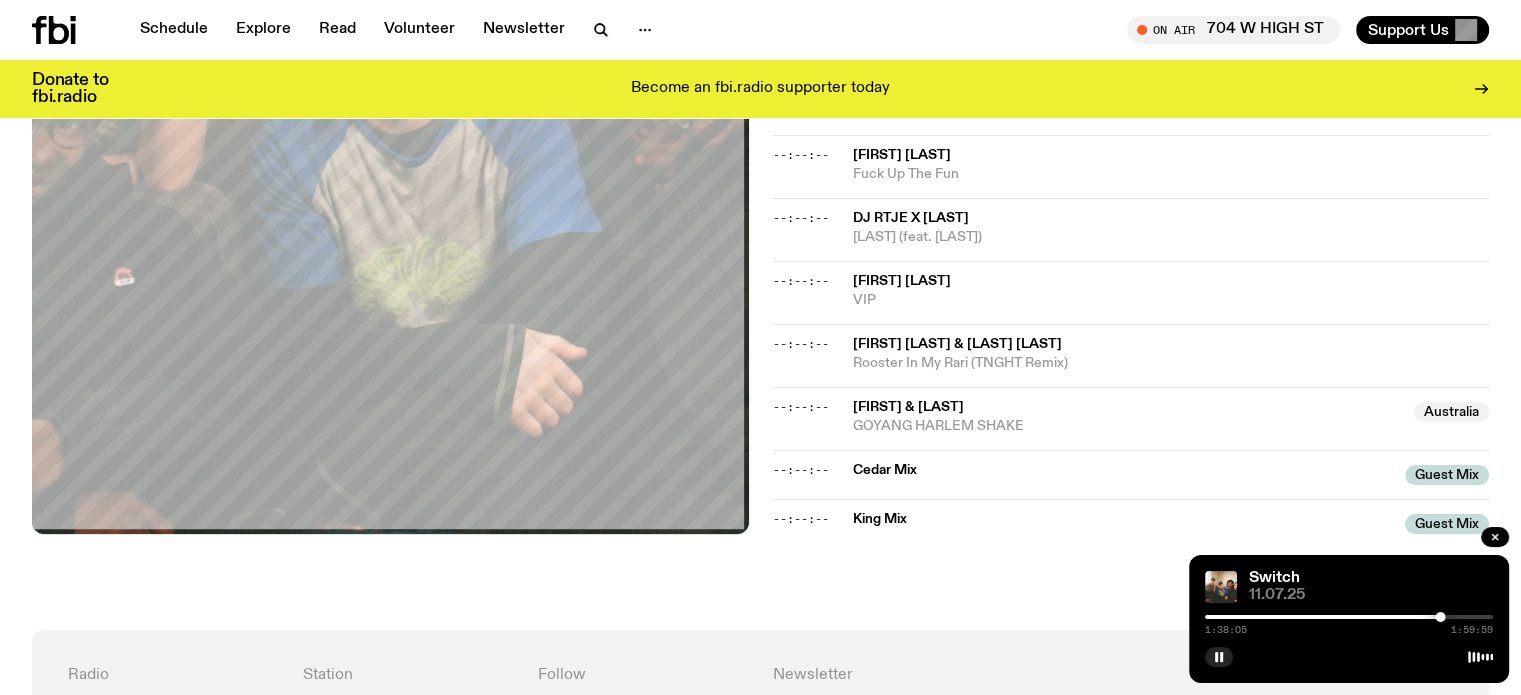 click at bounding box center [1349, 617] 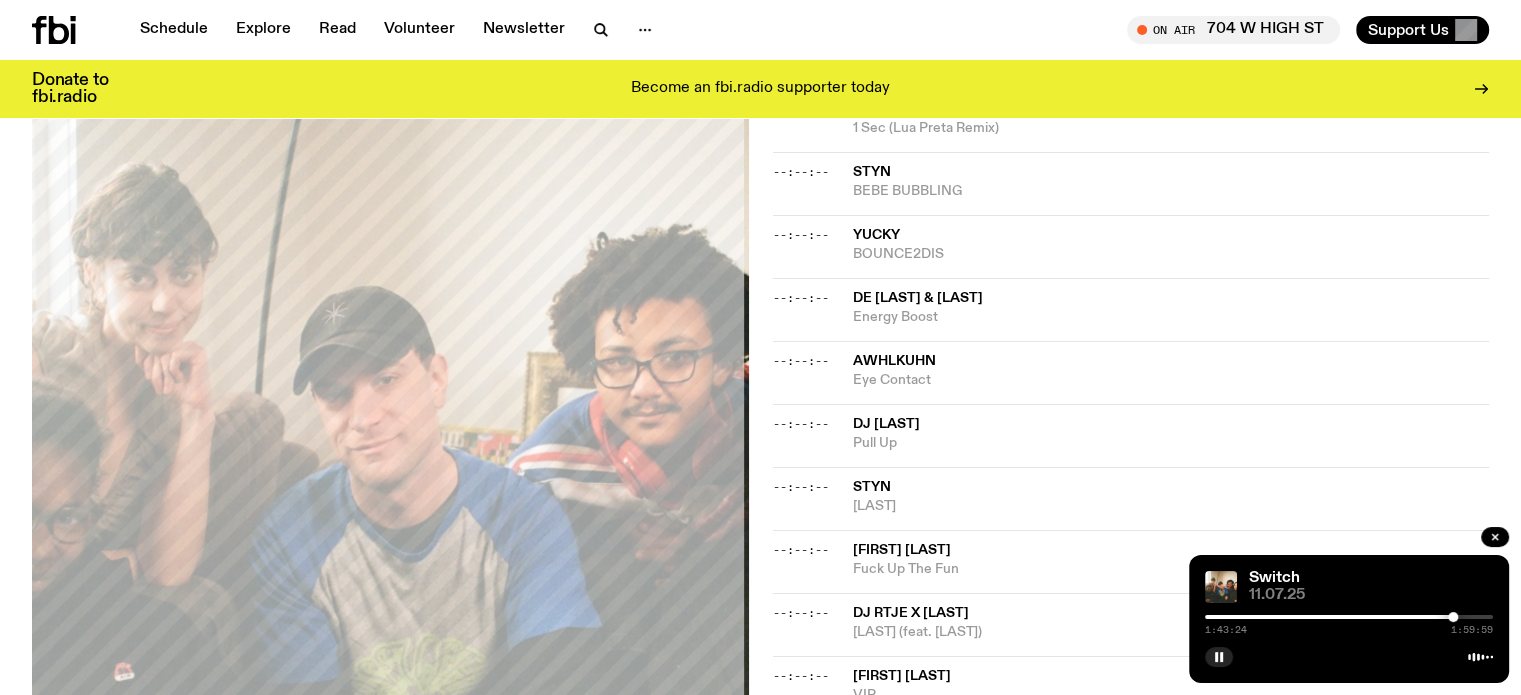 scroll, scrollTop: 488, scrollLeft: 0, axis: vertical 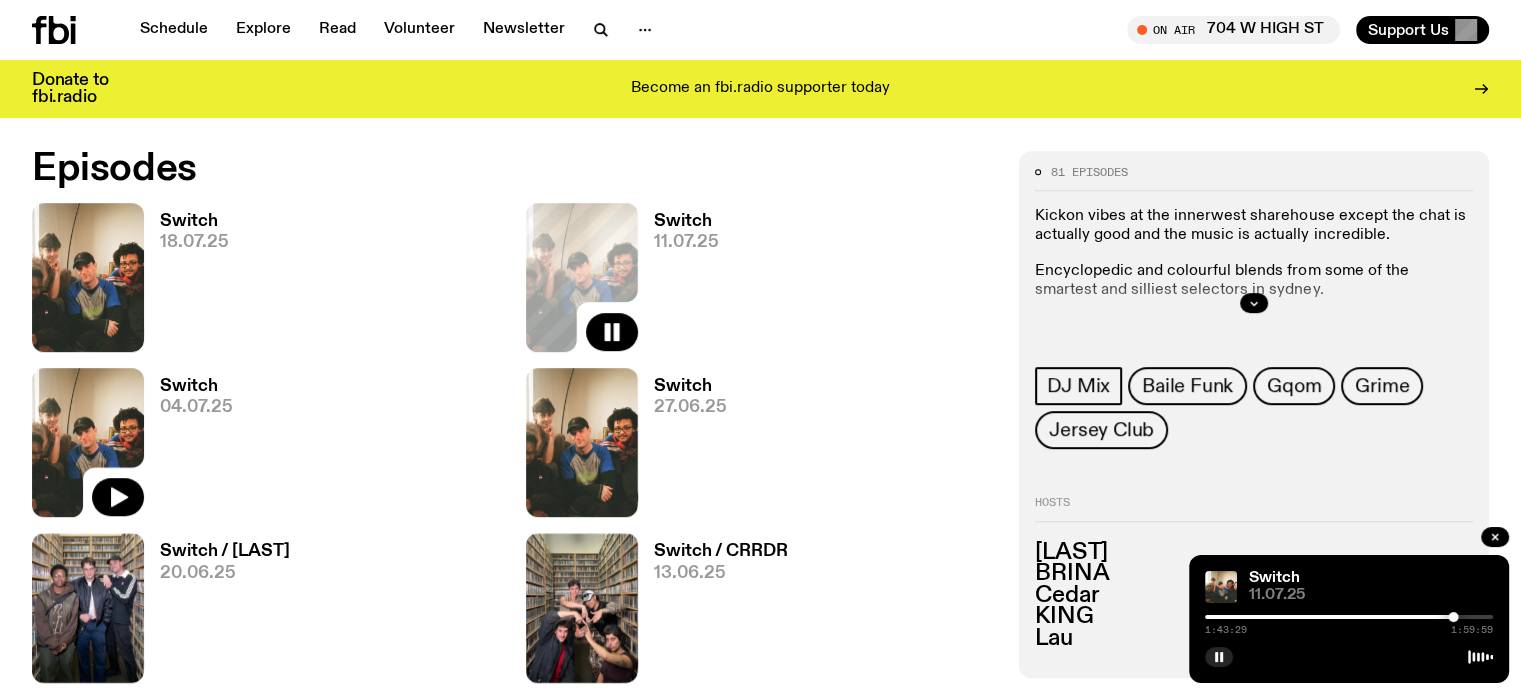 click 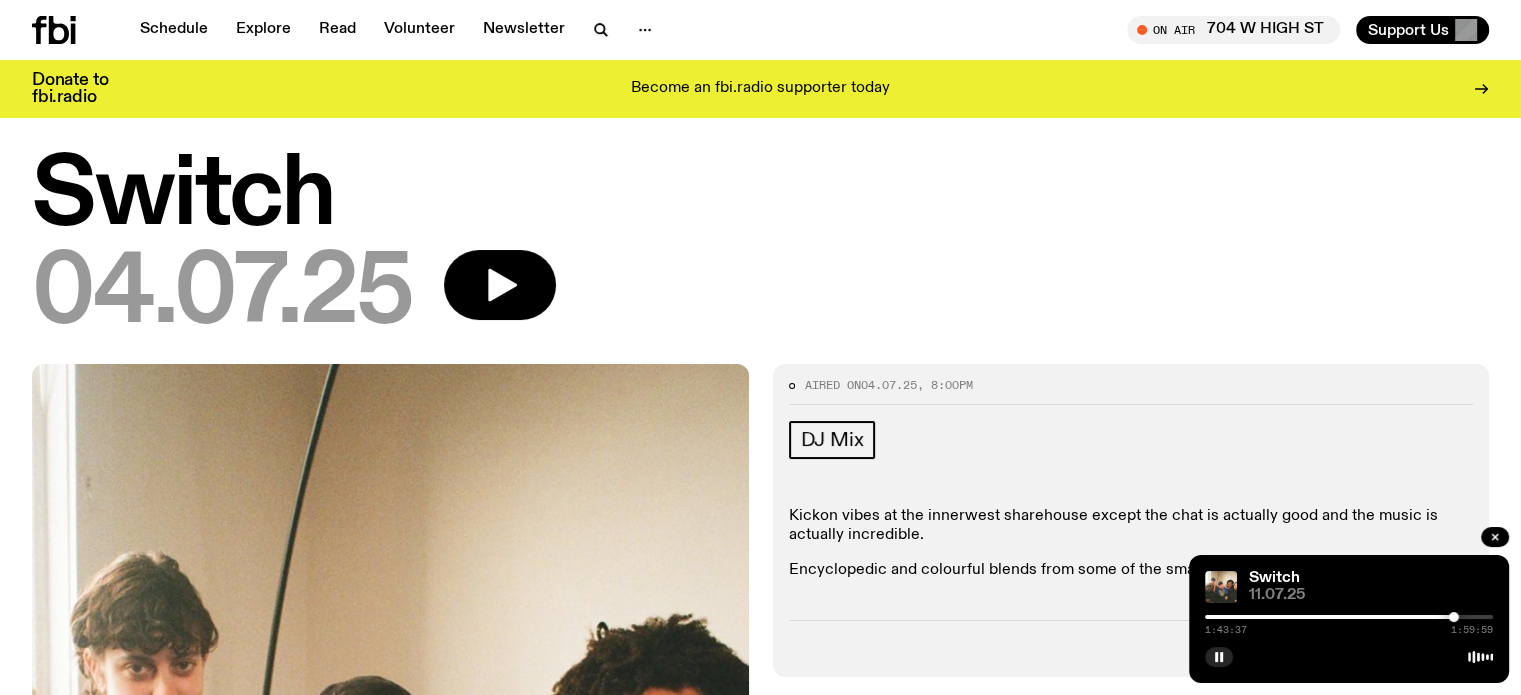 scroll, scrollTop: 0, scrollLeft: 0, axis: both 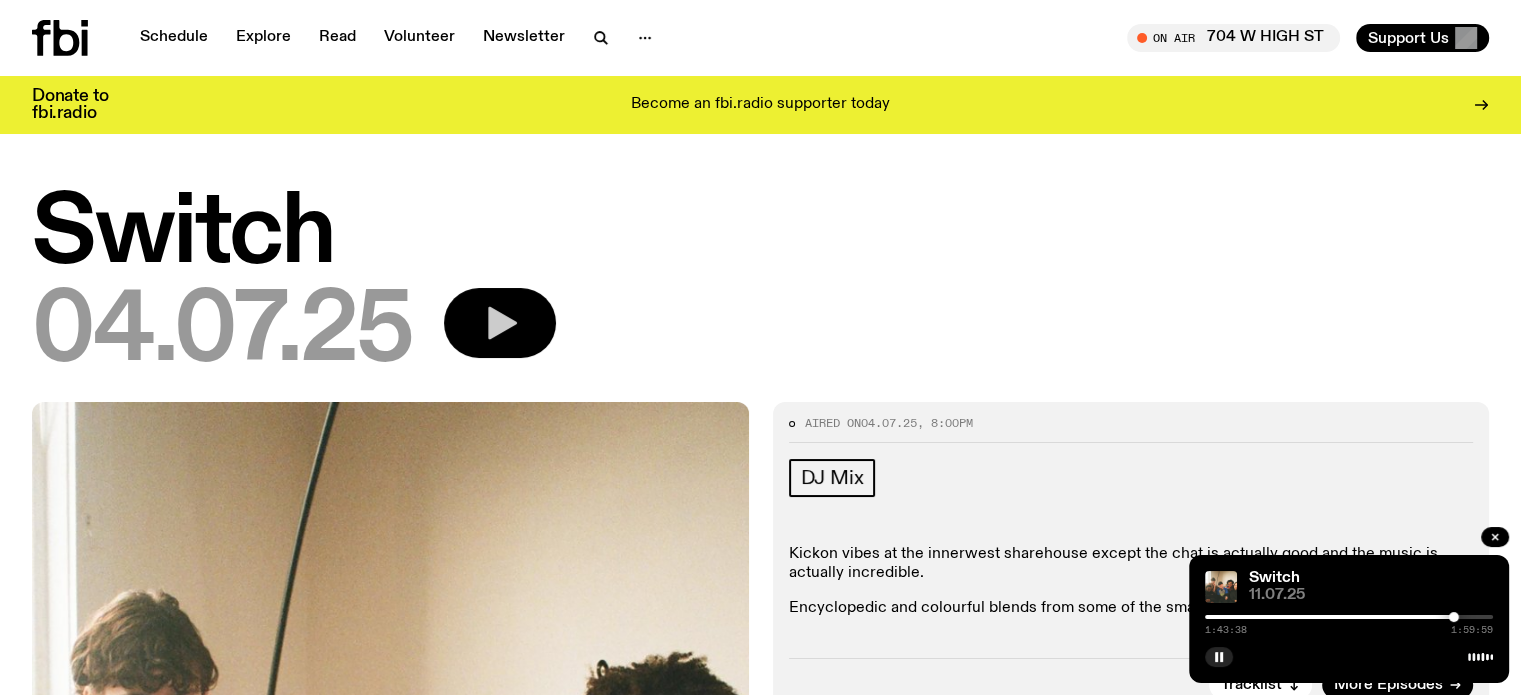 click 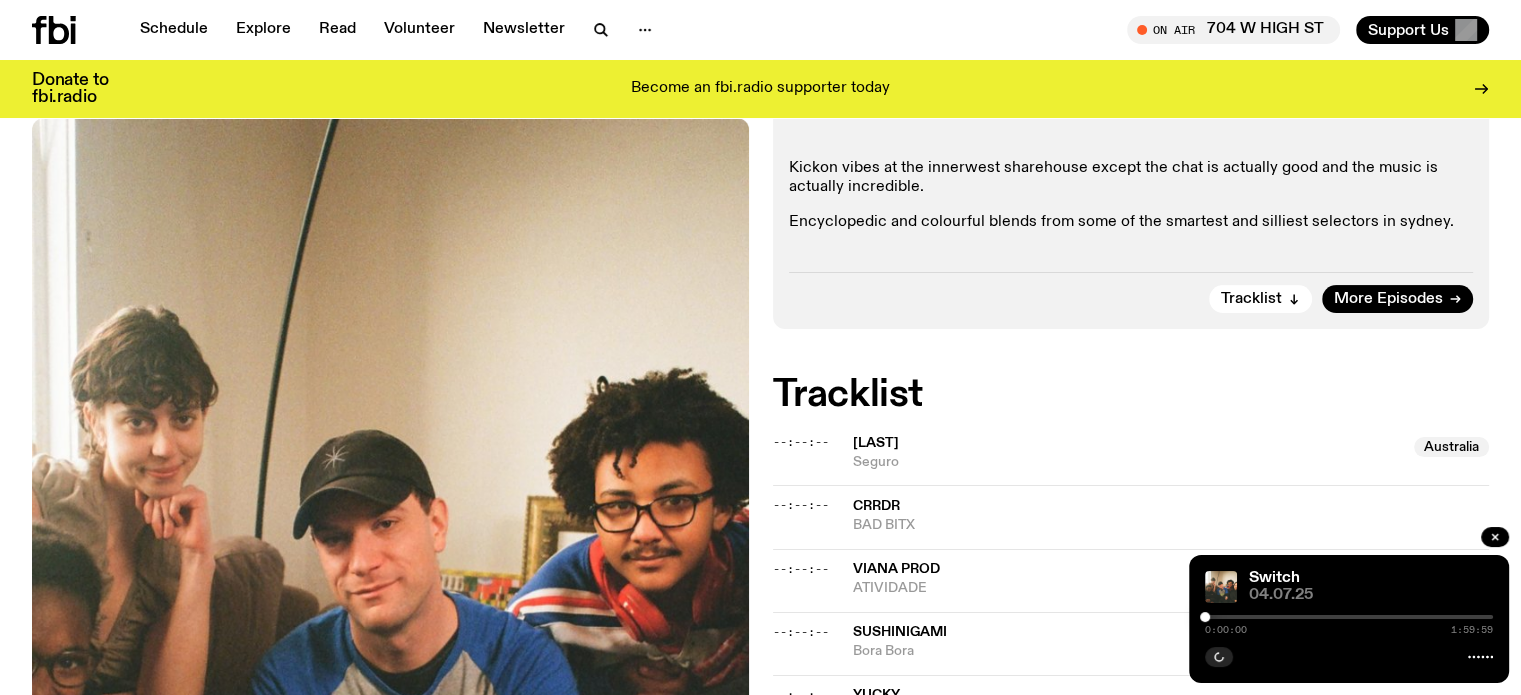 scroll, scrollTop: 391, scrollLeft: 0, axis: vertical 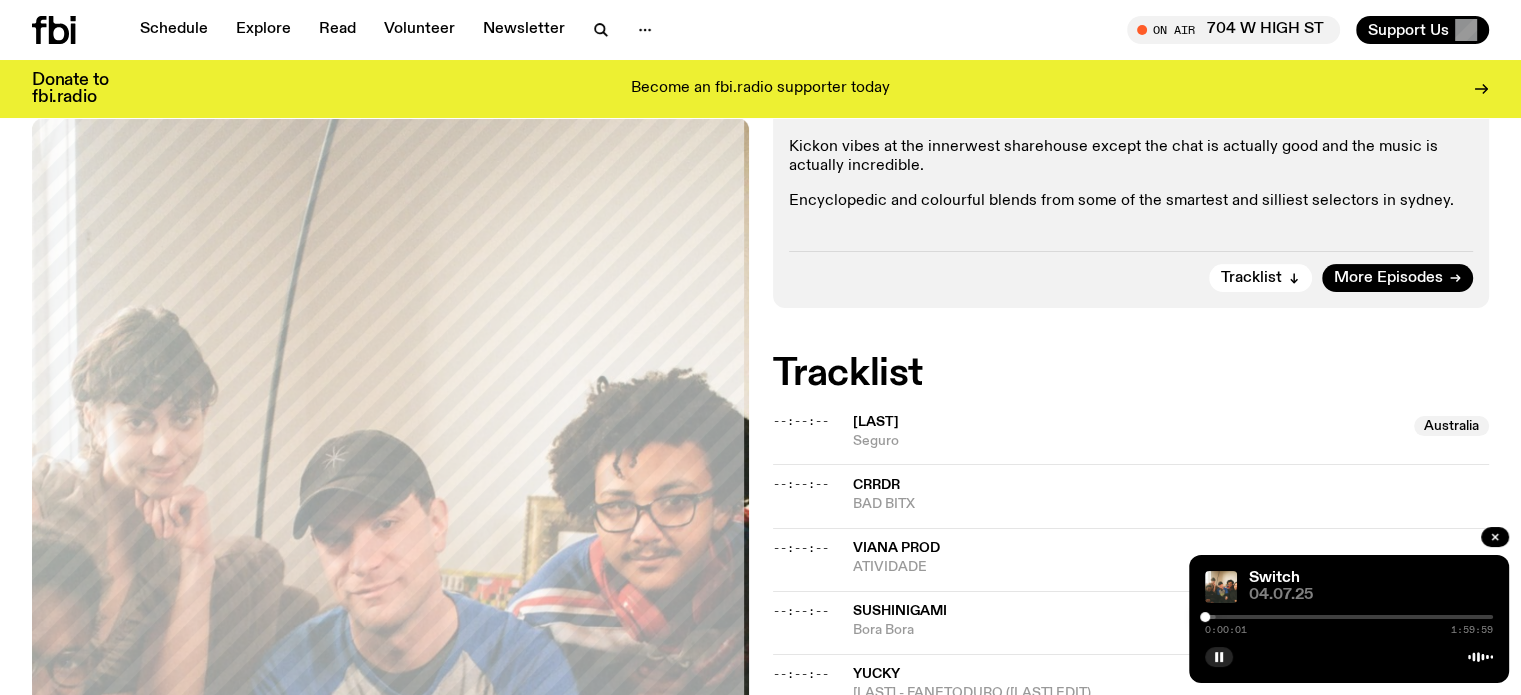 click at bounding box center (1072, 617) 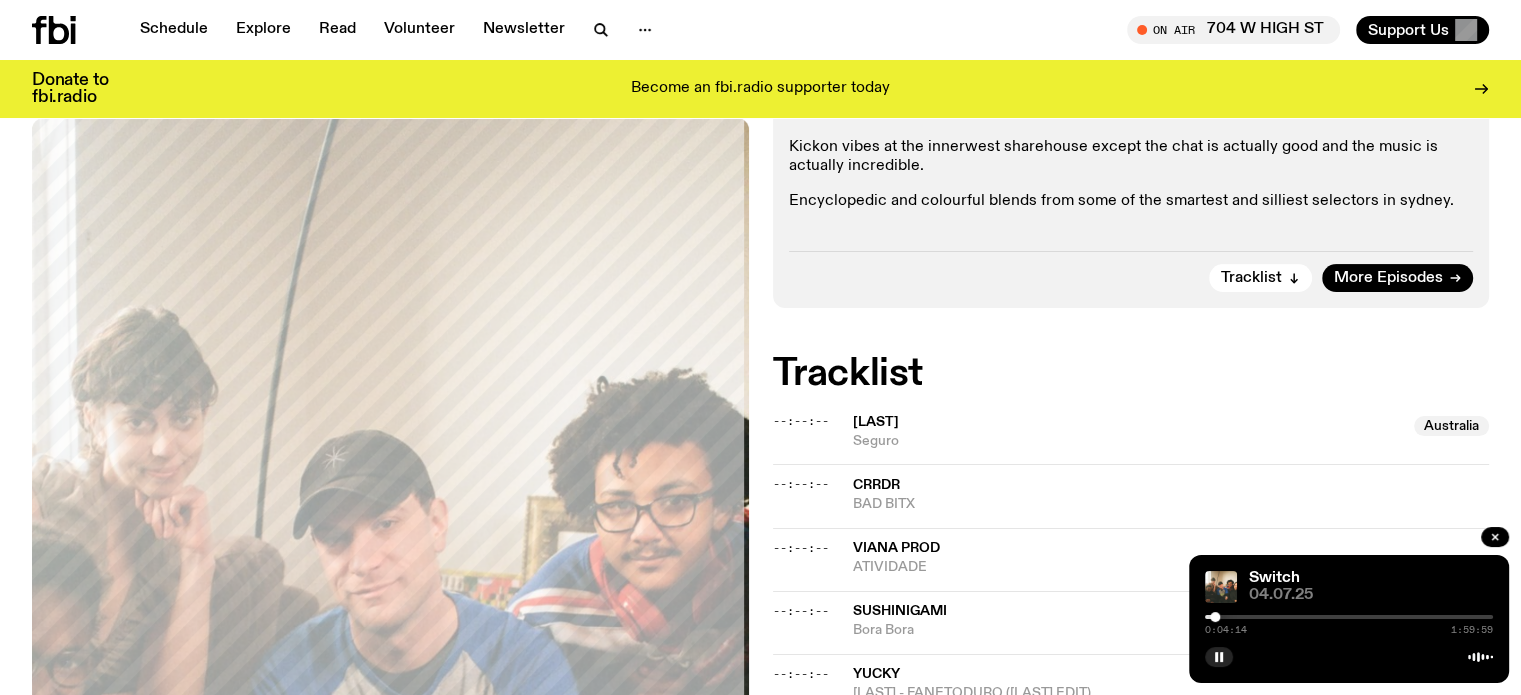 click at bounding box center (1215, 617) 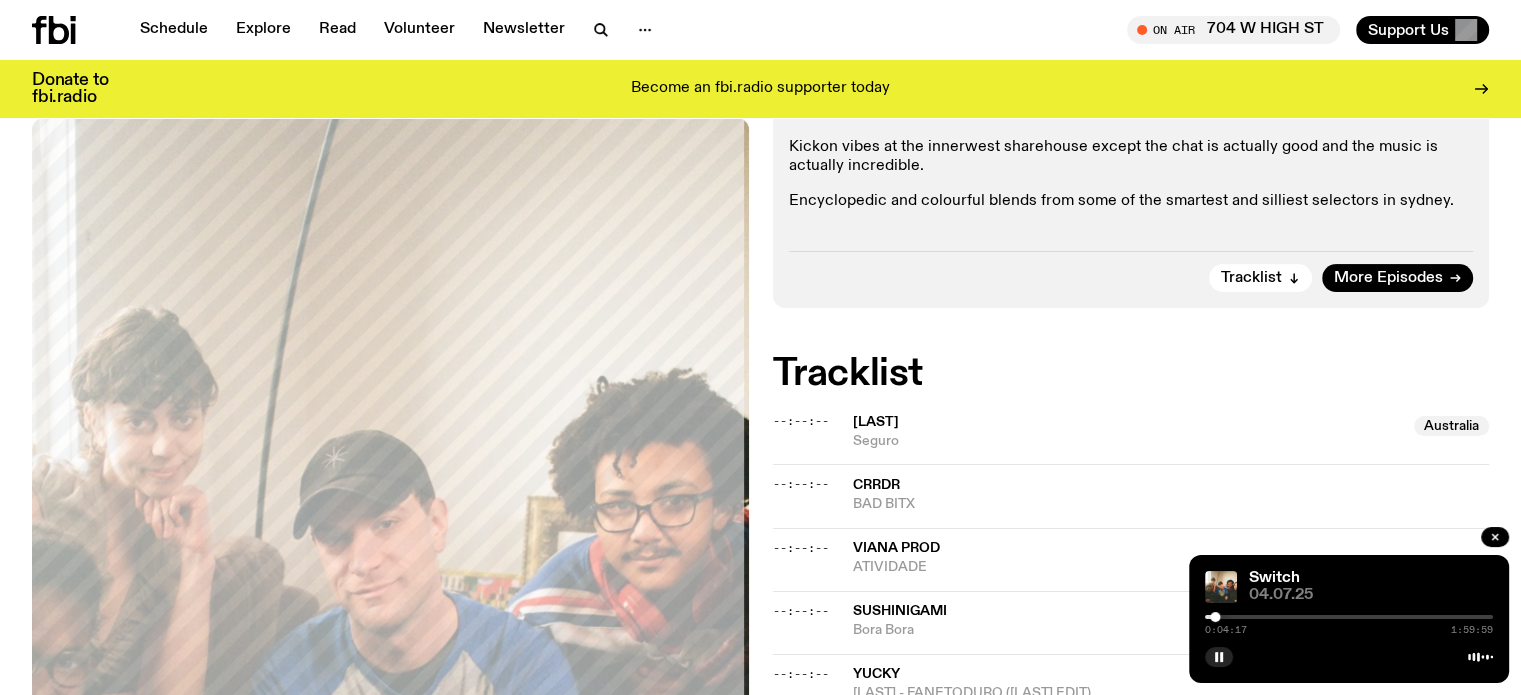 click at bounding box center [1349, 617] 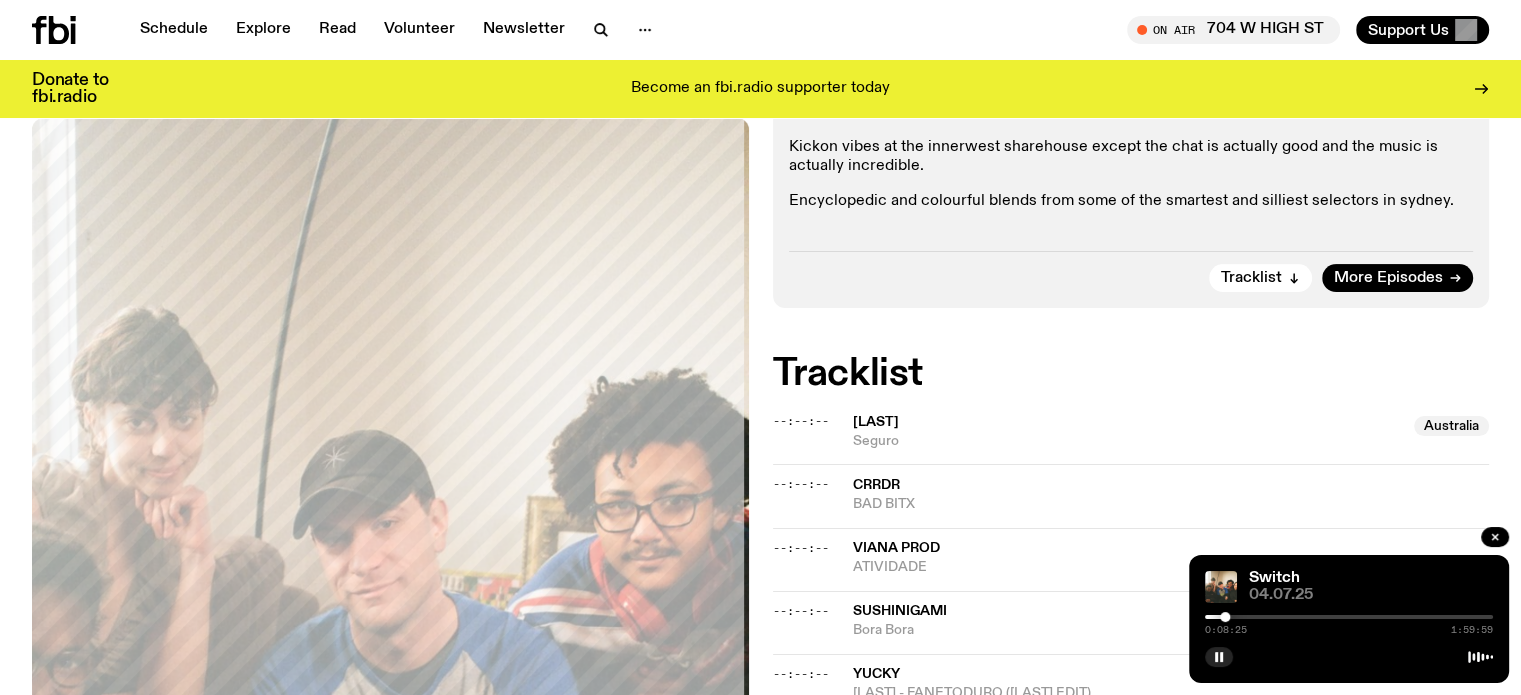 click at bounding box center [1349, 617] 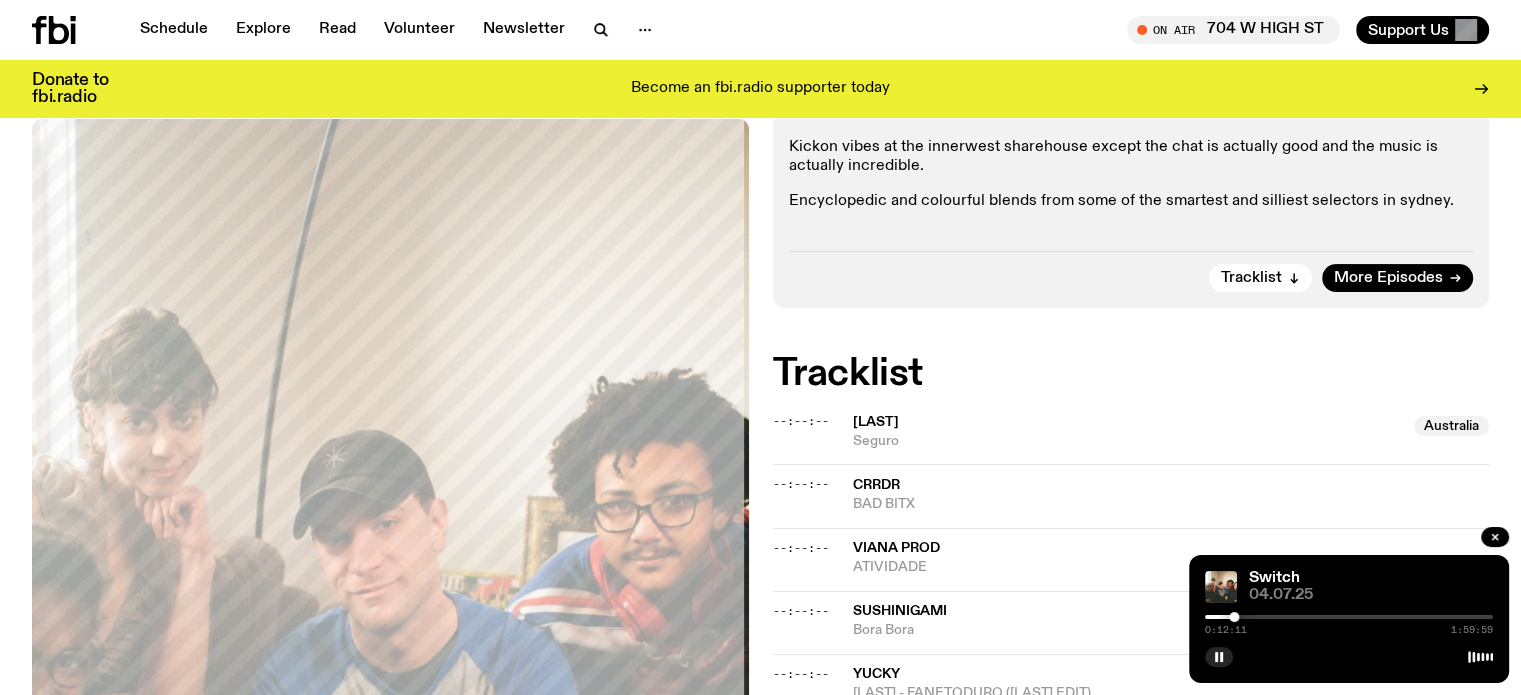 click at bounding box center (1349, 617) 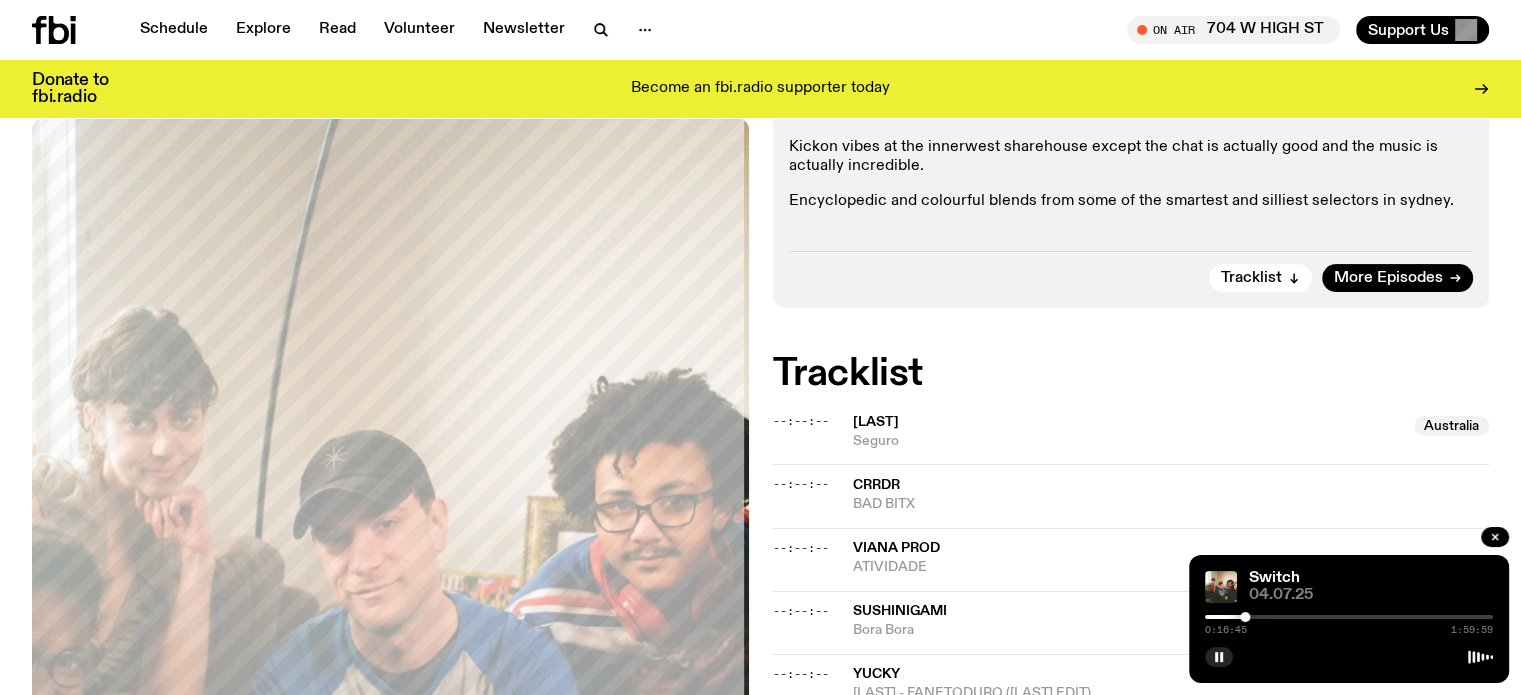 click at bounding box center (1349, 617) 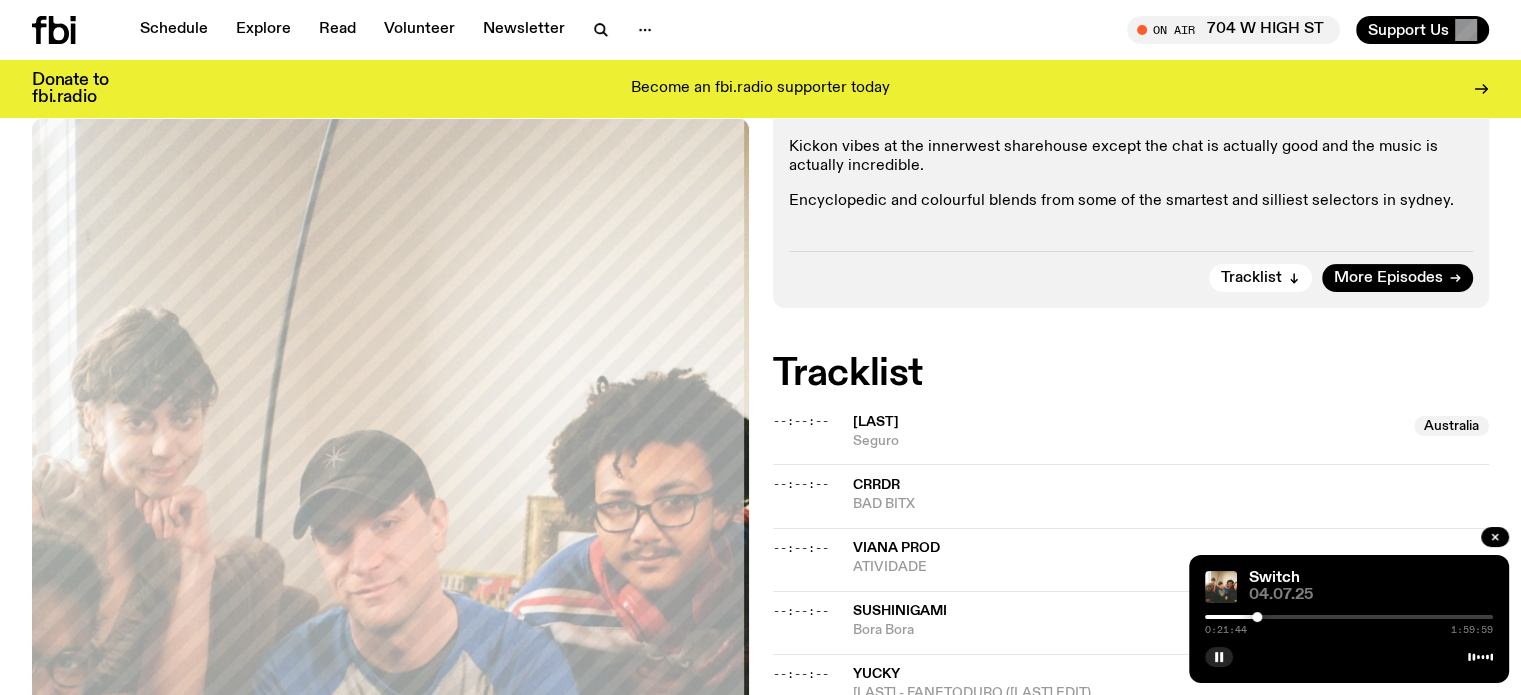 scroll, scrollTop: 591, scrollLeft: 0, axis: vertical 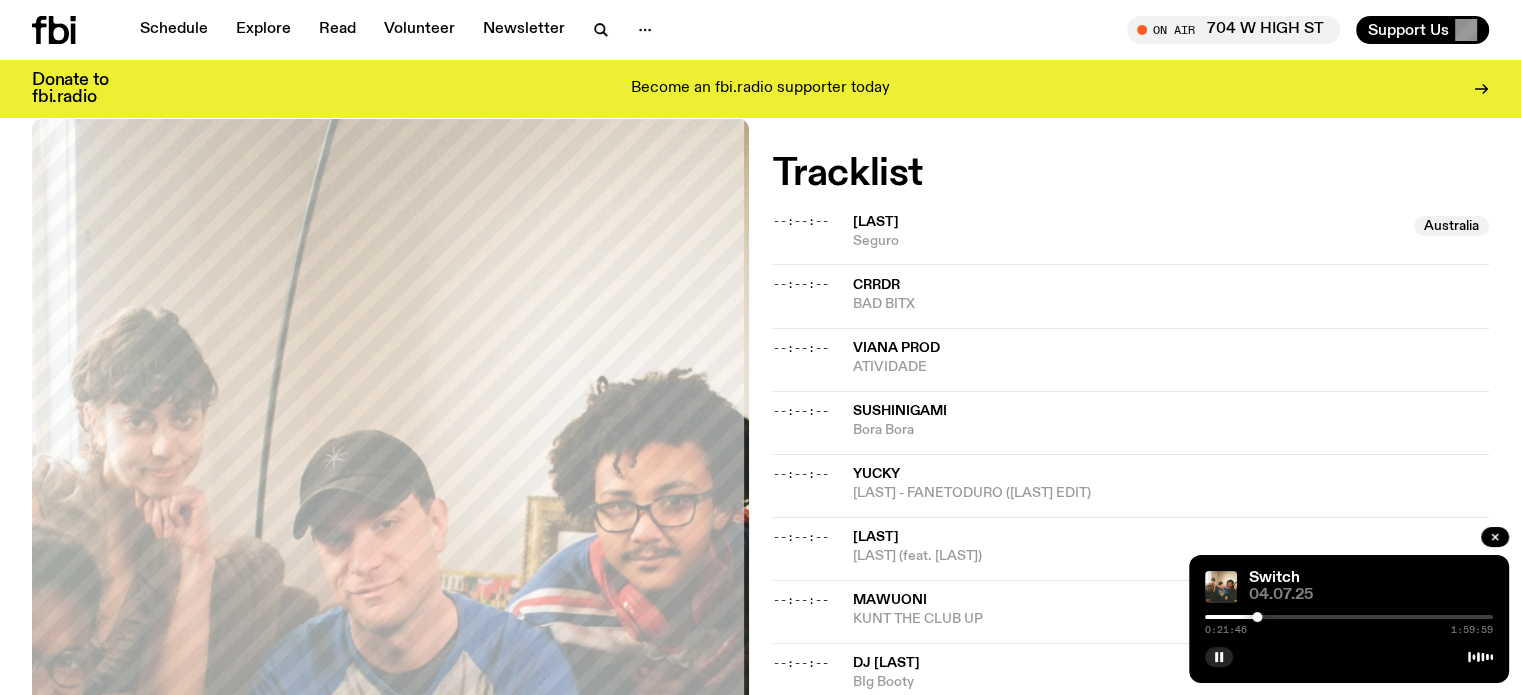 click at bounding box center [1349, 617] 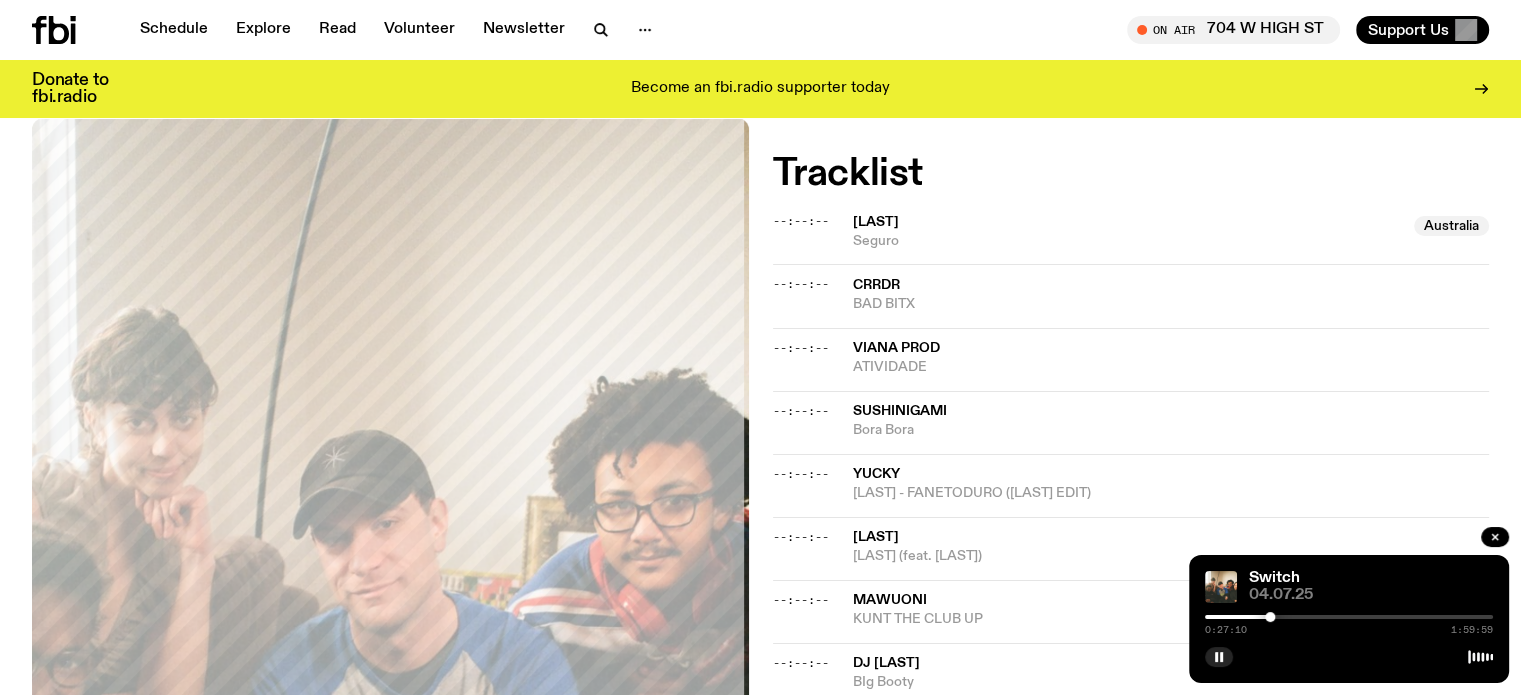 click on "0:27:10 1:59:59" at bounding box center [1349, 623] 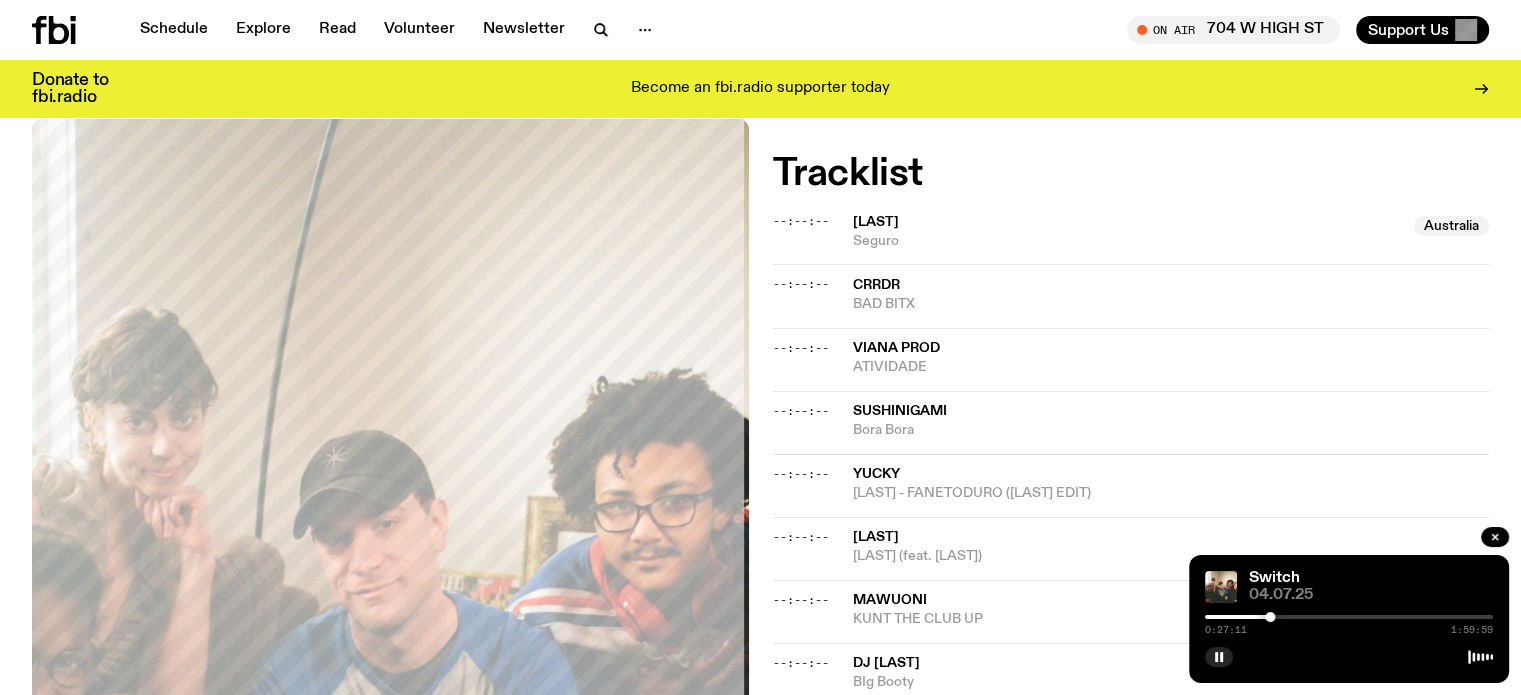 click at bounding box center (1349, 617) 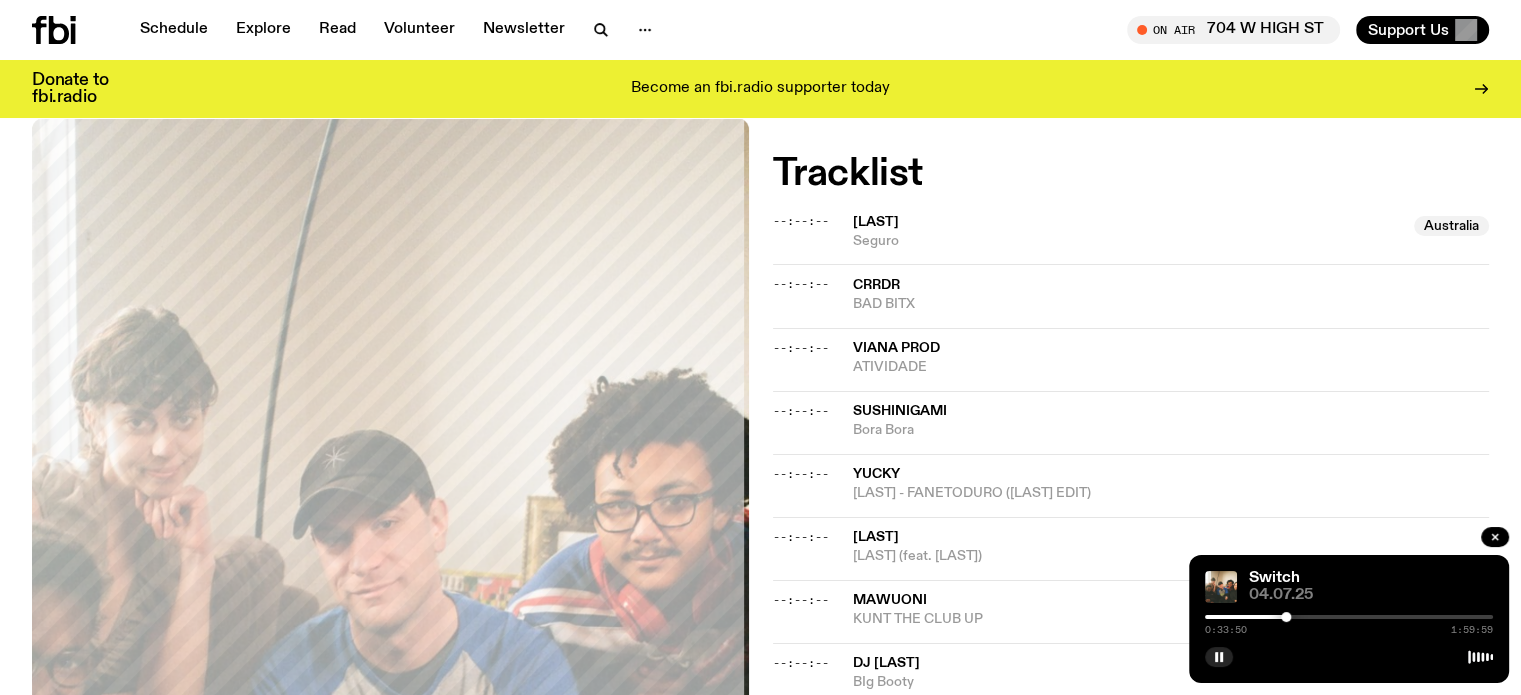 click at bounding box center (1349, 617) 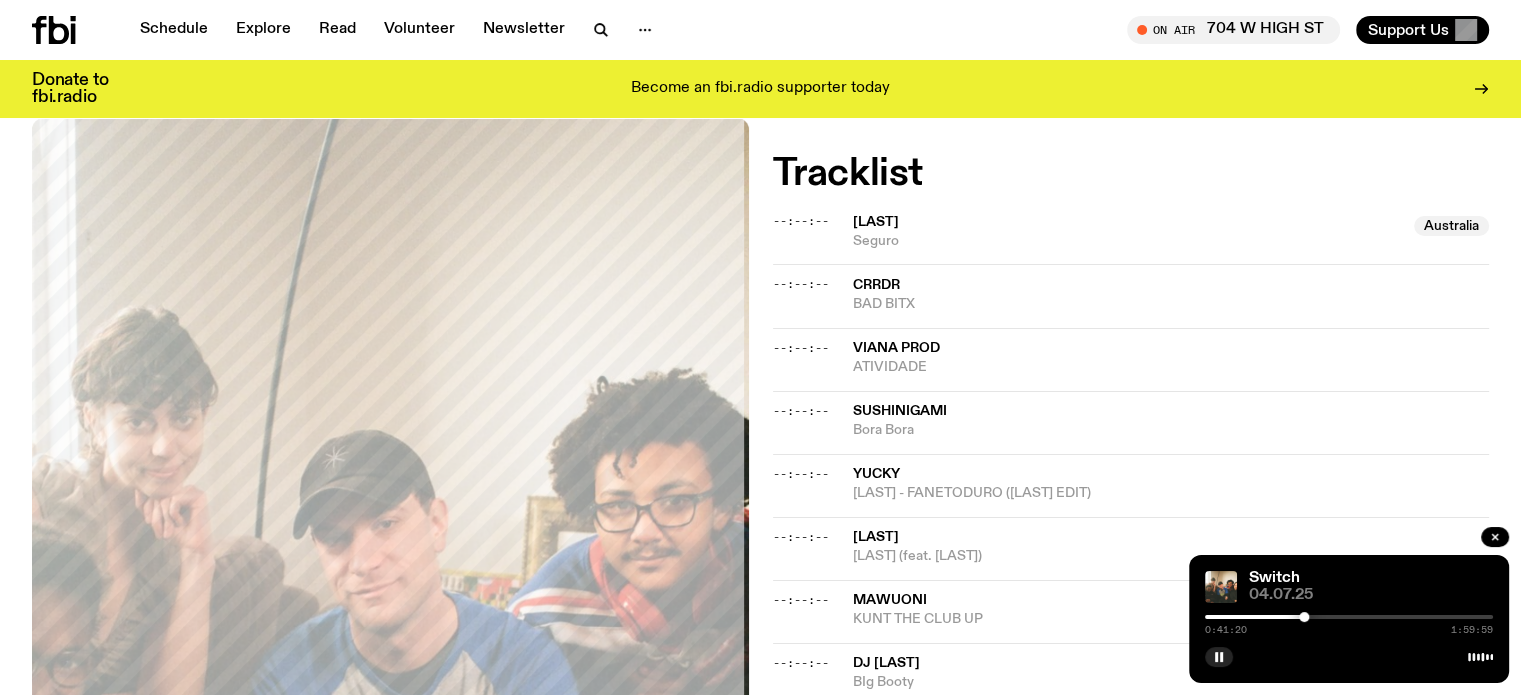 click at bounding box center [1349, 617] 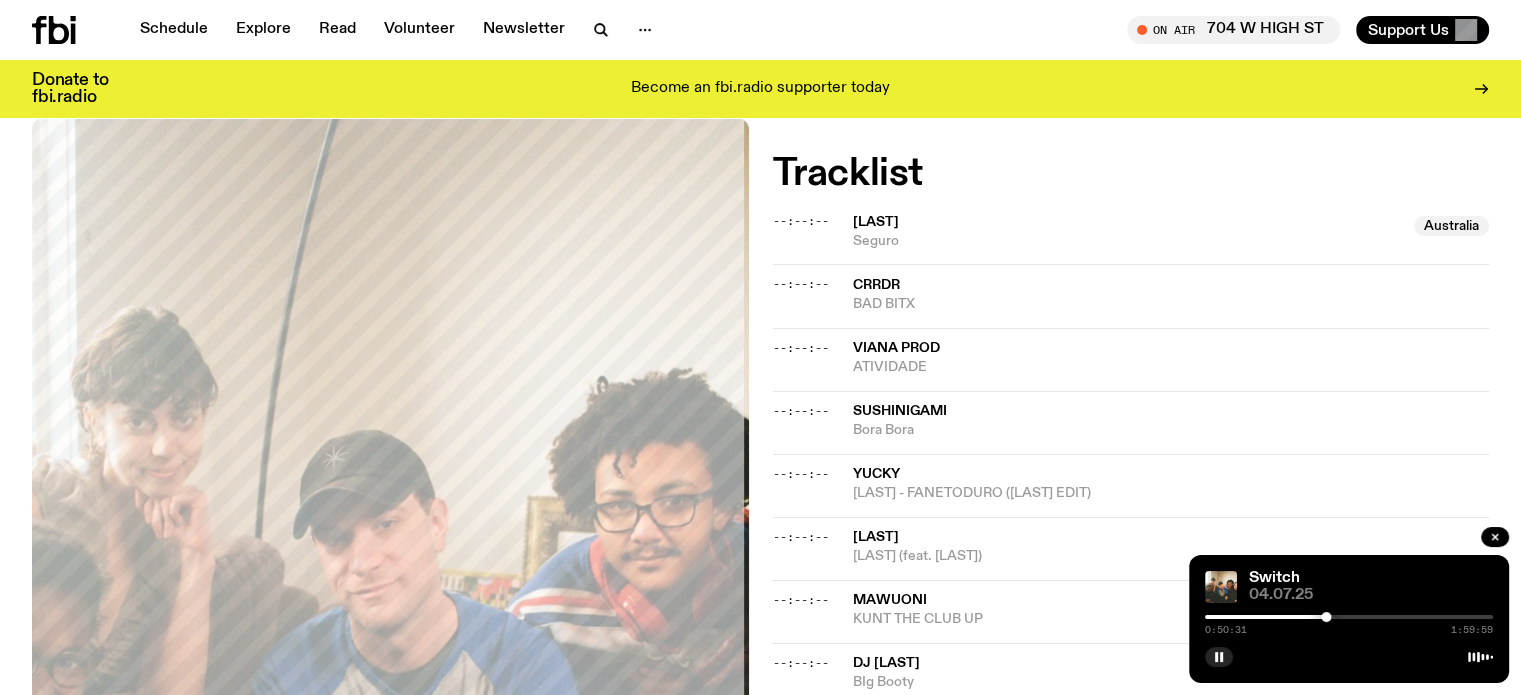 click at bounding box center [1349, 617] 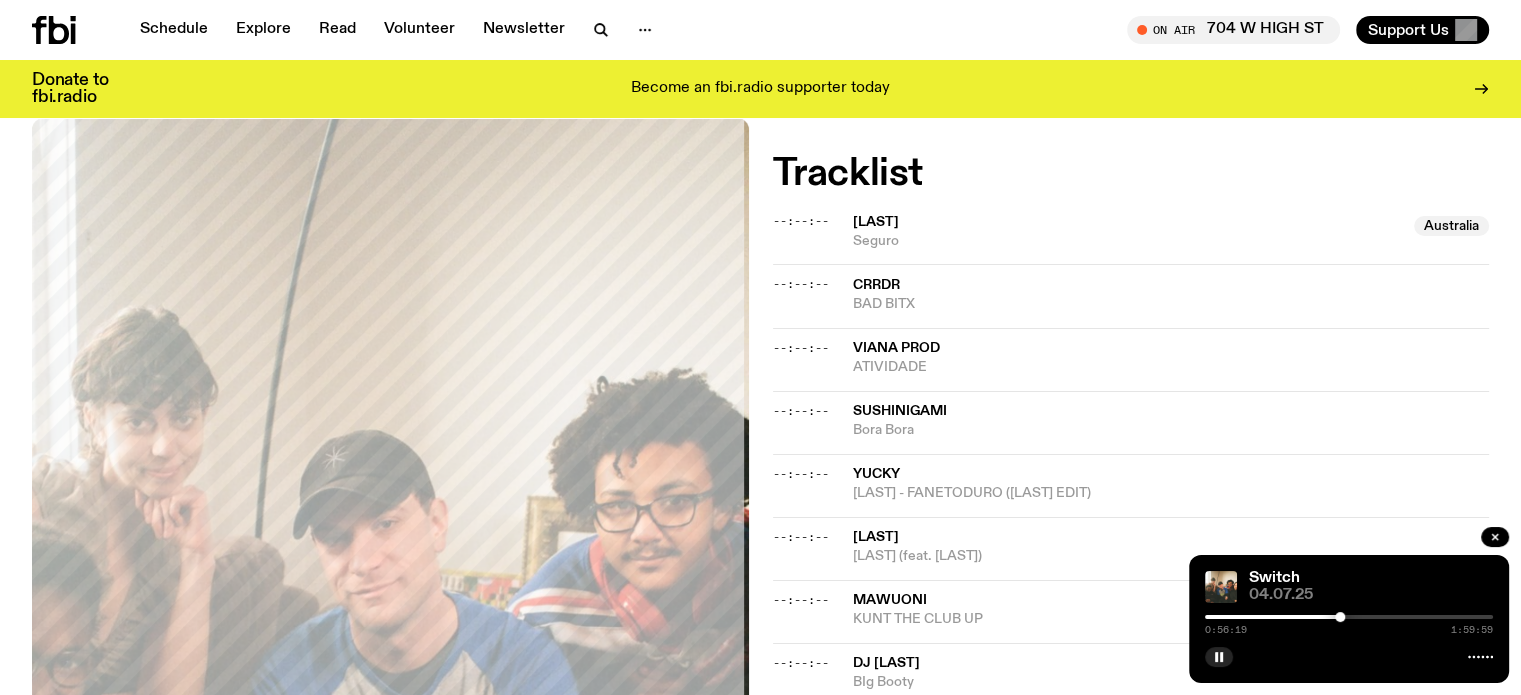 click at bounding box center [1349, 617] 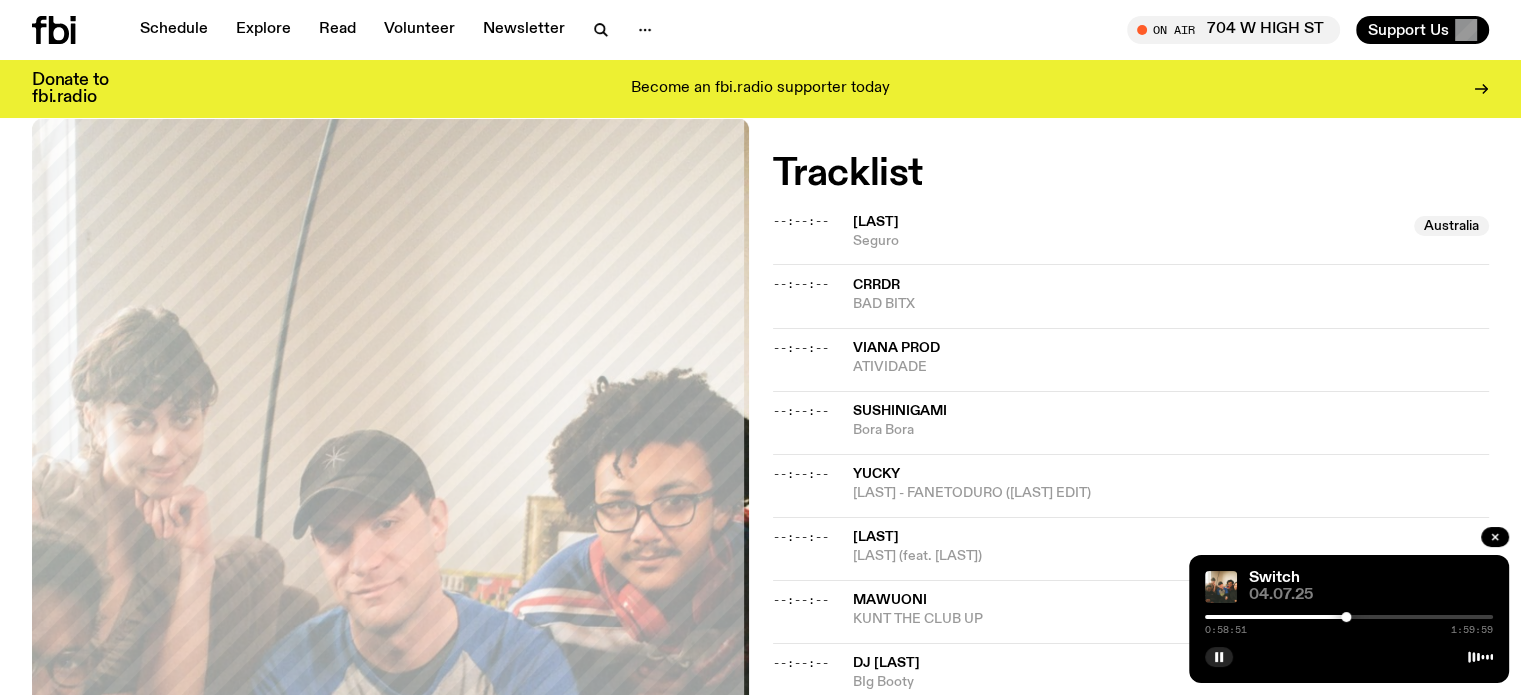 click at bounding box center (1349, 617) 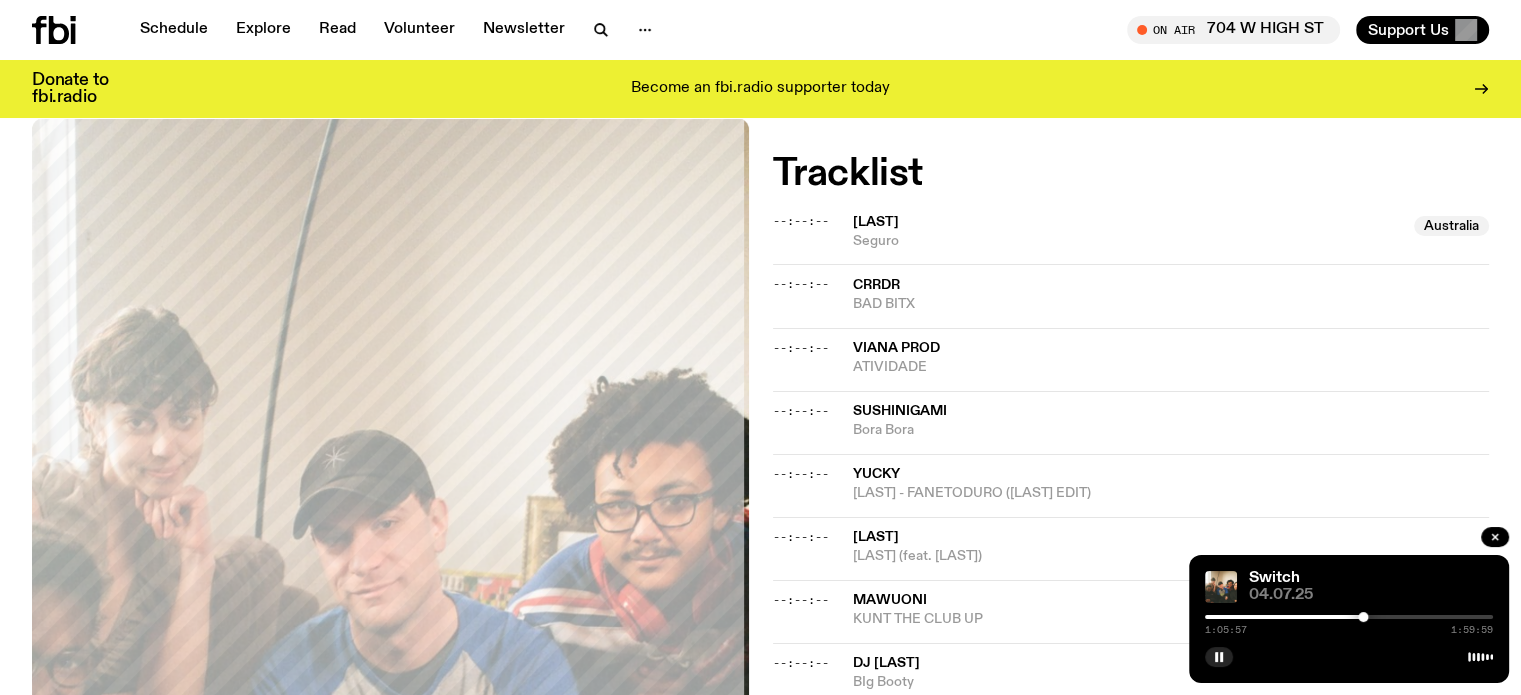 click at bounding box center (1349, 617) 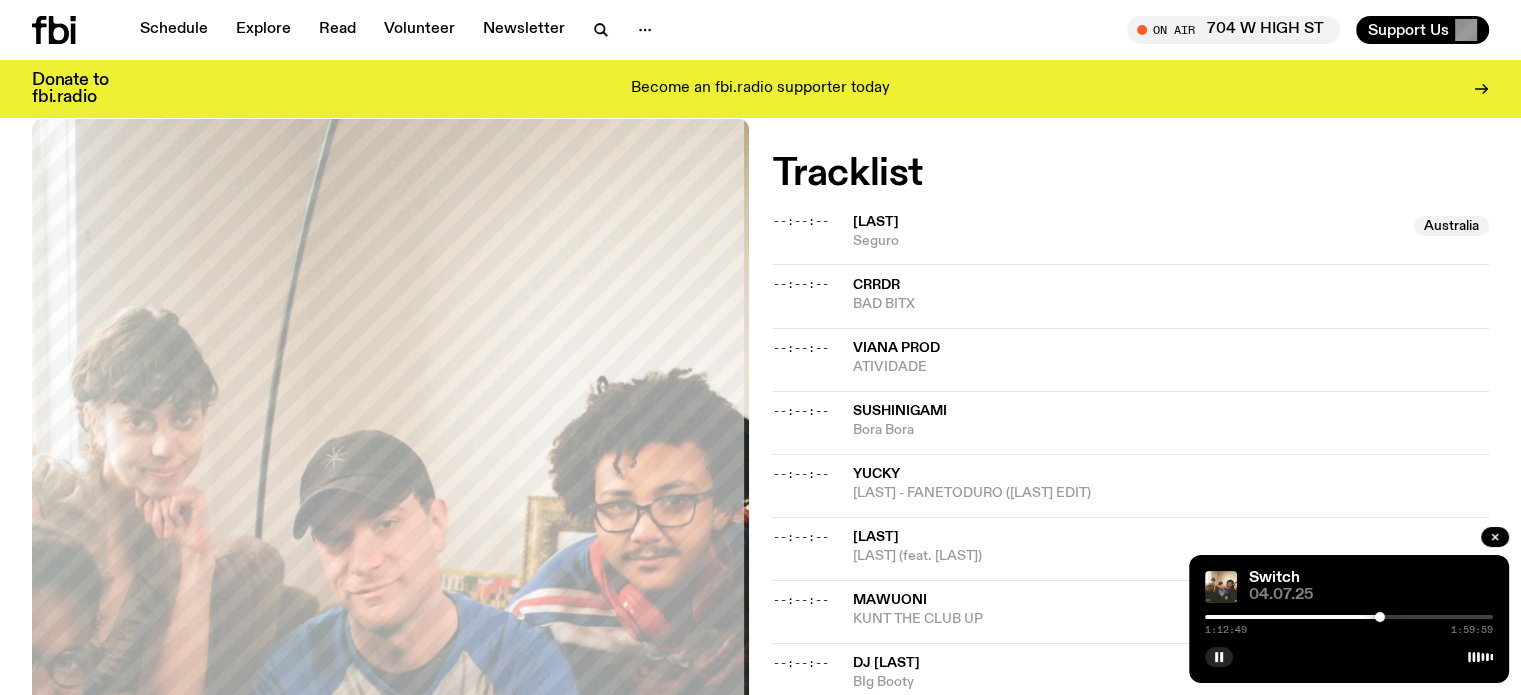 click at bounding box center (1349, 617) 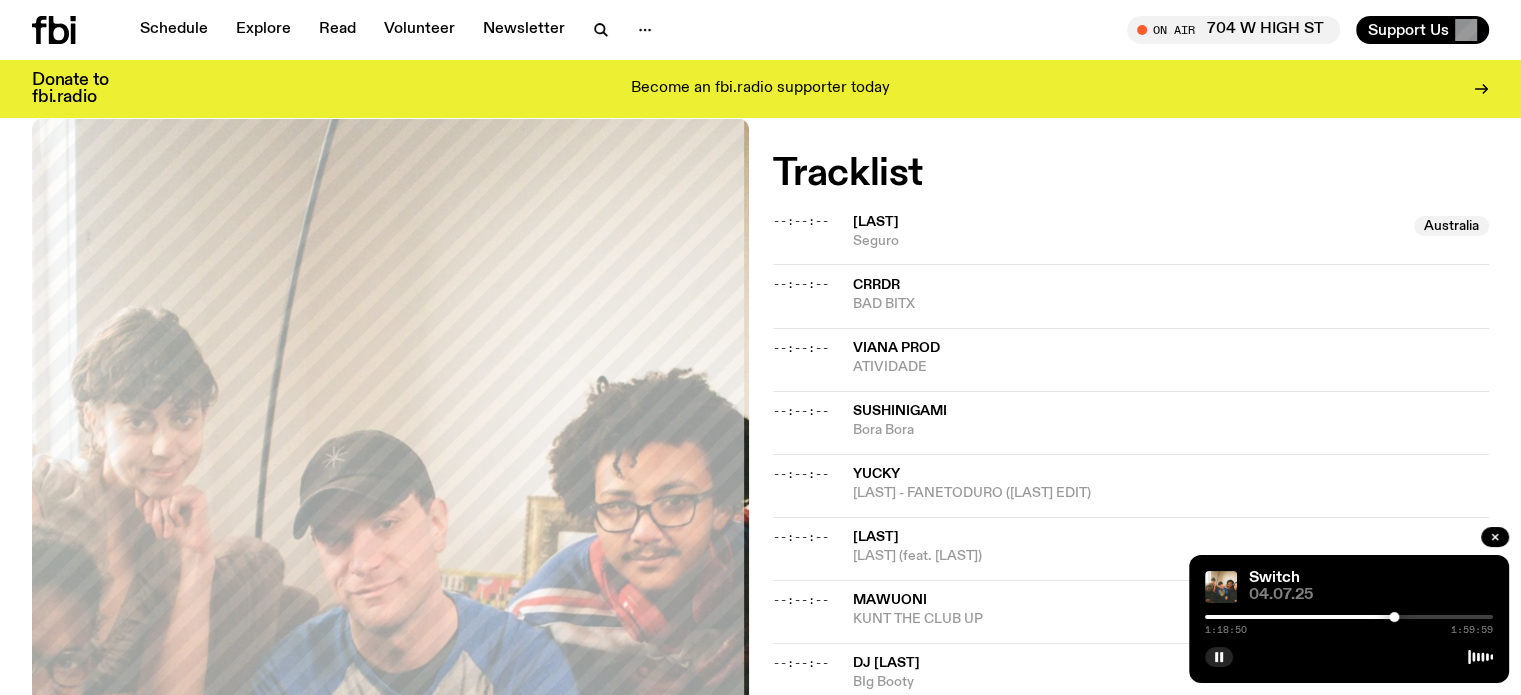 click on "1:18:50 1:59:59" at bounding box center (1349, 623) 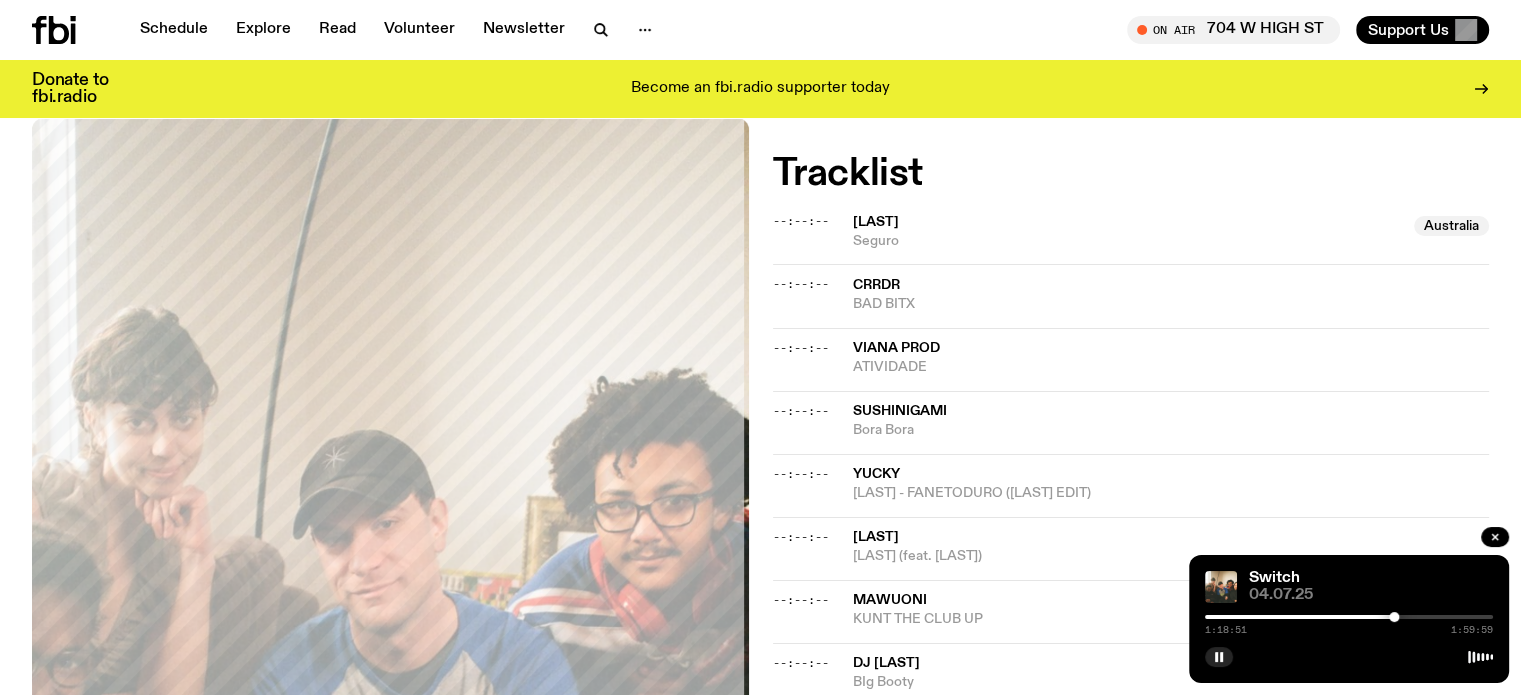 click at bounding box center [1349, 617] 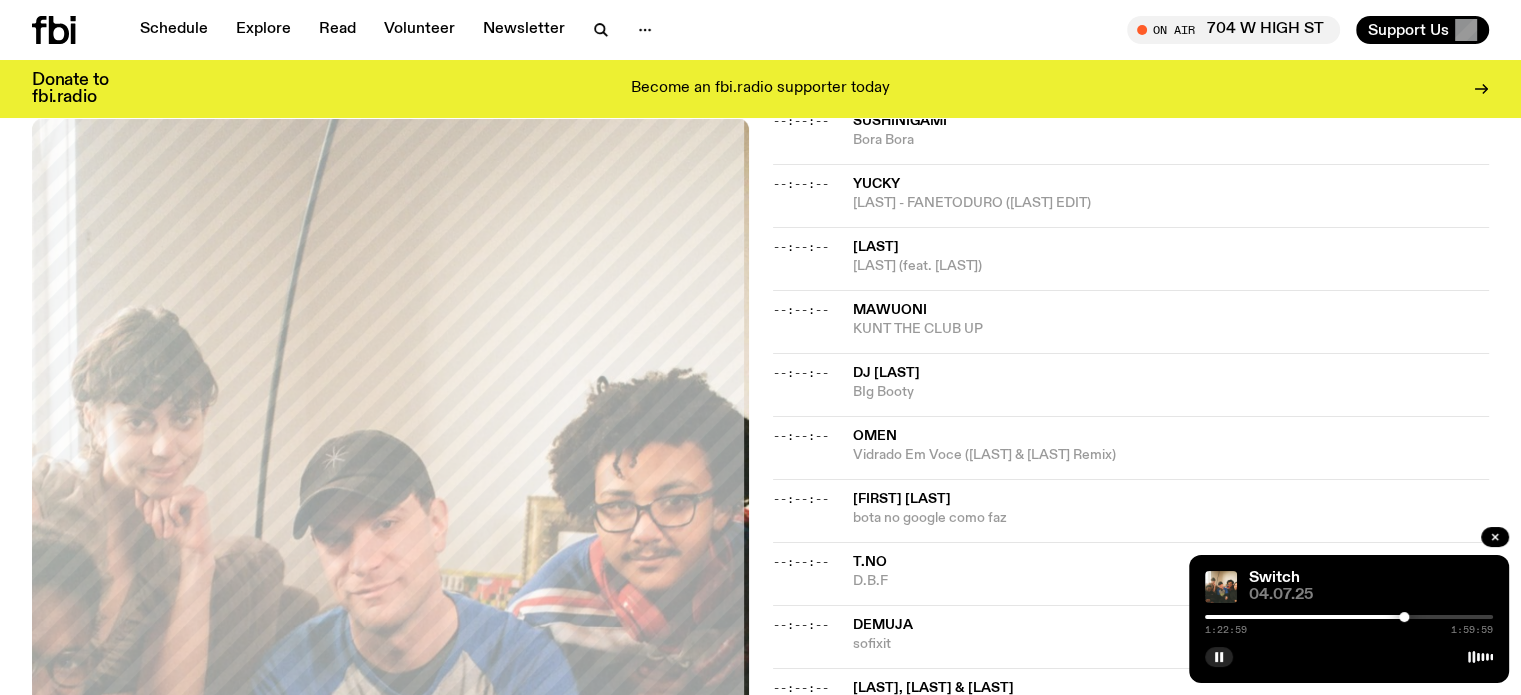 scroll, scrollTop: 991, scrollLeft: 0, axis: vertical 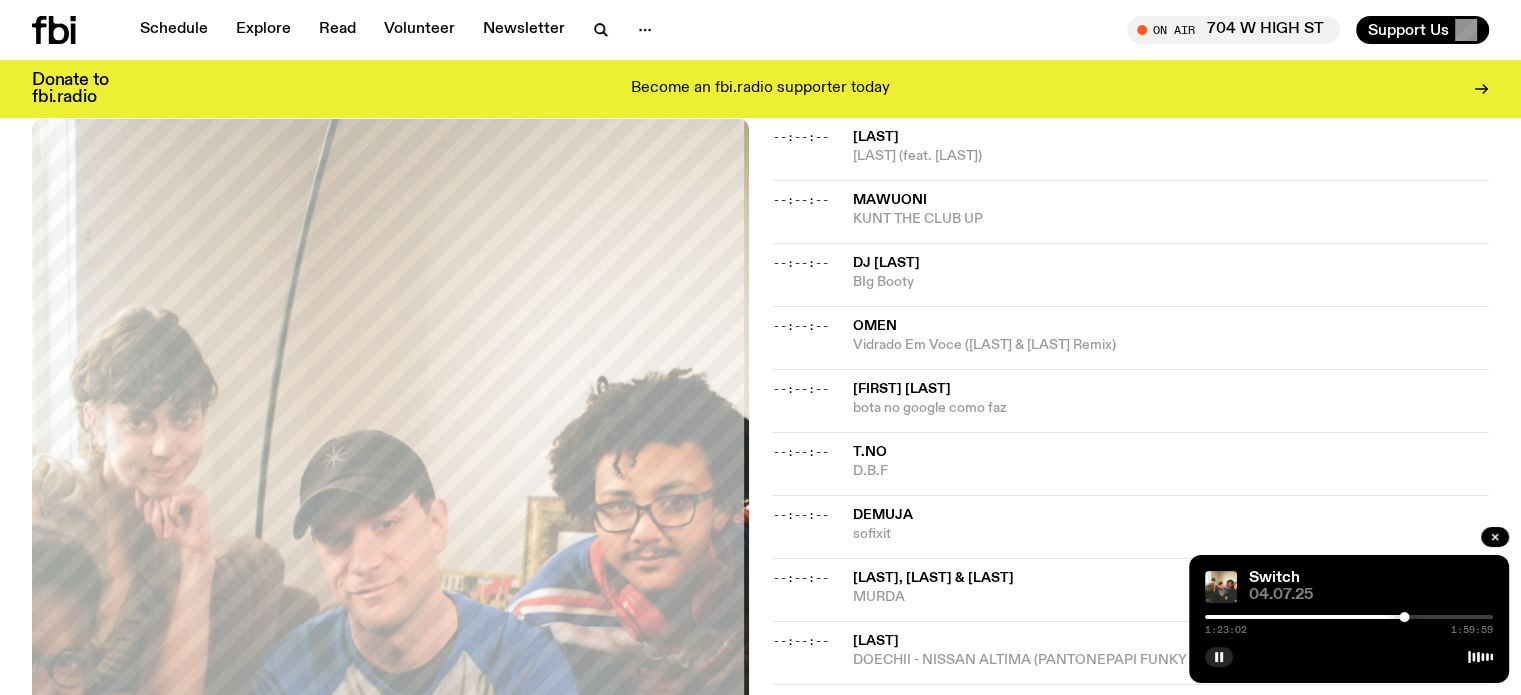 click on "1:23:02 1:59:59" at bounding box center (1349, 630) 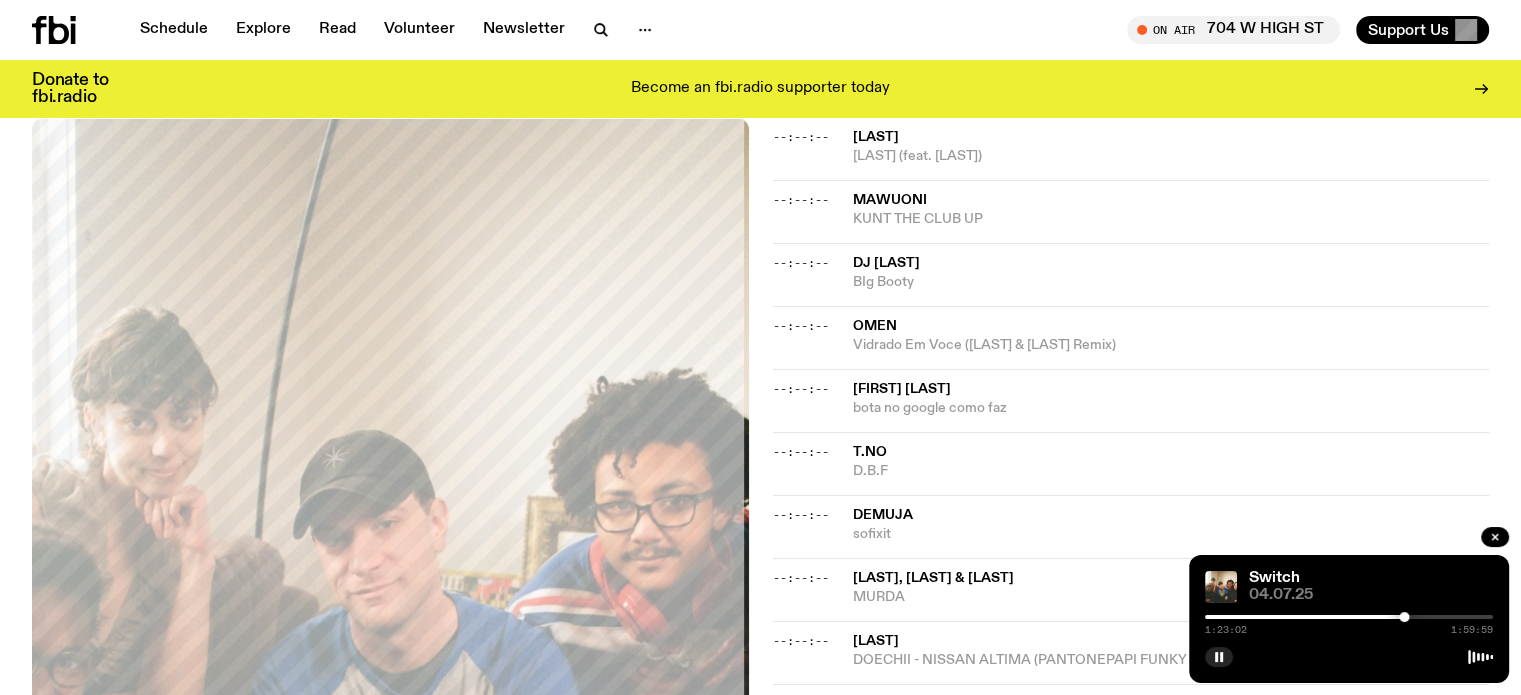 click on "1:23:02 1:59:59" at bounding box center [1349, 623] 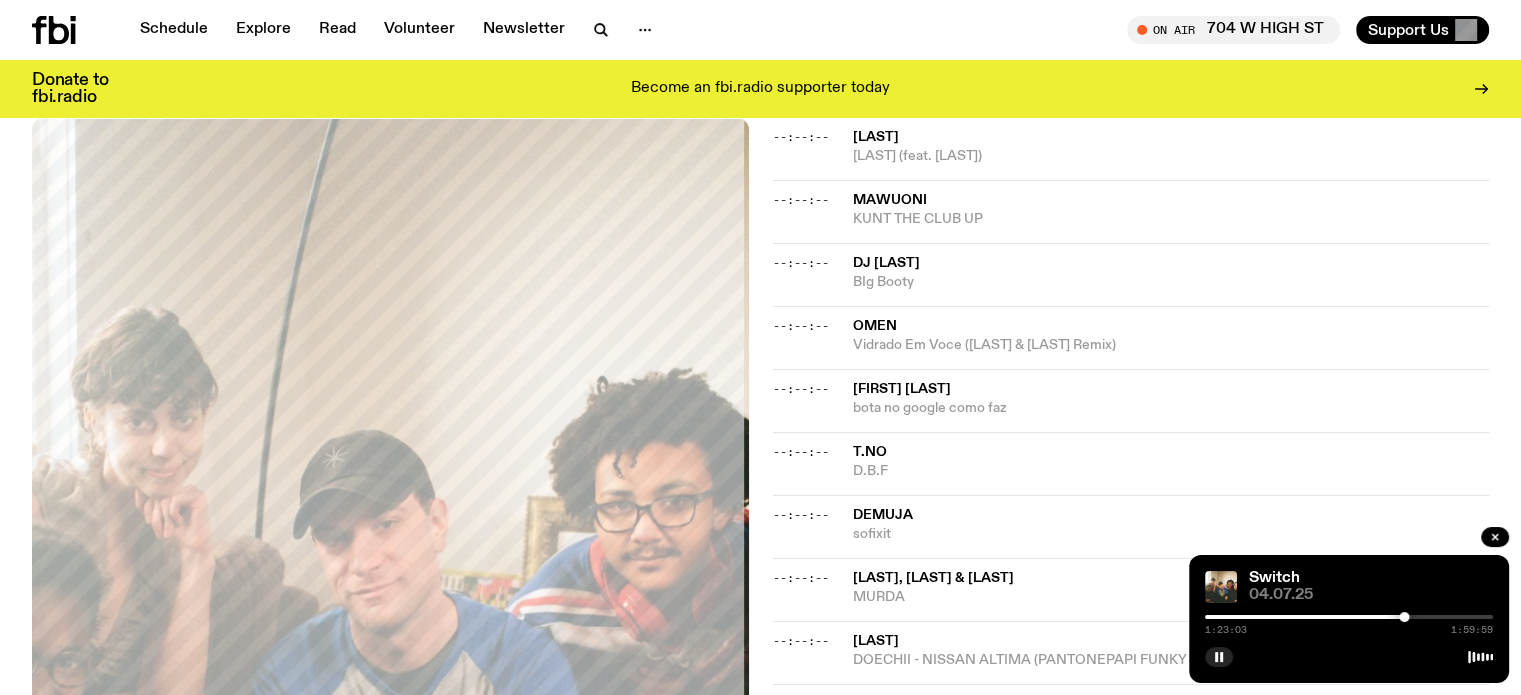 click on "1:23:03 1:59:59" at bounding box center [1349, 630] 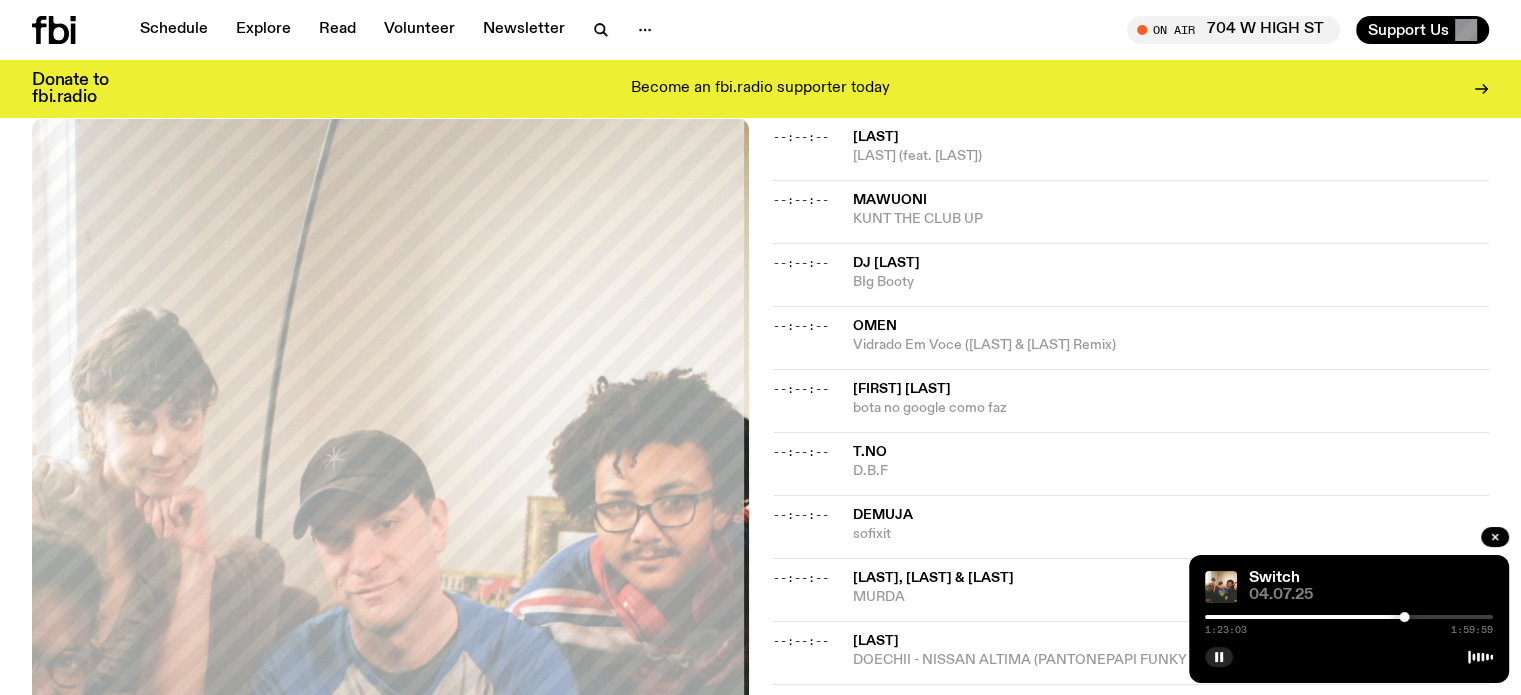 click at bounding box center (1349, 617) 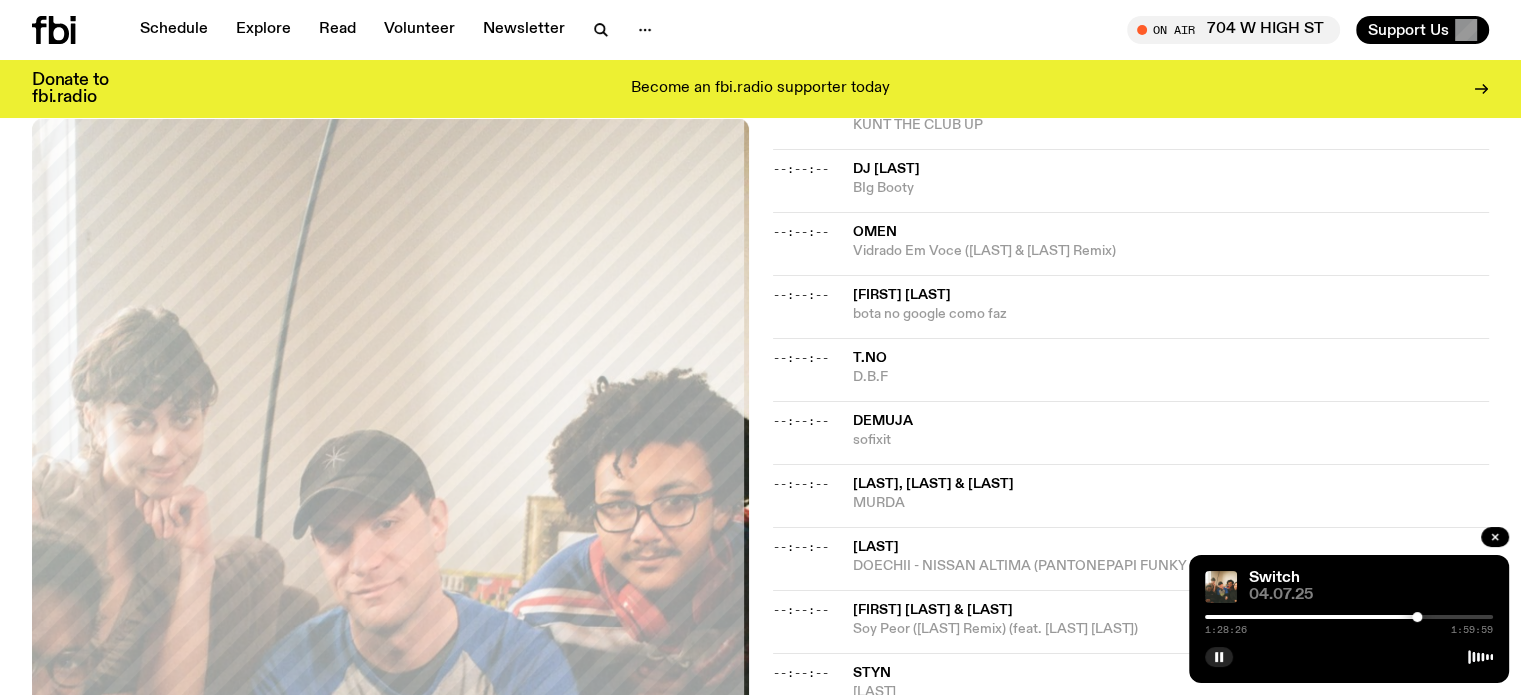 scroll, scrollTop: 591, scrollLeft: 0, axis: vertical 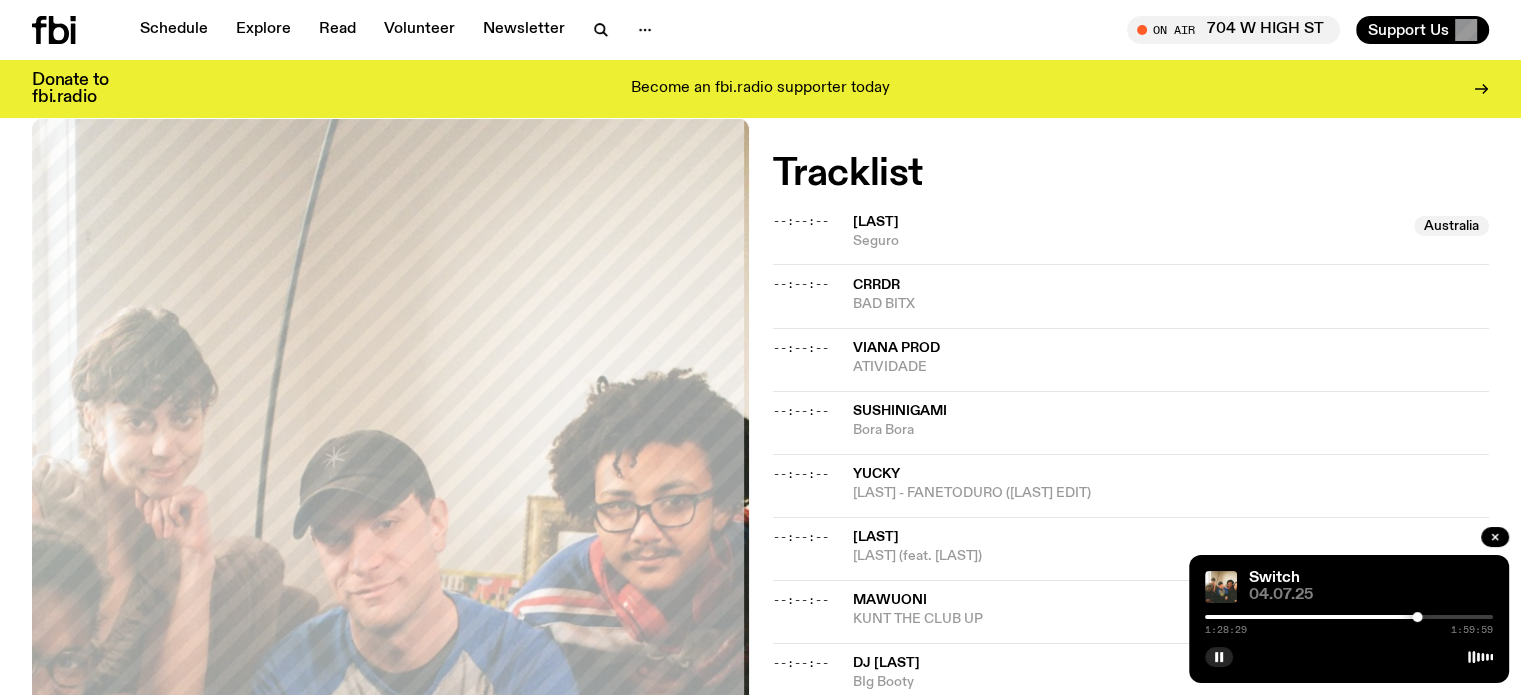 click on "1:28:29 1:59:59" at bounding box center [1349, 623] 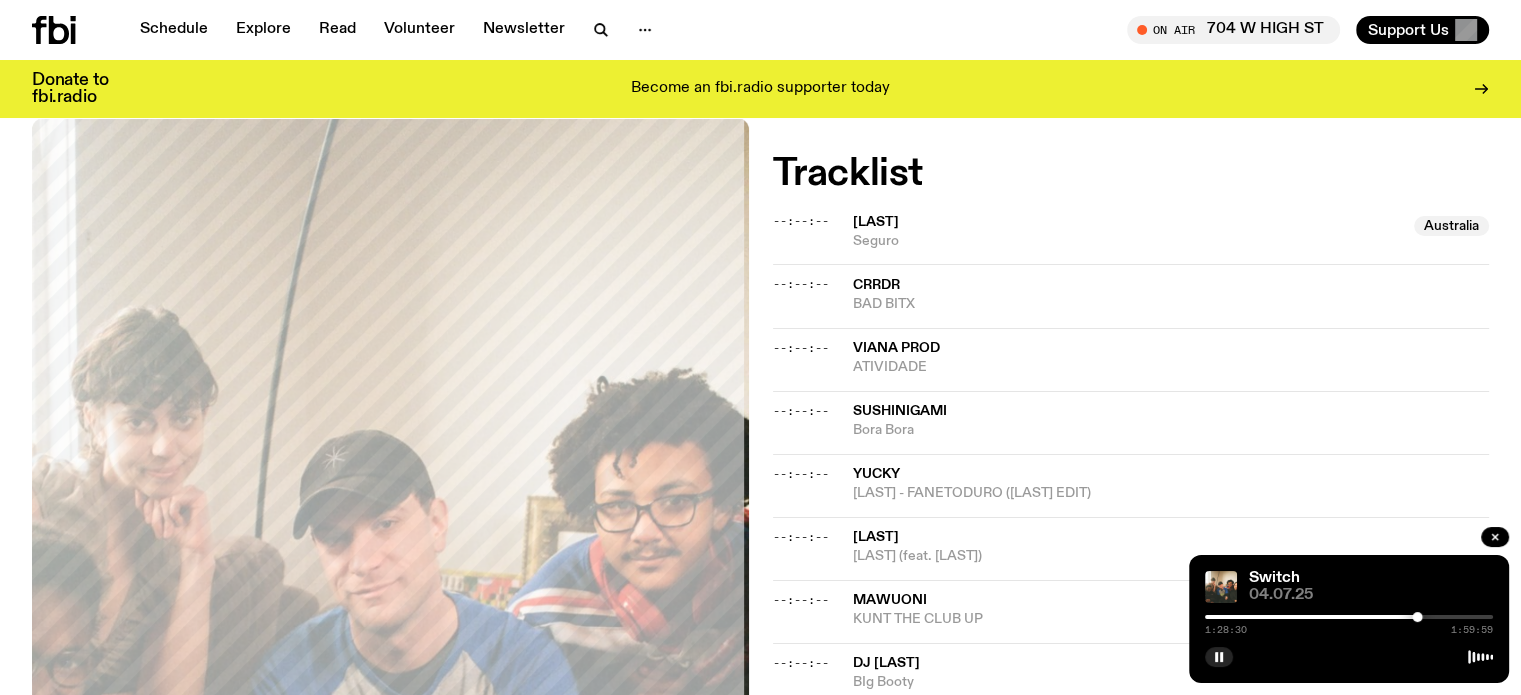click on "1:28:30 1:59:59" at bounding box center (1349, 623) 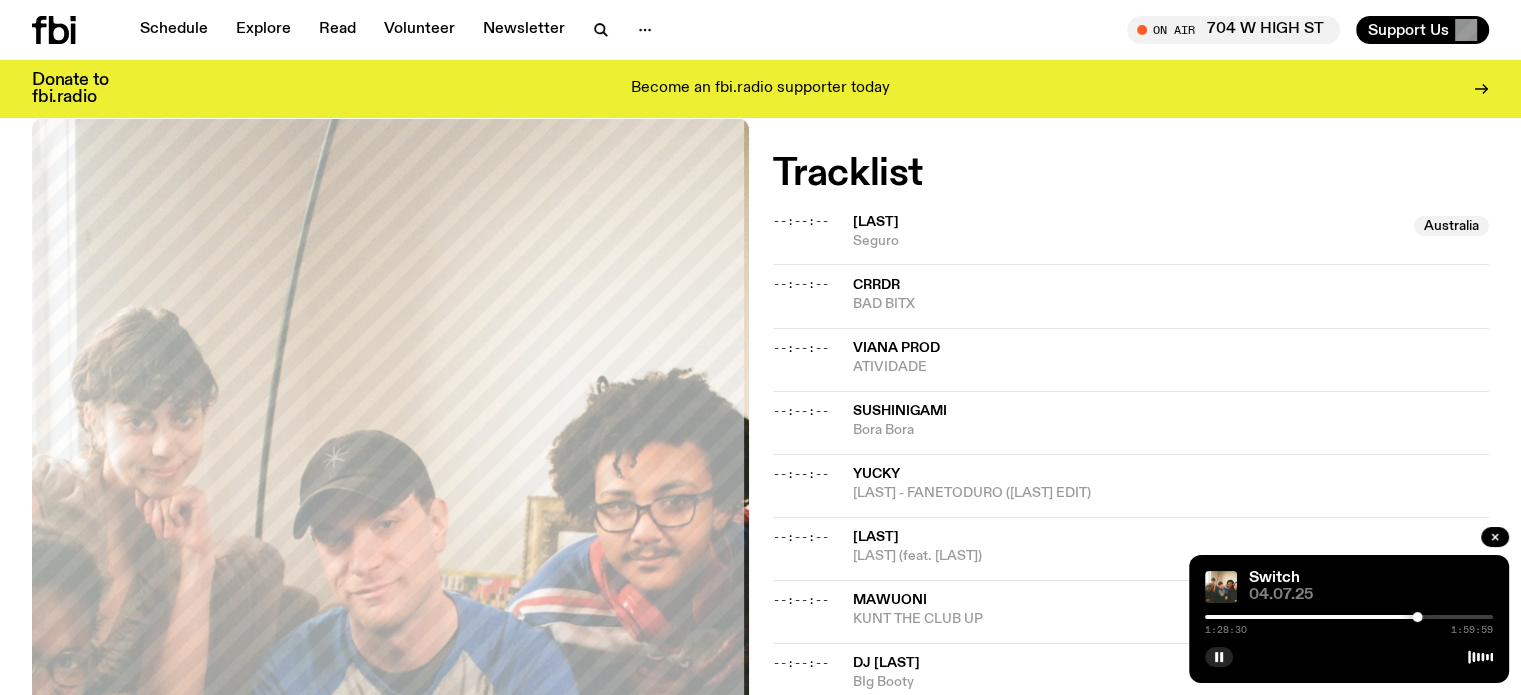 click at bounding box center [1349, 617] 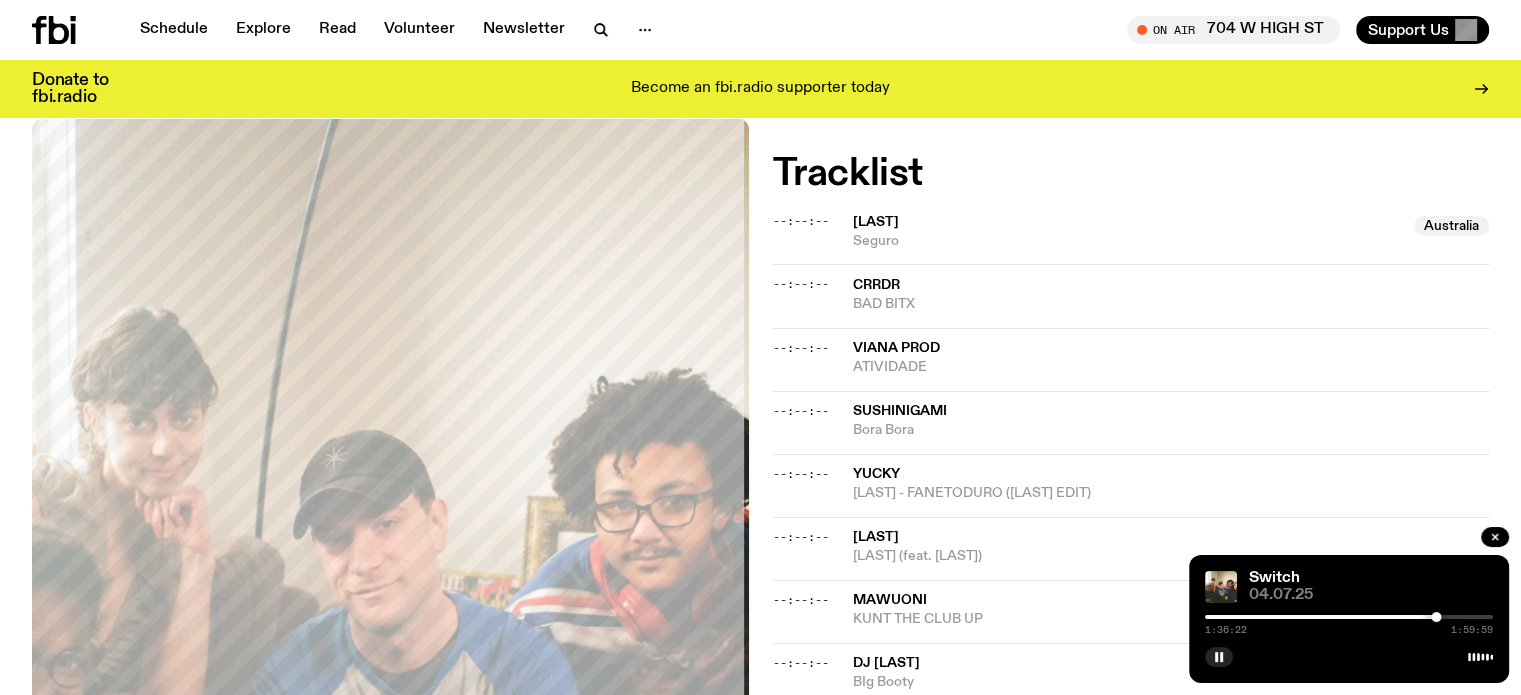 click at bounding box center (1349, 617) 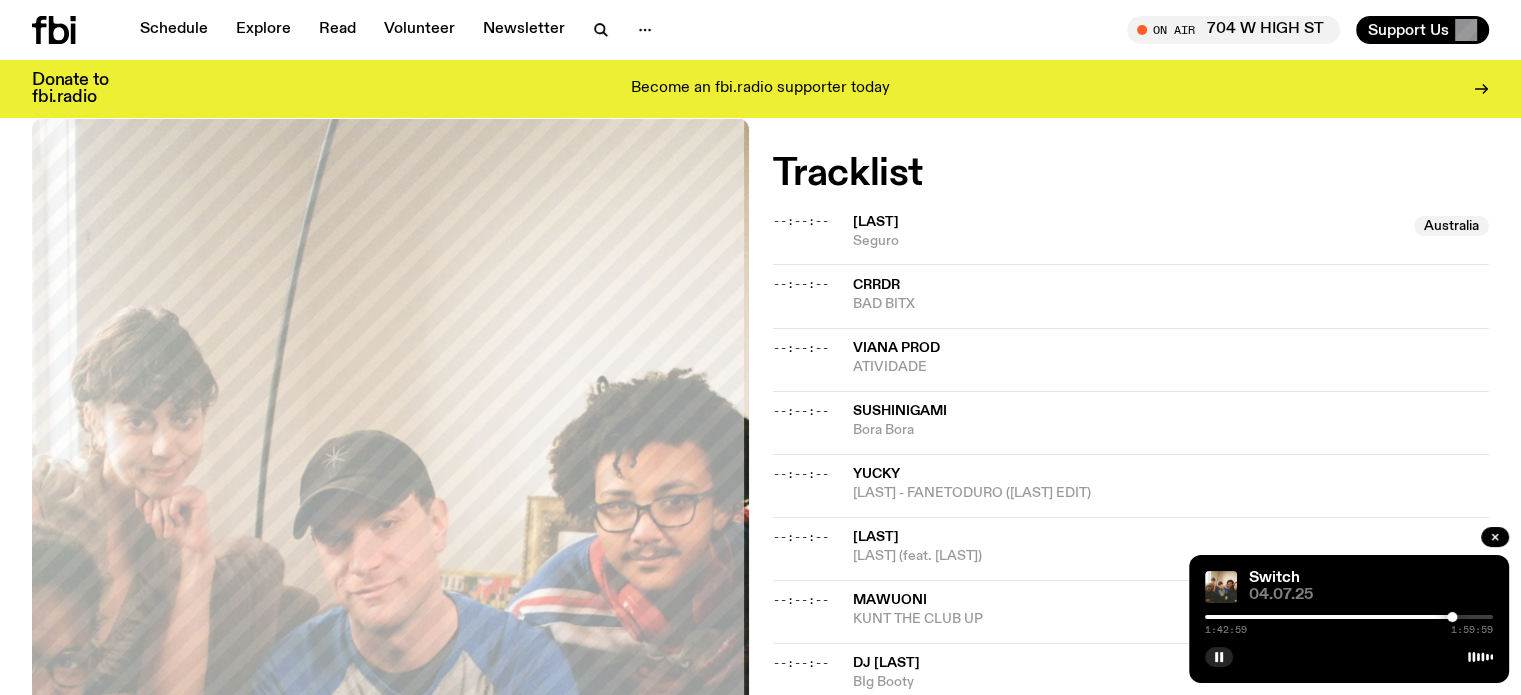 click on "1:42:59 1:59:59" at bounding box center [1349, 623] 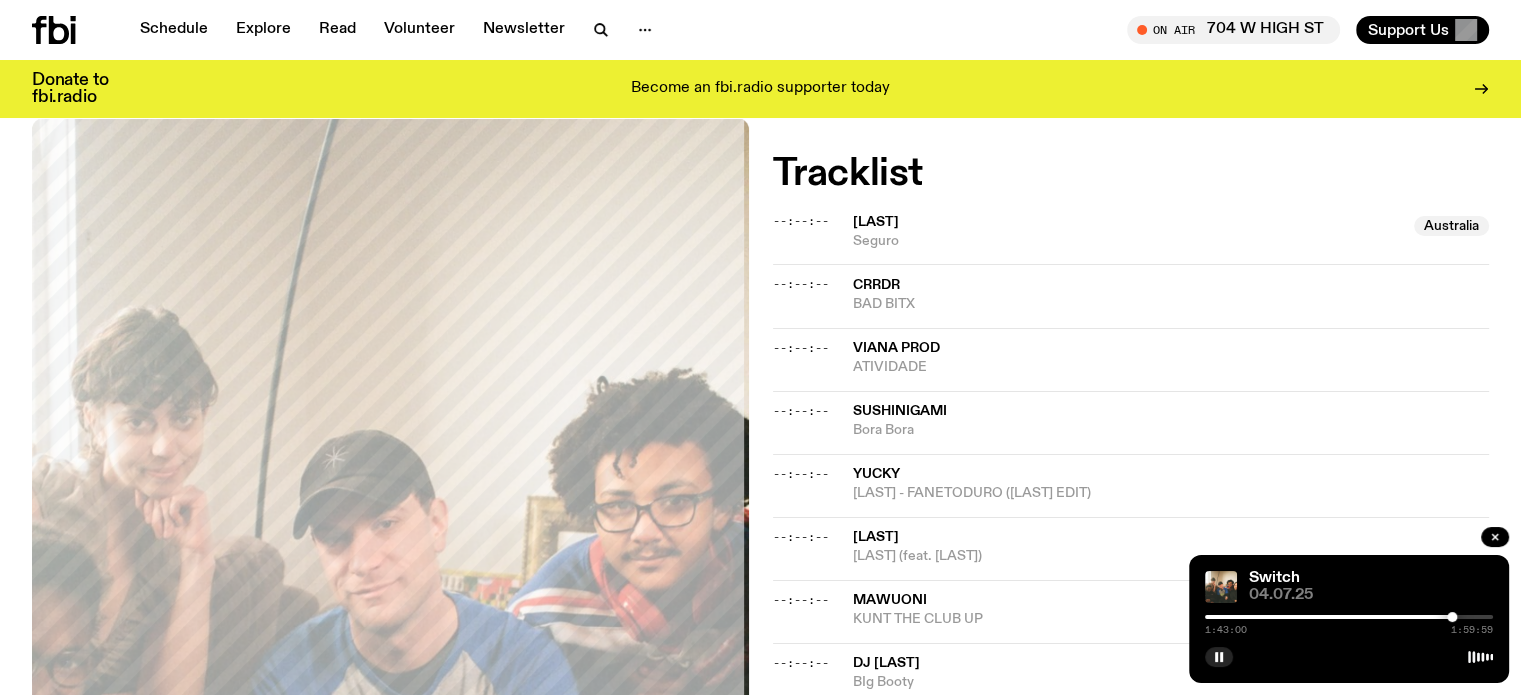 click at bounding box center (1349, 617) 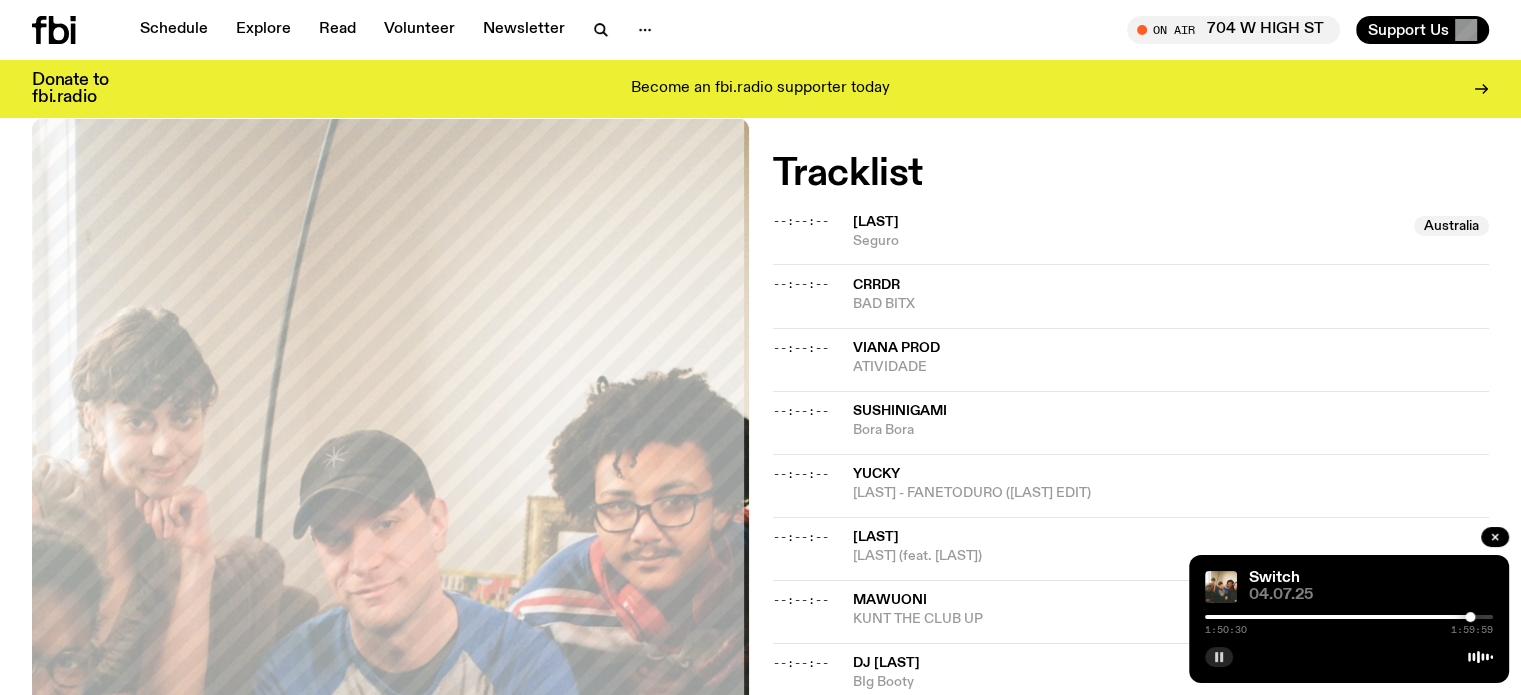 click at bounding box center [1219, 657] 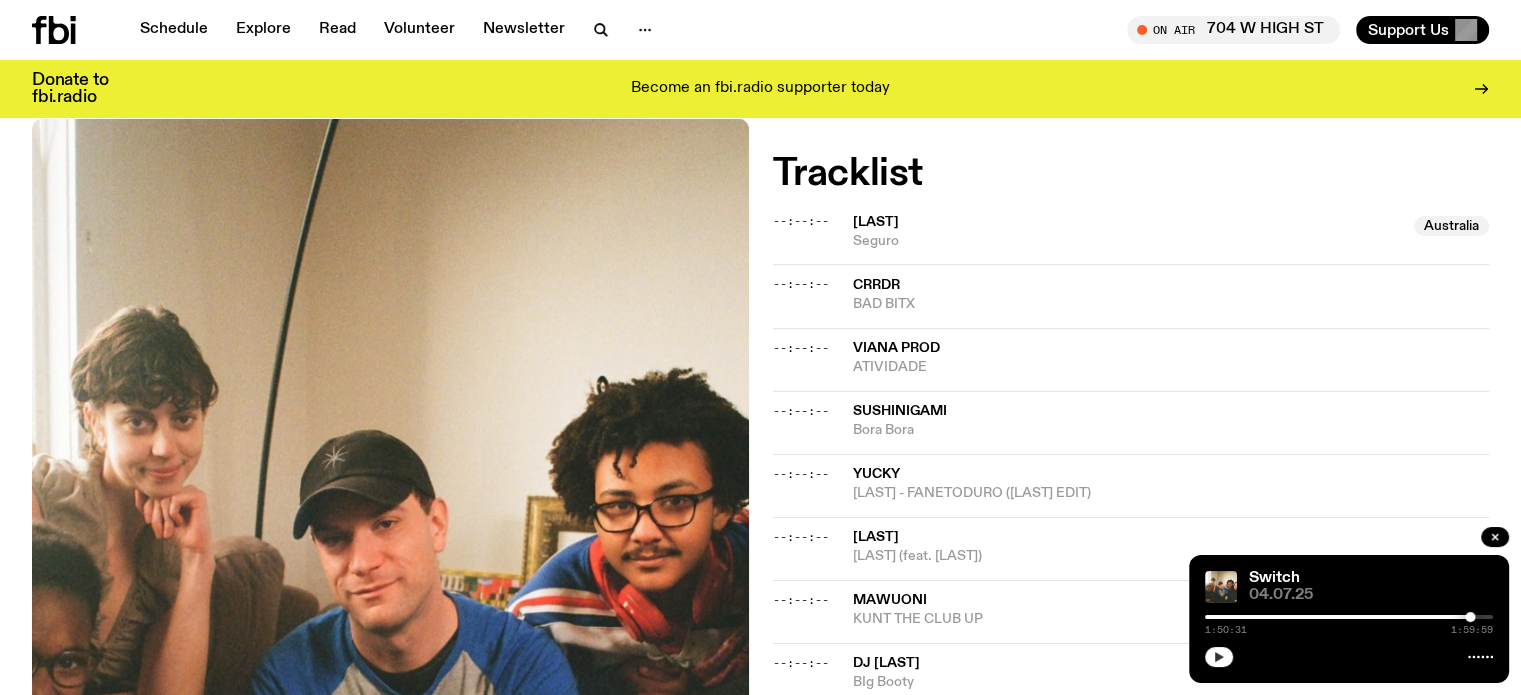click at bounding box center [1219, 657] 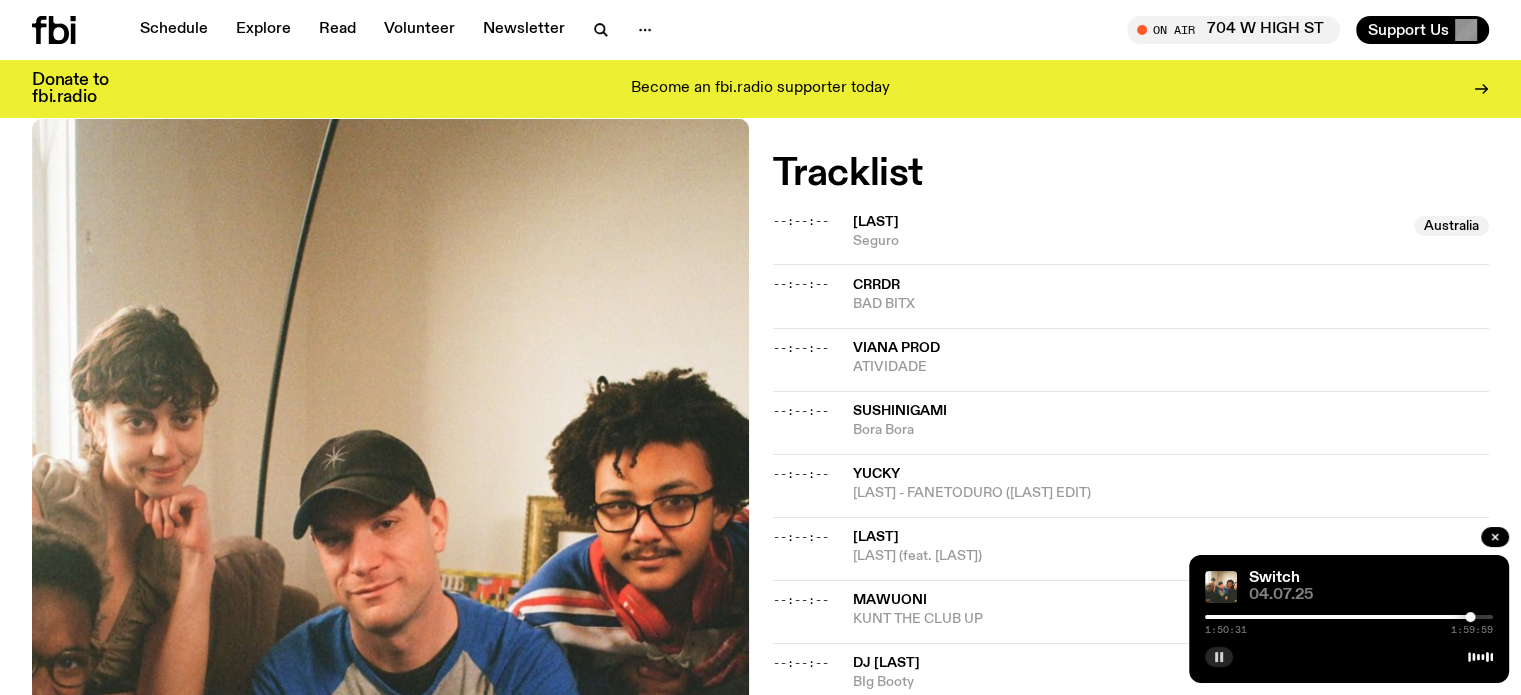 click 